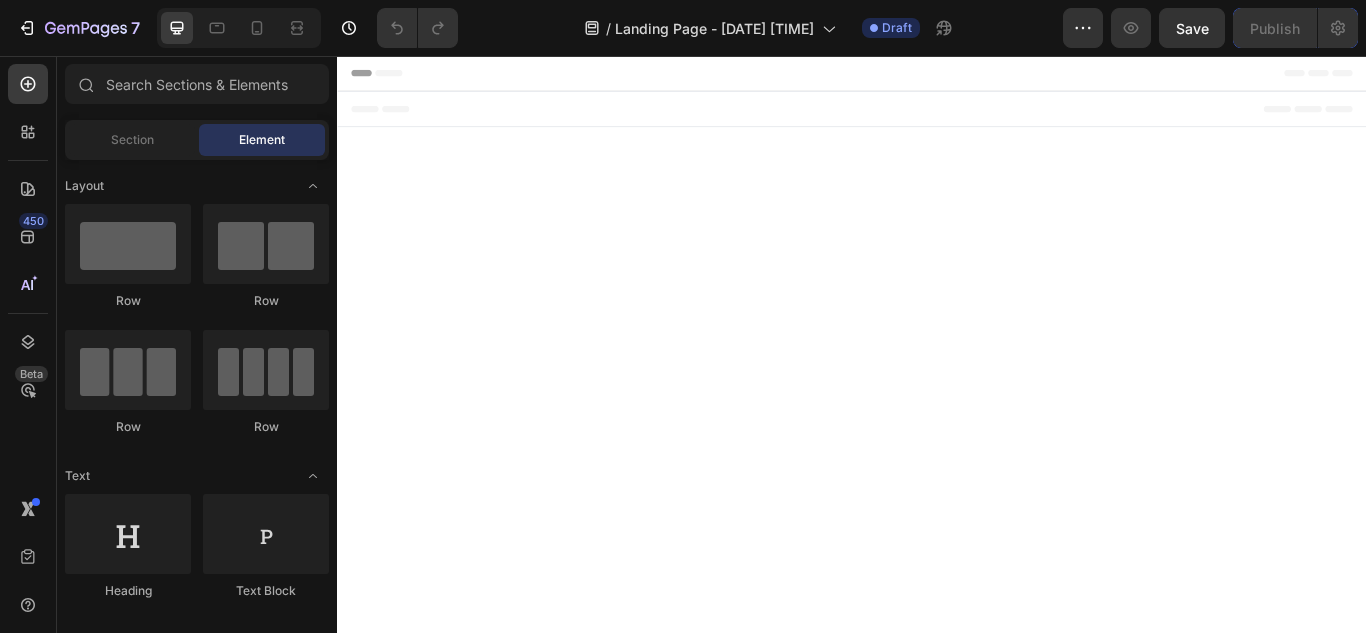 scroll, scrollTop: 0, scrollLeft: 0, axis: both 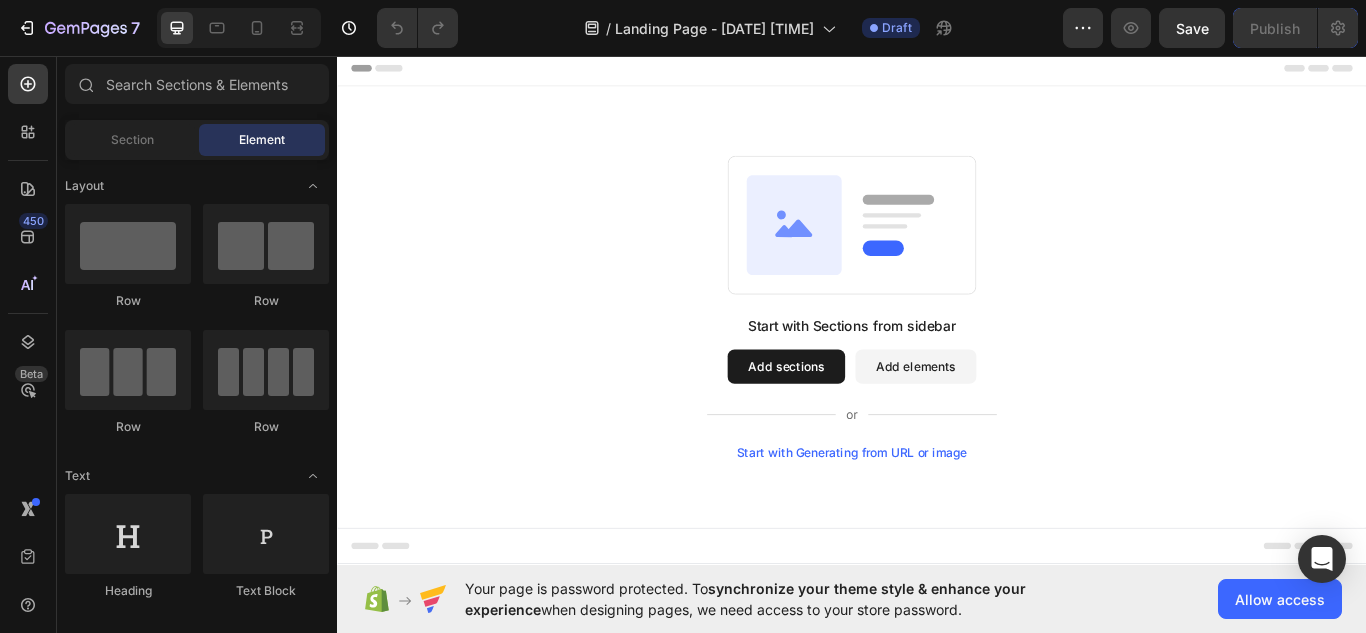 click on "Add sections" at bounding box center [860, 419] 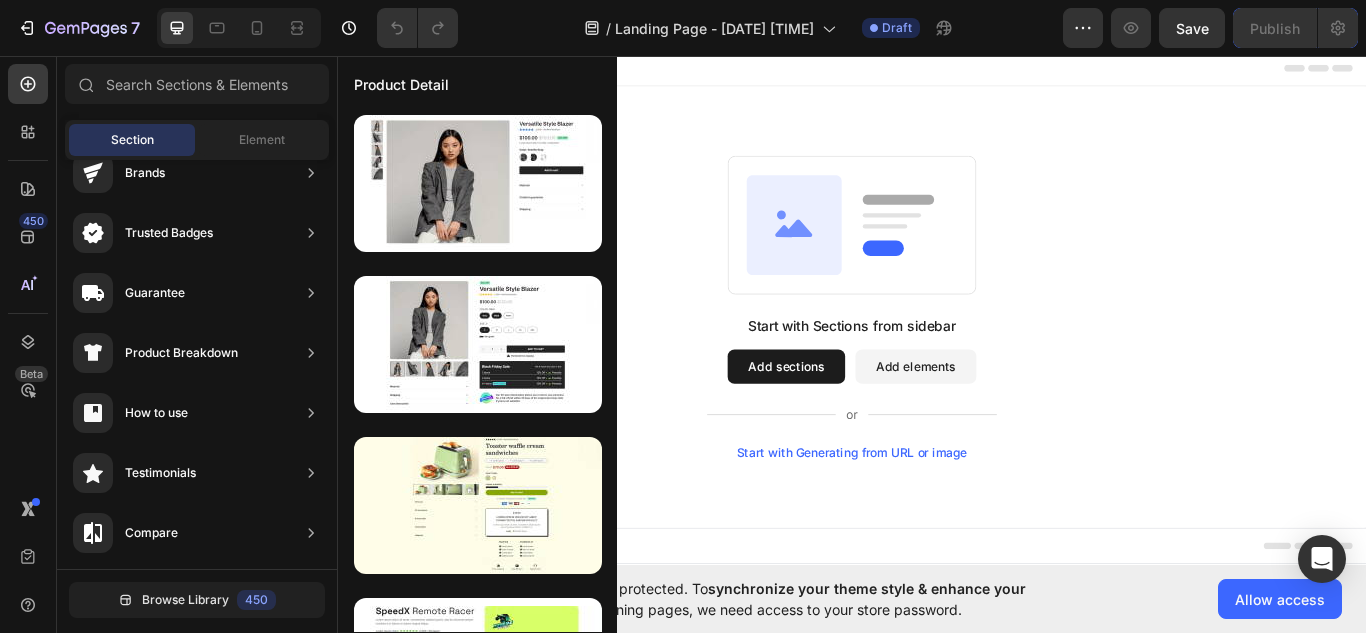 scroll, scrollTop: 0, scrollLeft: 0, axis: both 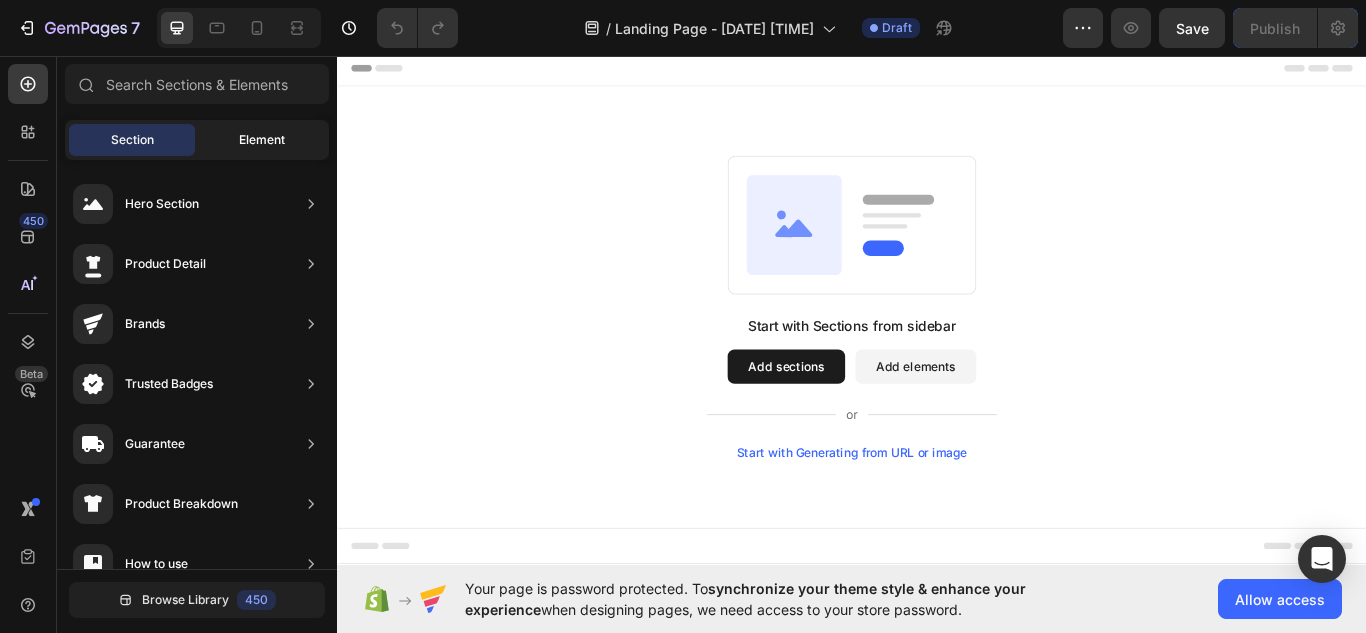 click on "Element" 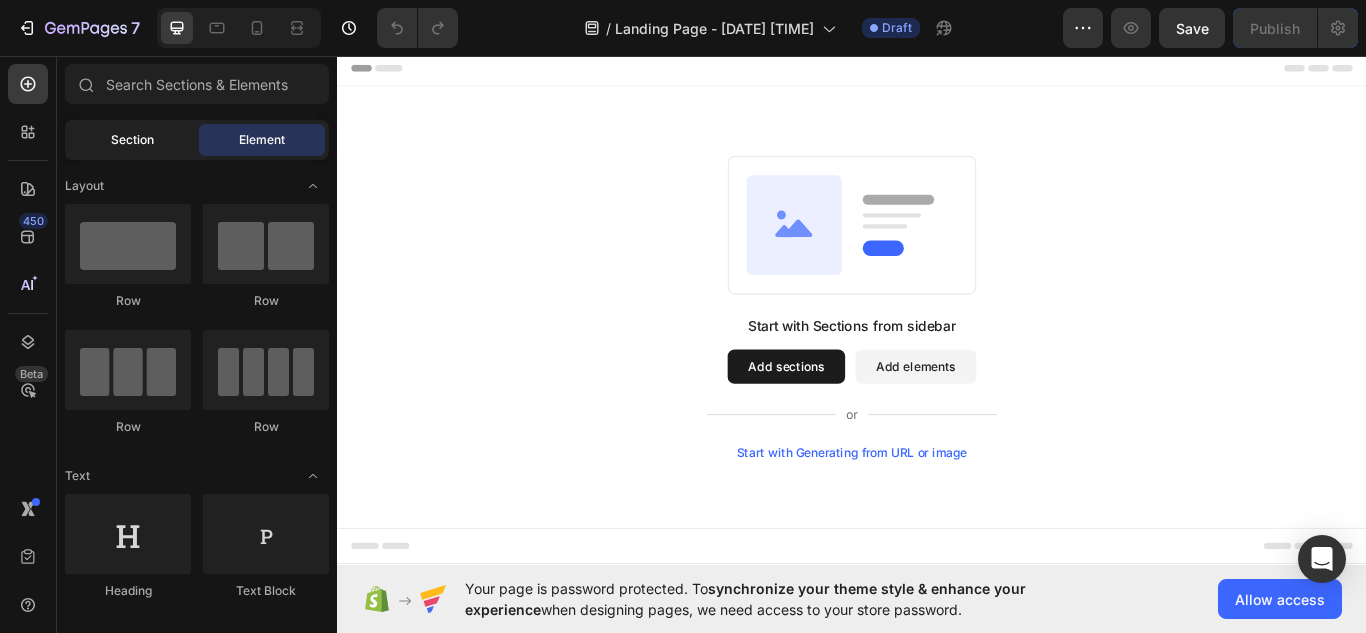 click on "Section" 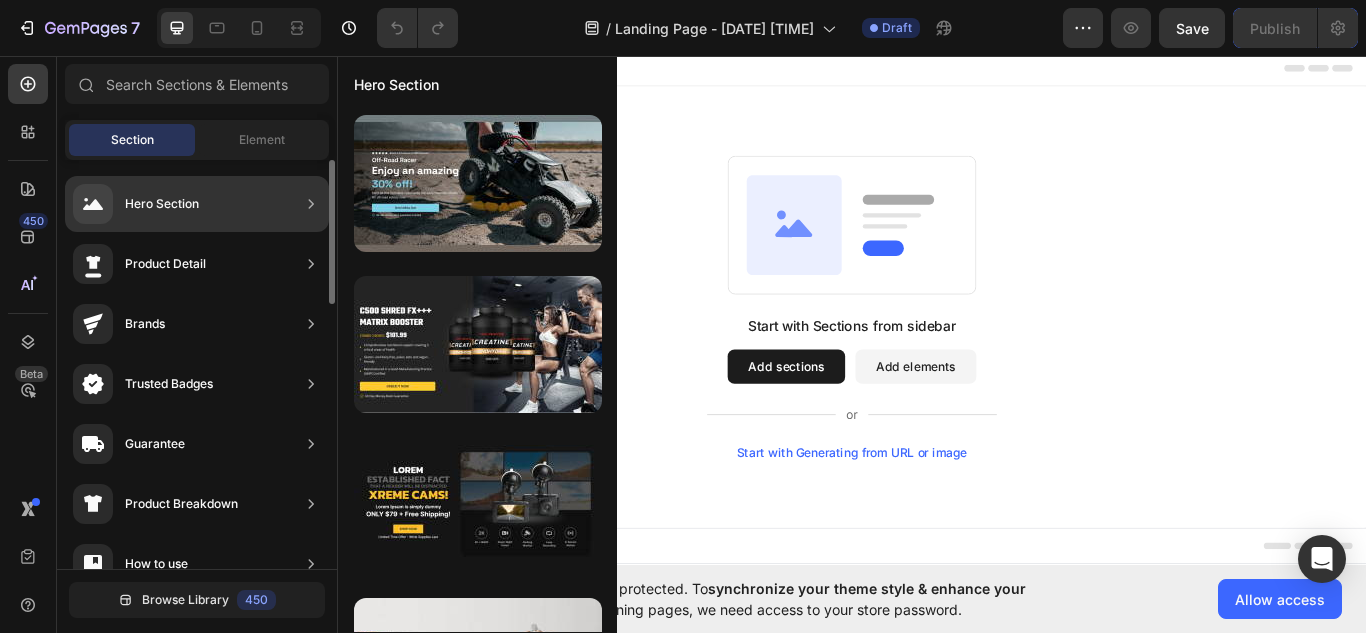 click on "Hero Section" at bounding box center (136, 204) 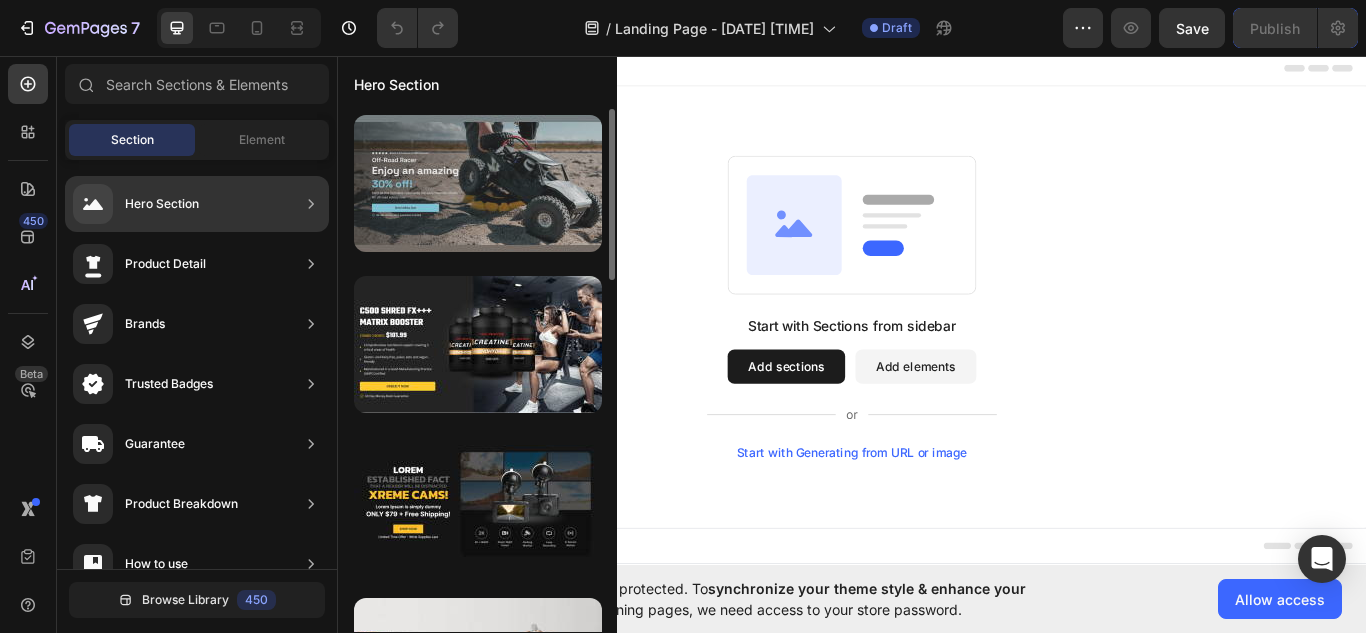 drag, startPoint x: 230, startPoint y: 209, endPoint x: 438, endPoint y: 230, distance: 209.0574 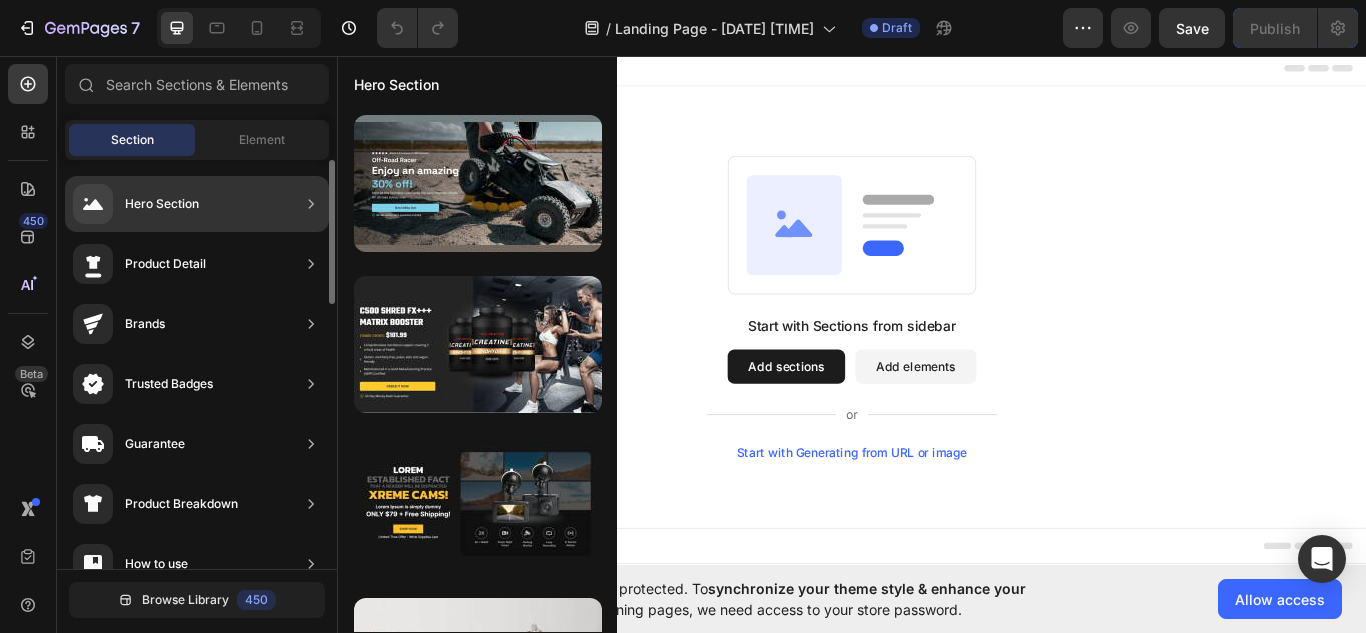 click 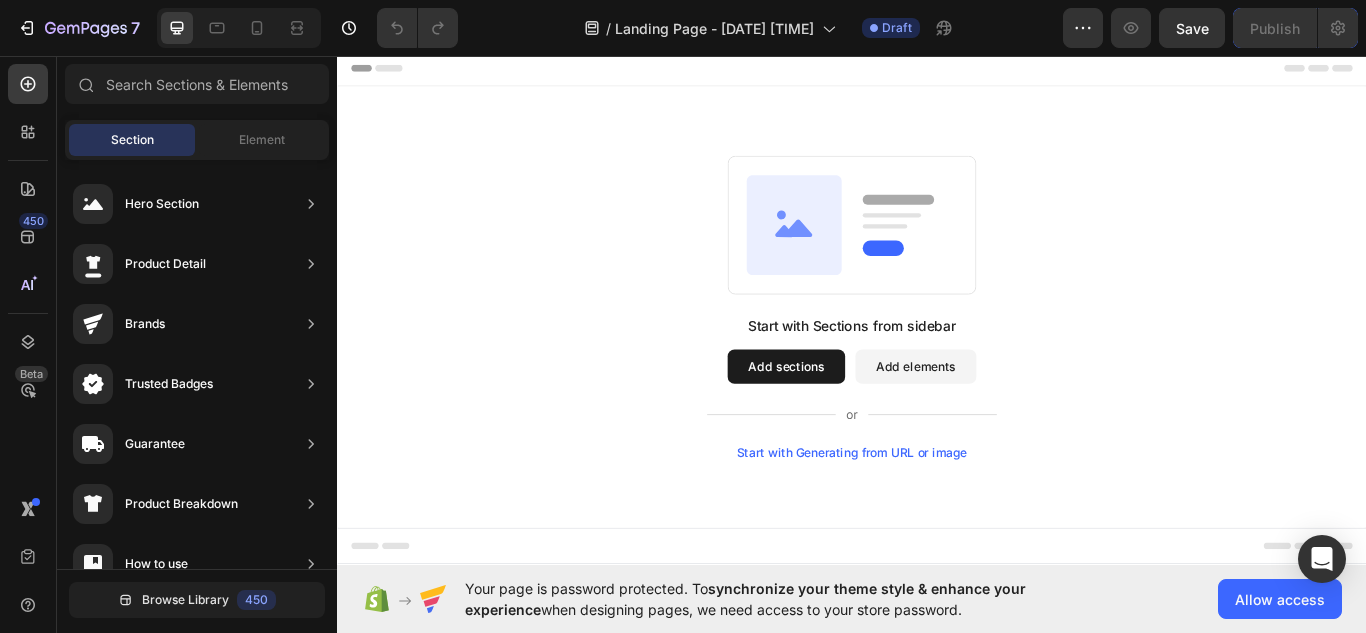 click on "Add sections" at bounding box center [860, 419] 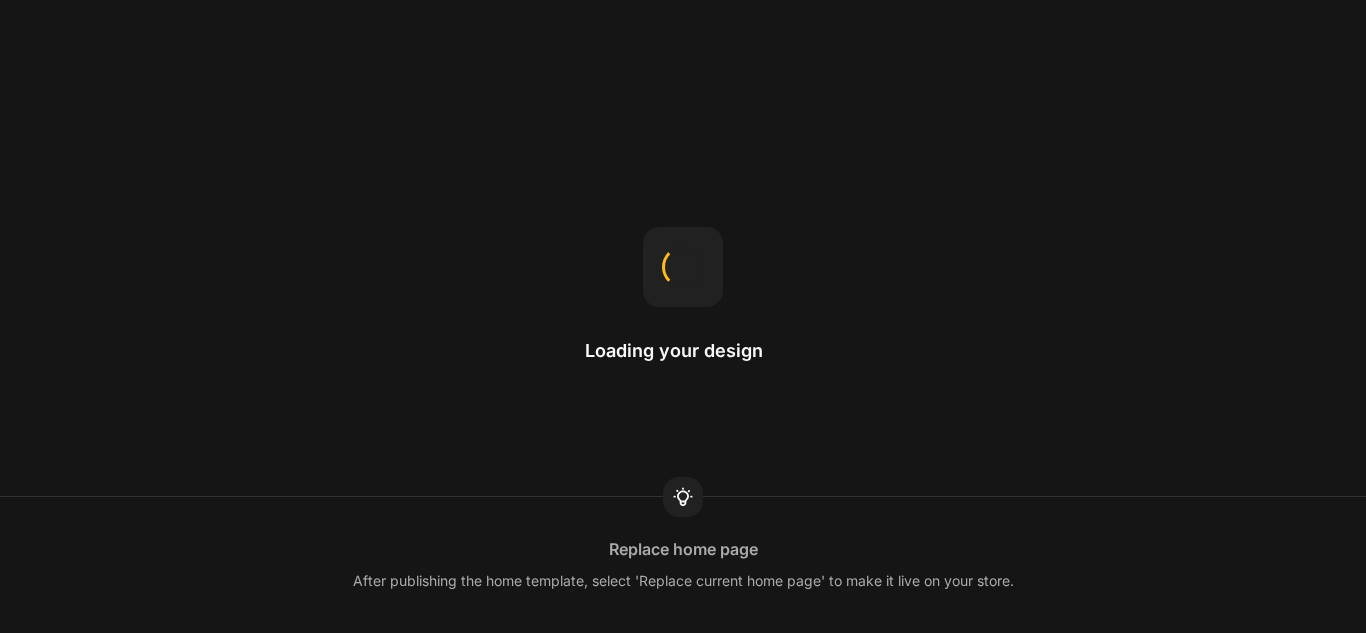 scroll, scrollTop: 0, scrollLeft: 0, axis: both 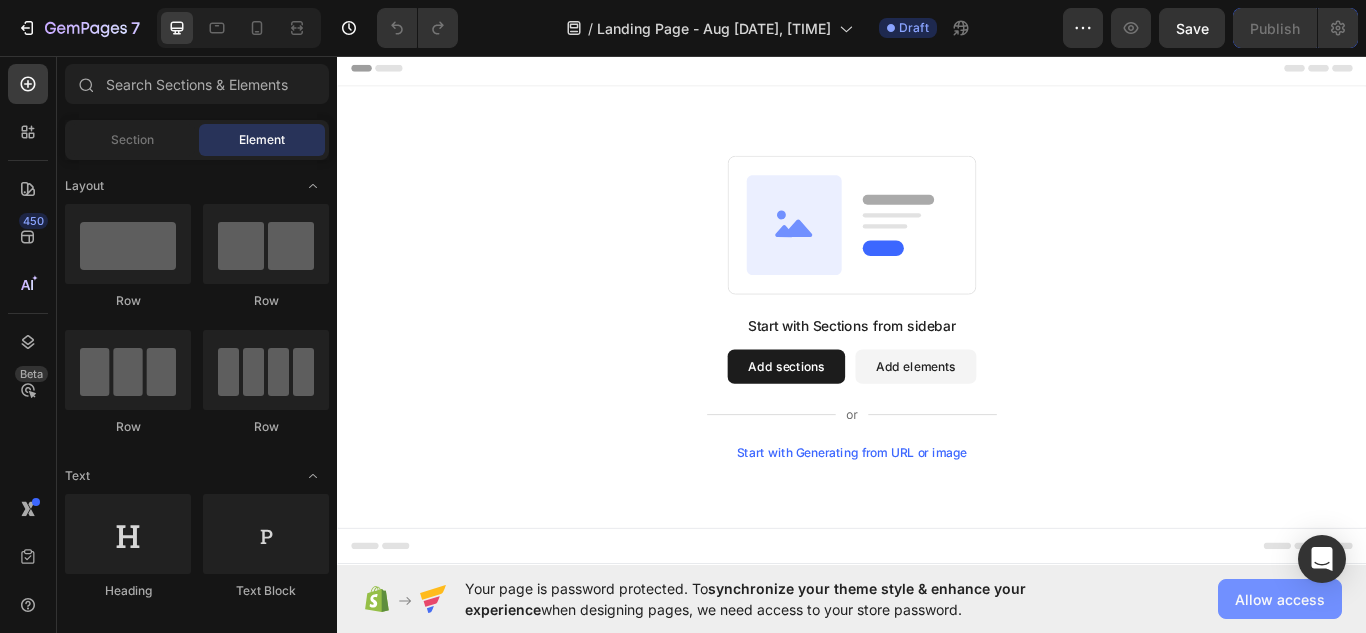click on "Allow access" 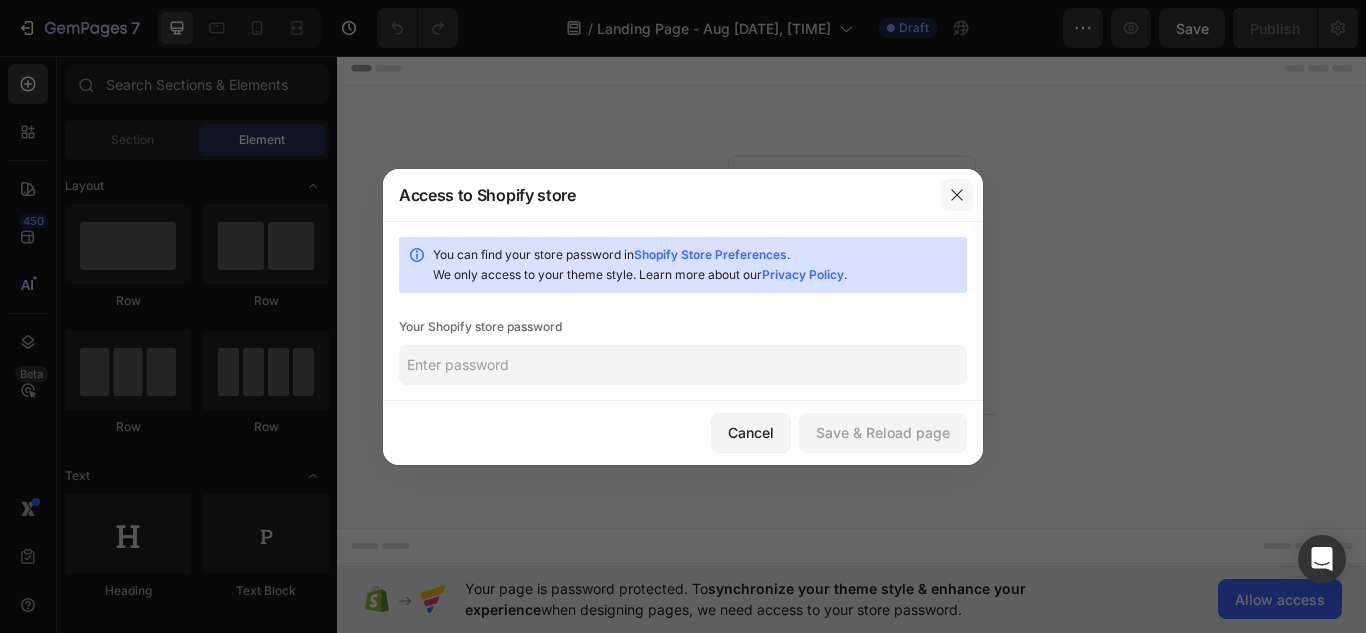 click at bounding box center [957, 195] 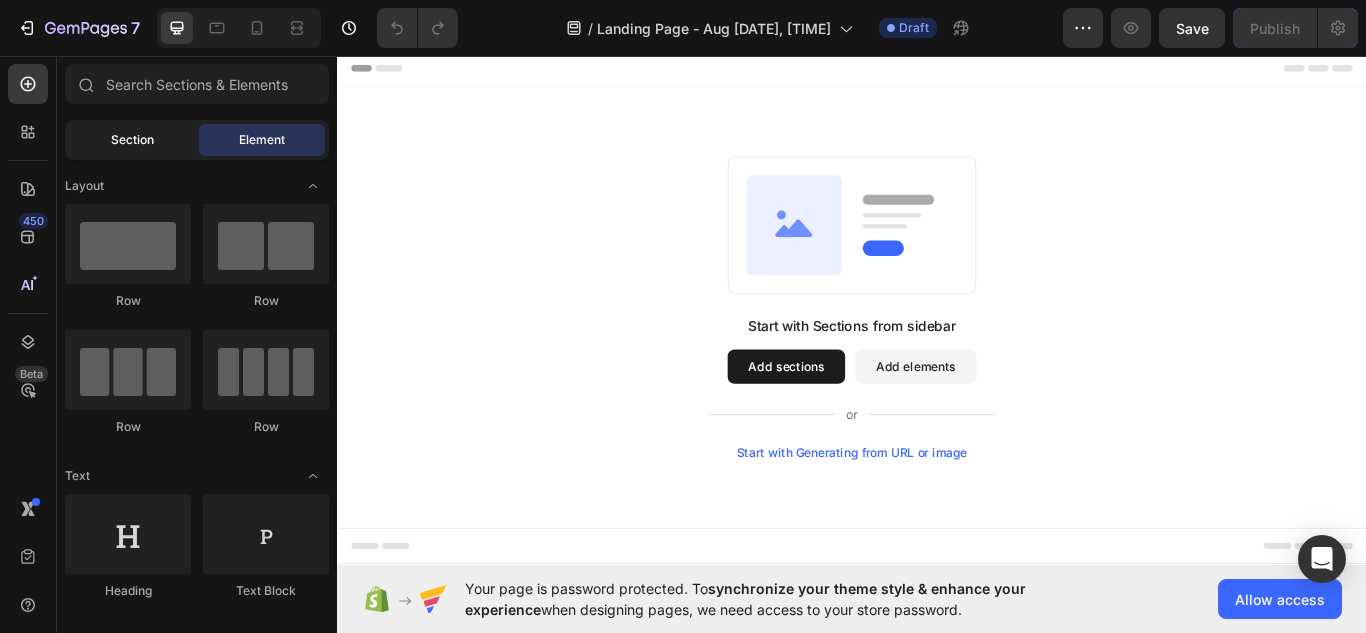 click on "Section Element" at bounding box center [197, 140] 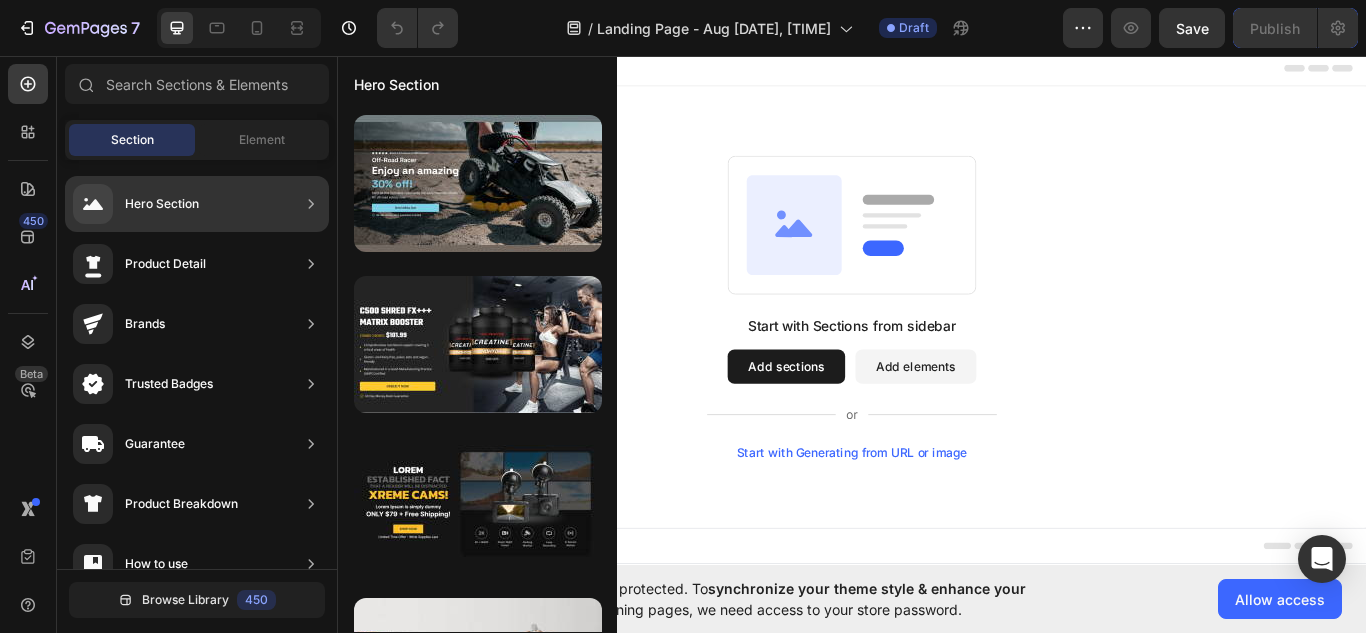 click on "Hero Section" 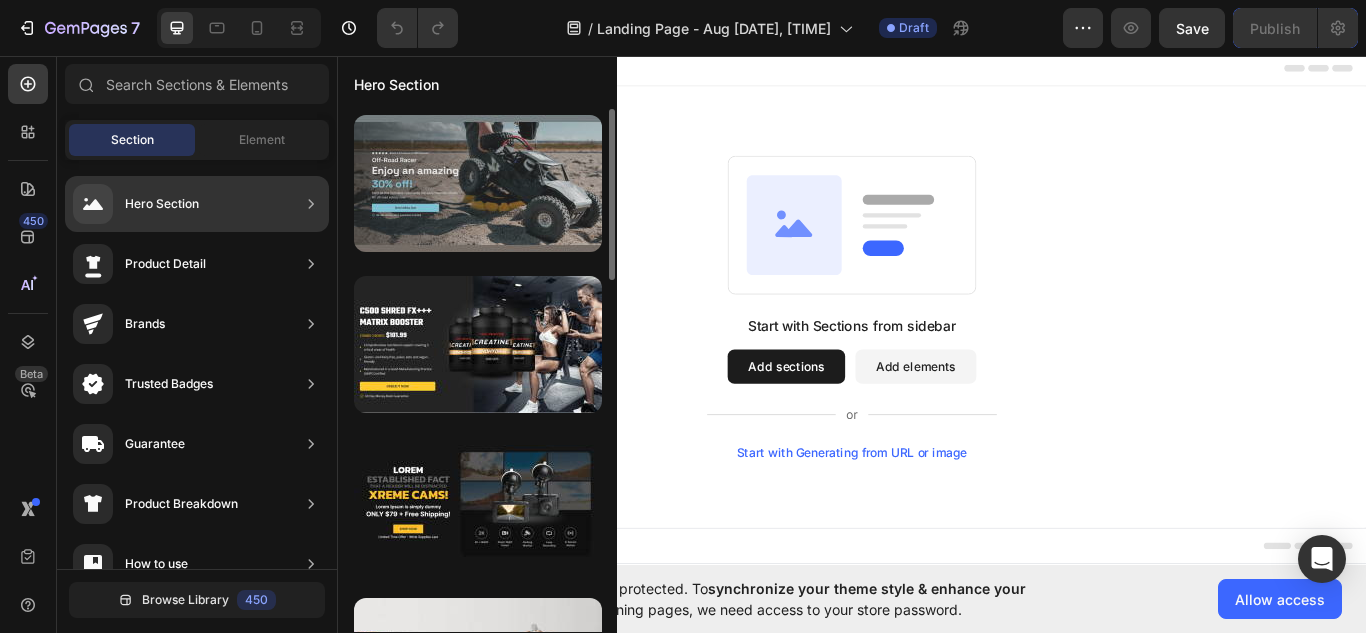 click at bounding box center (478, 183) 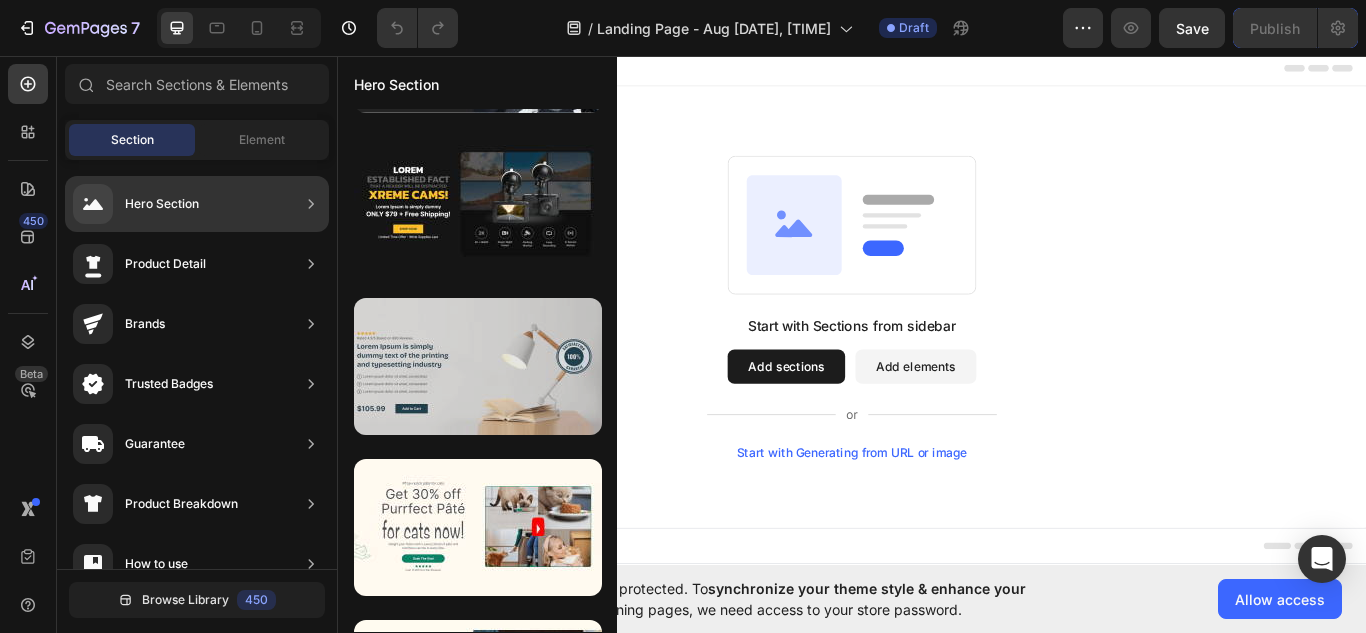 scroll, scrollTop: 0, scrollLeft: 0, axis: both 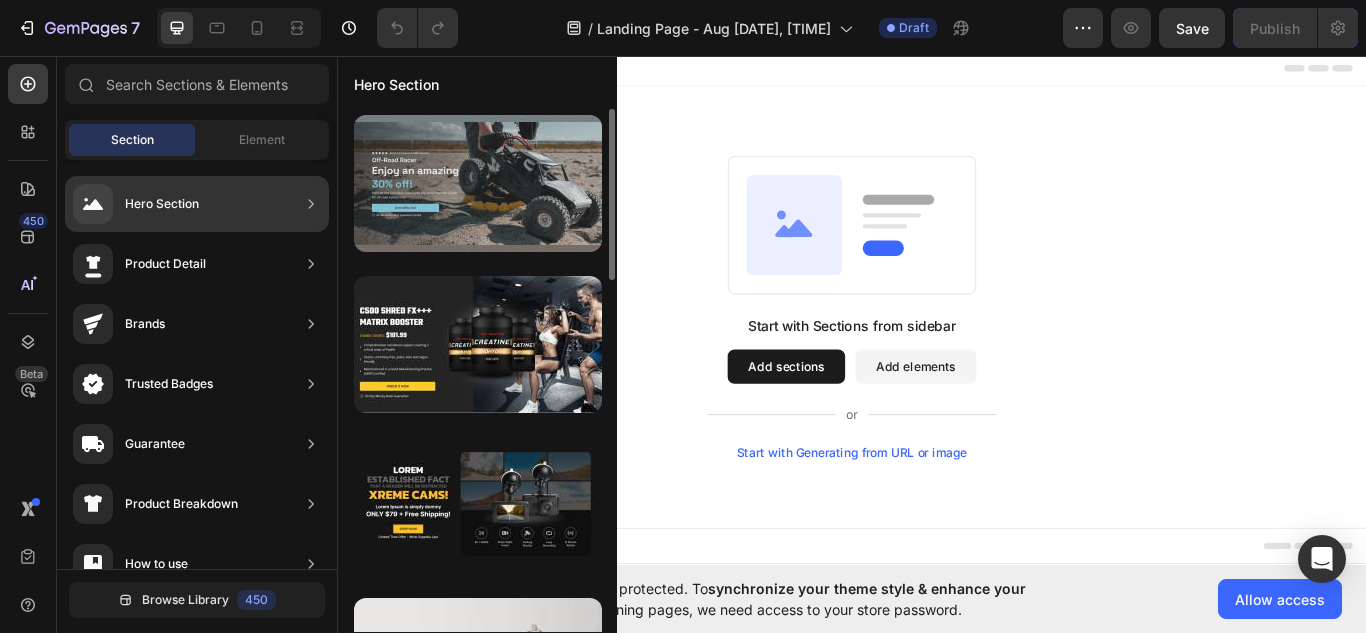 click at bounding box center [478, 183] 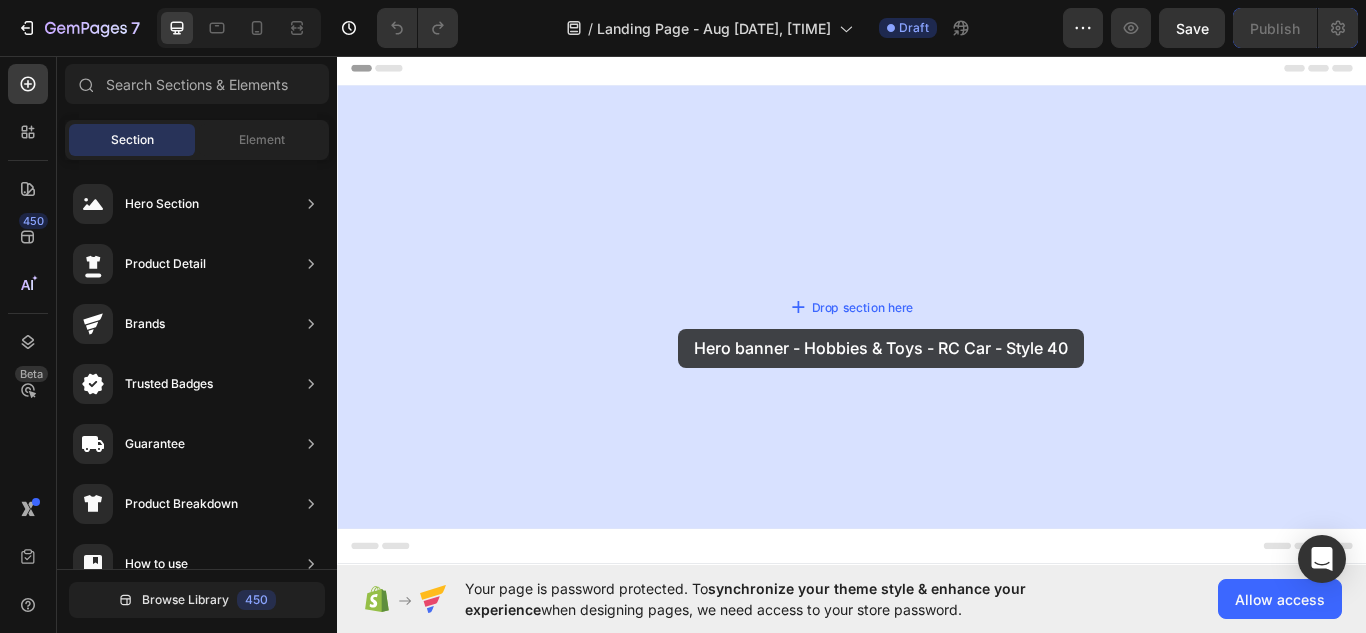 drag, startPoint x: 782, startPoint y: 246, endPoint x: 735, endPoint y: 375, distance: 137.2953 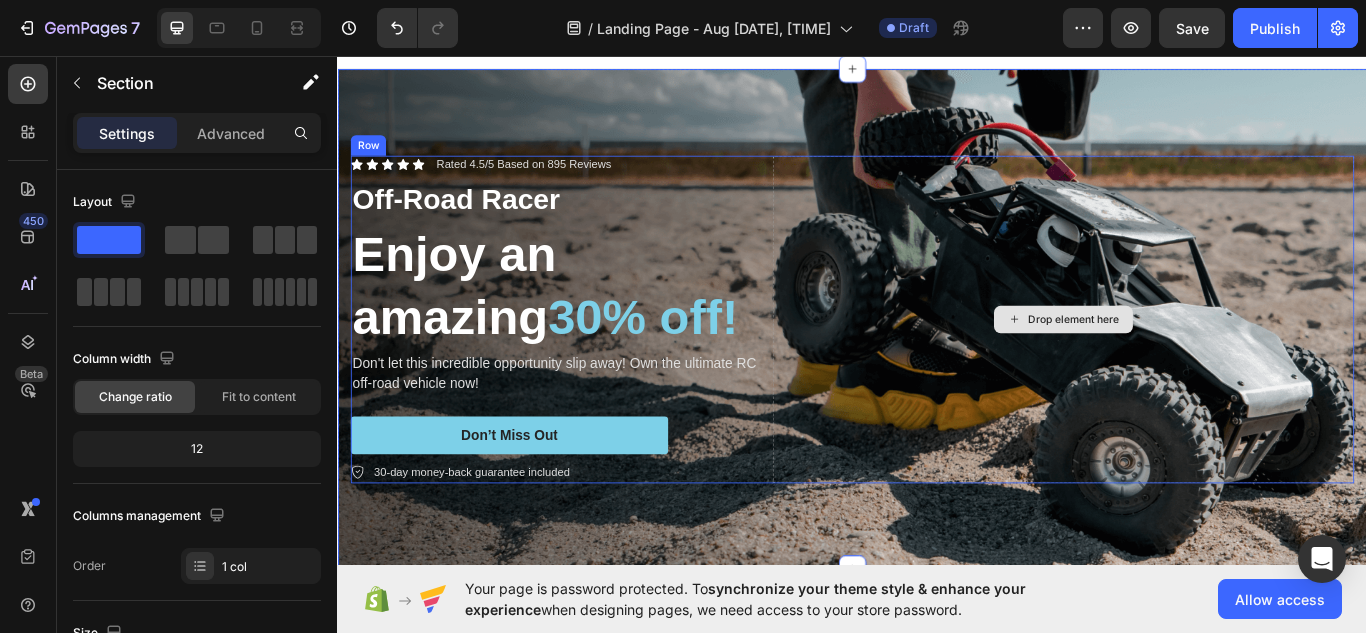 scroll, scrollTop: 0, scrollLeft: 0, axis: both 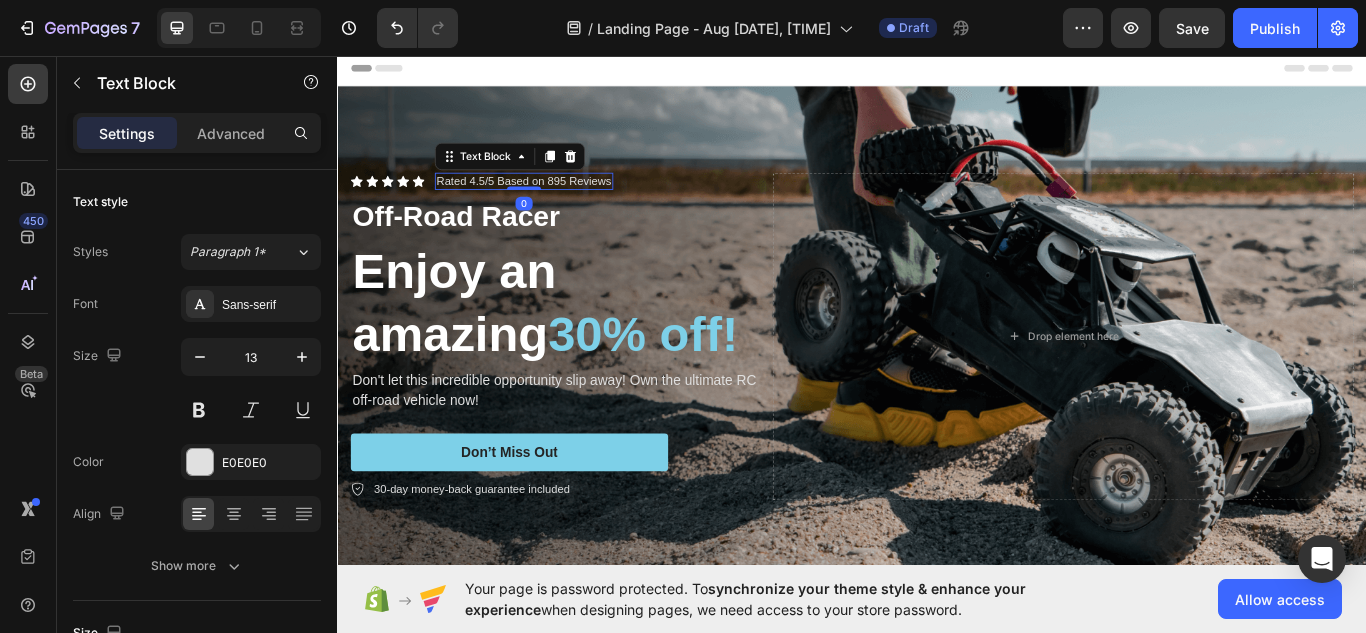 click on "Rated 4.5/5 Based on 895 Reviews" at bounding box center [554, 203] 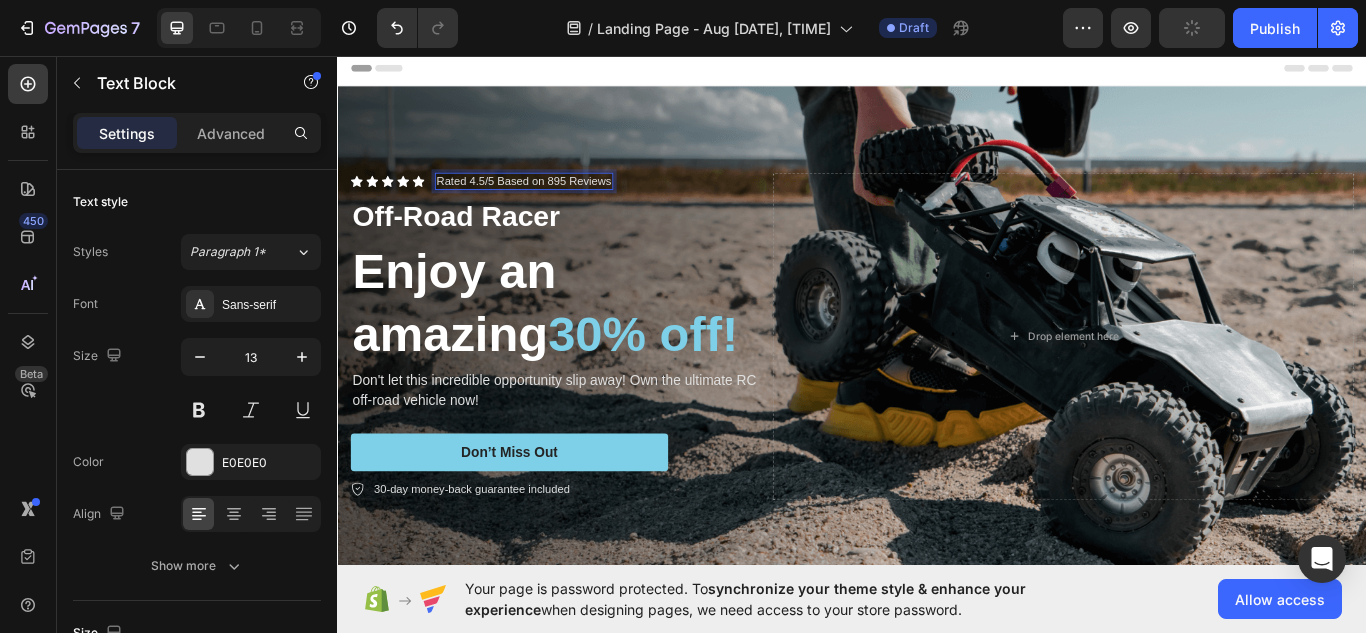 click on "Rated 4.5/5 Based on 895 Reviews" at bounding box center (554, 203) 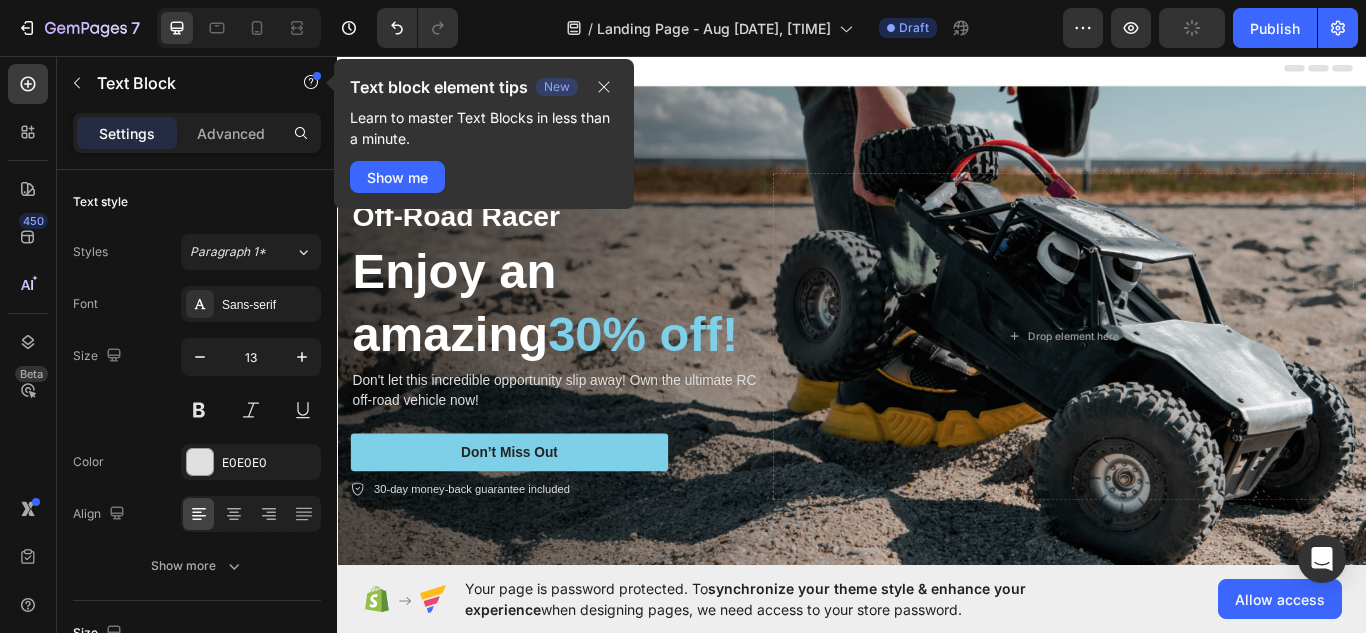 click on "Show me" at bounding box center (484, 177) 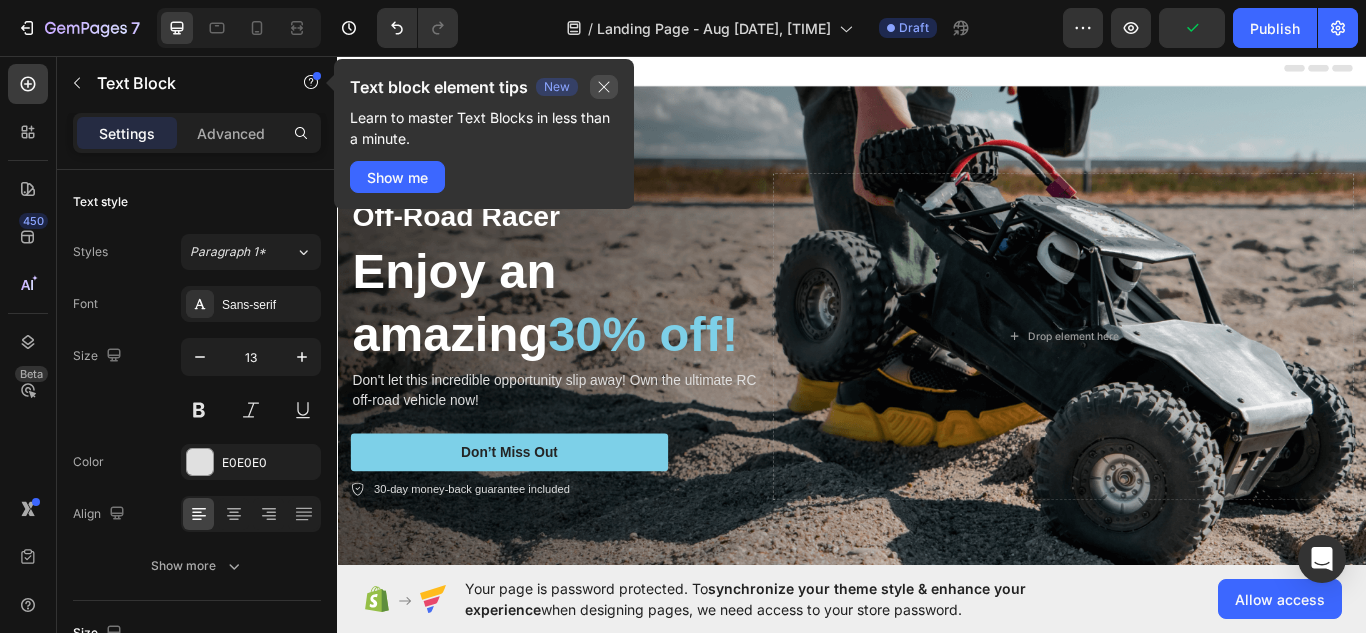 drag, startPoint x: 606, startPoint y: 92, endPoint x: 323, endPoint y: 107, distance: 283.39725 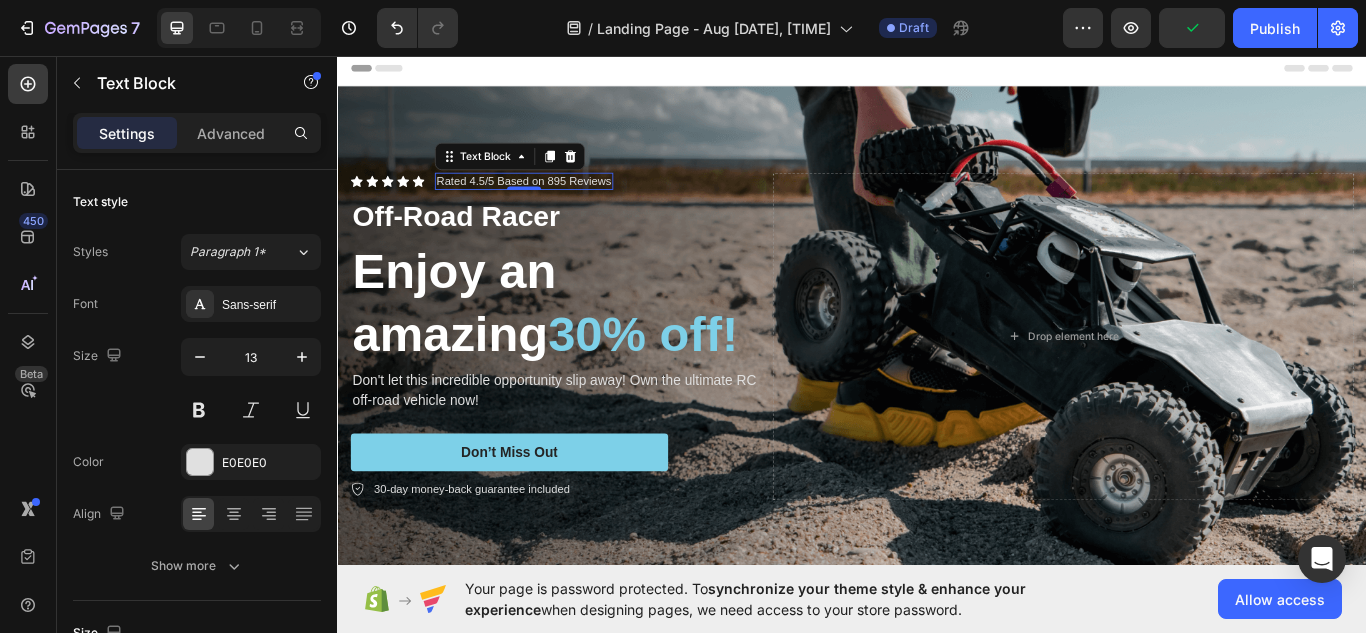 click on "Rated 4.5/5 Based on 895 Reviews" at bounding box center (554, 203) 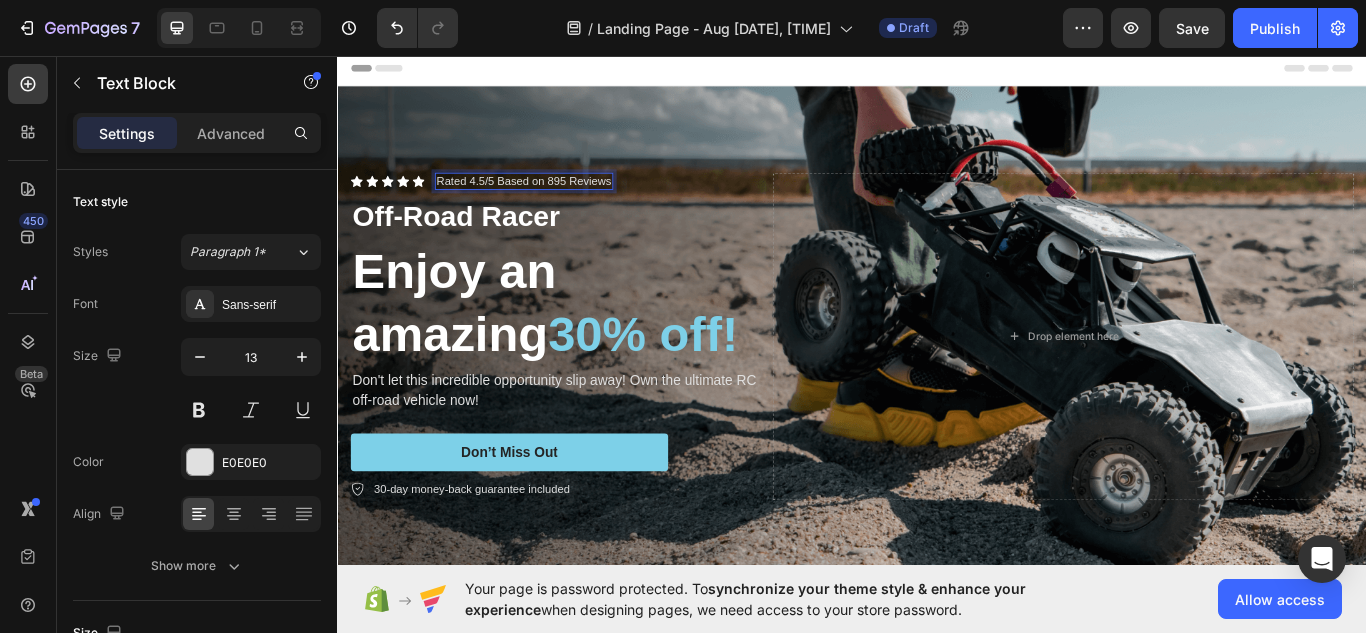 click on "Rated 4.5/5 Based on 895 Reviews" at bounding box center (554, 203) 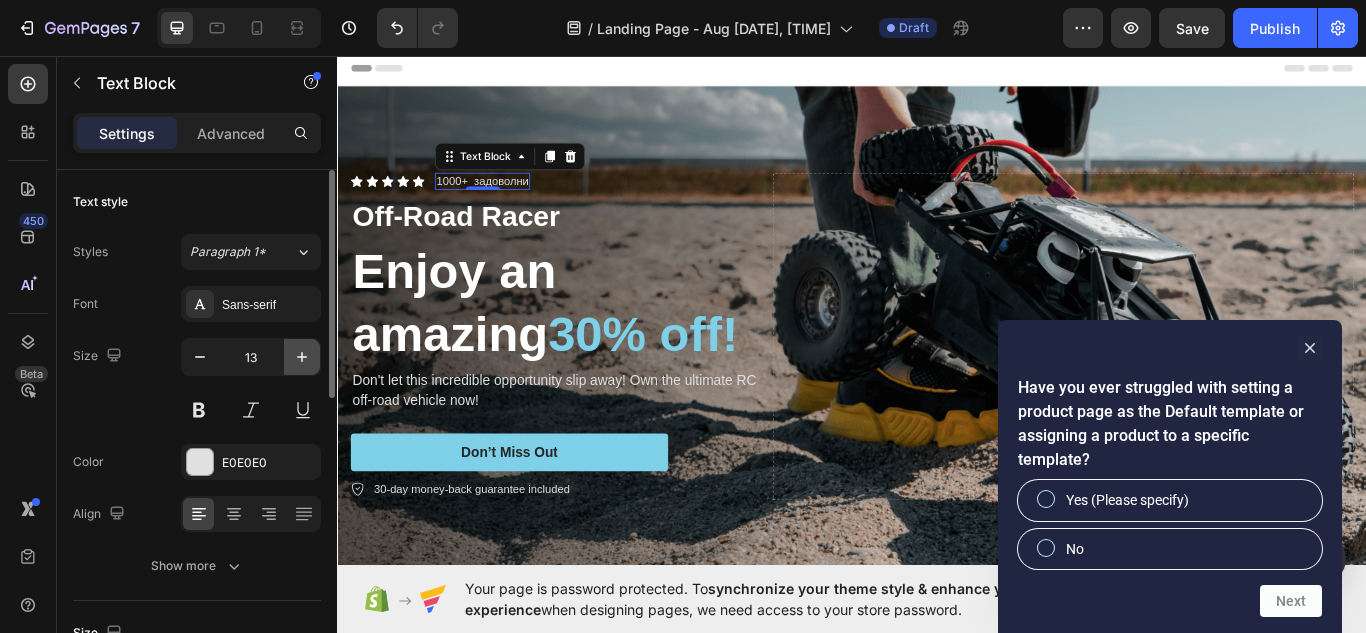 click 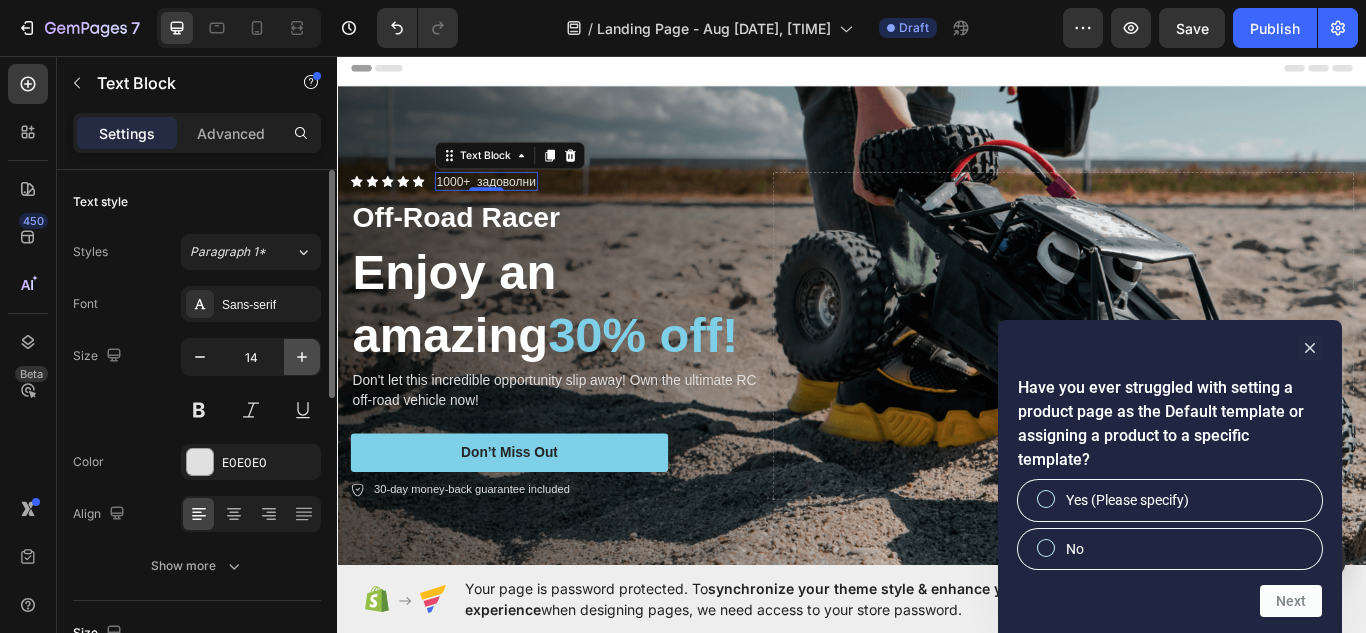 click 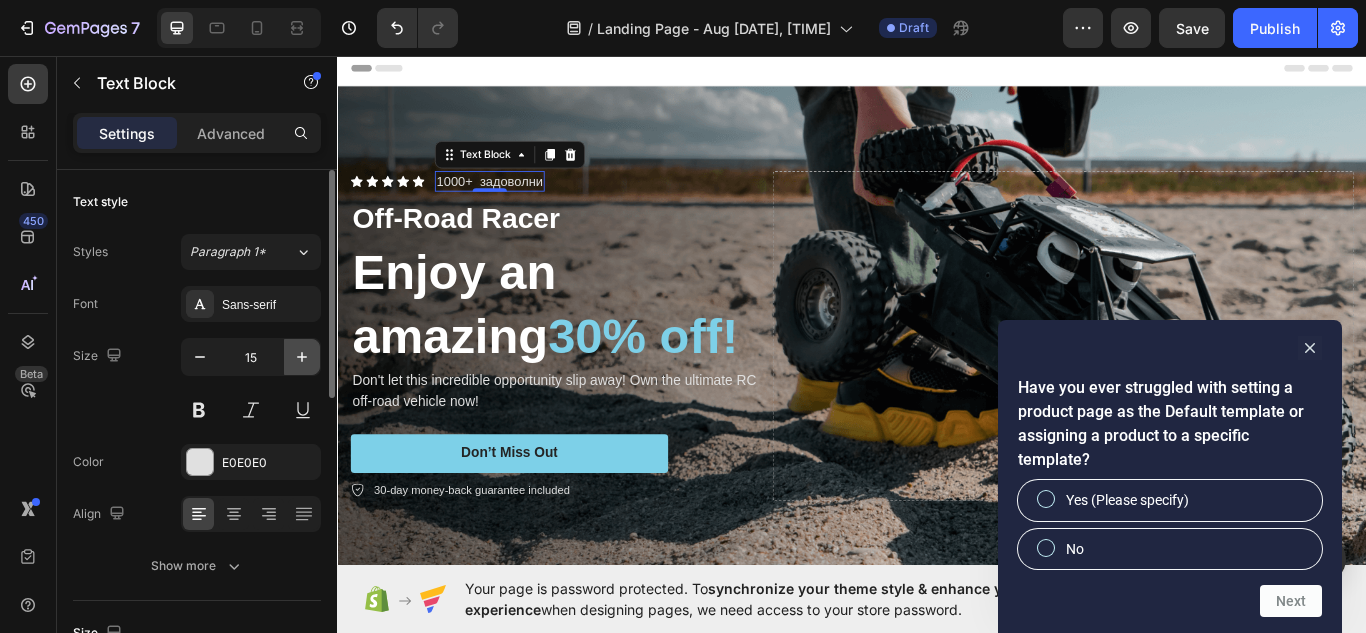 click 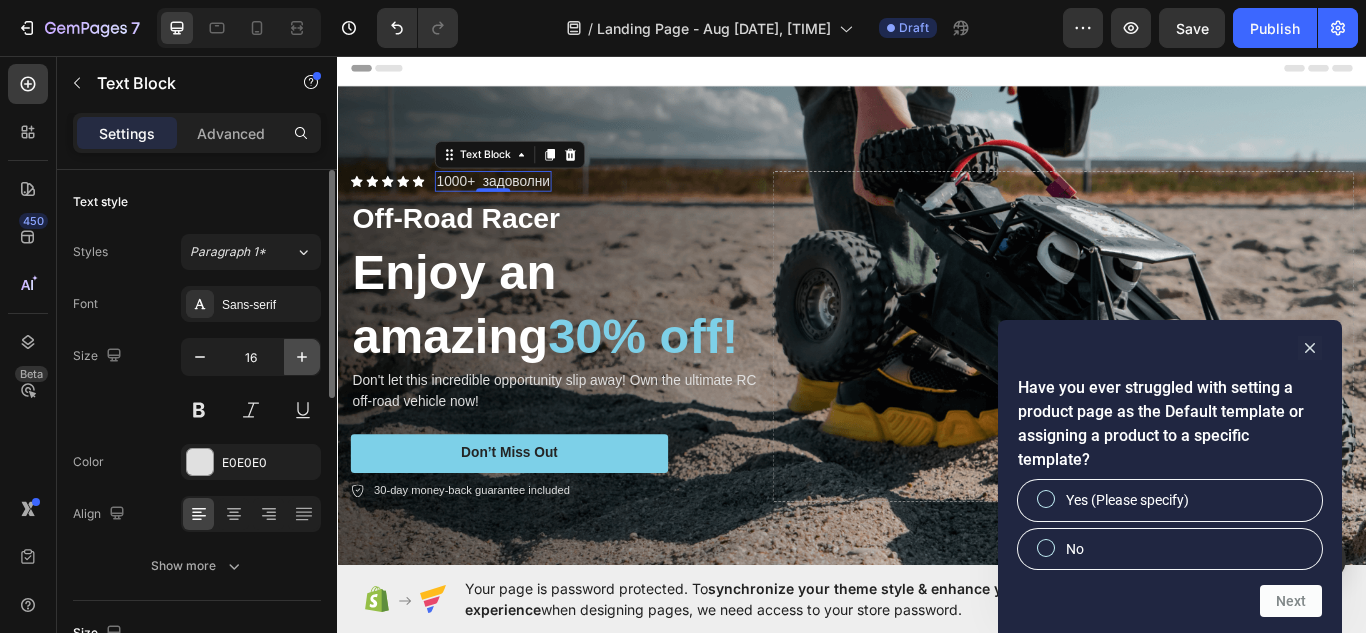 click 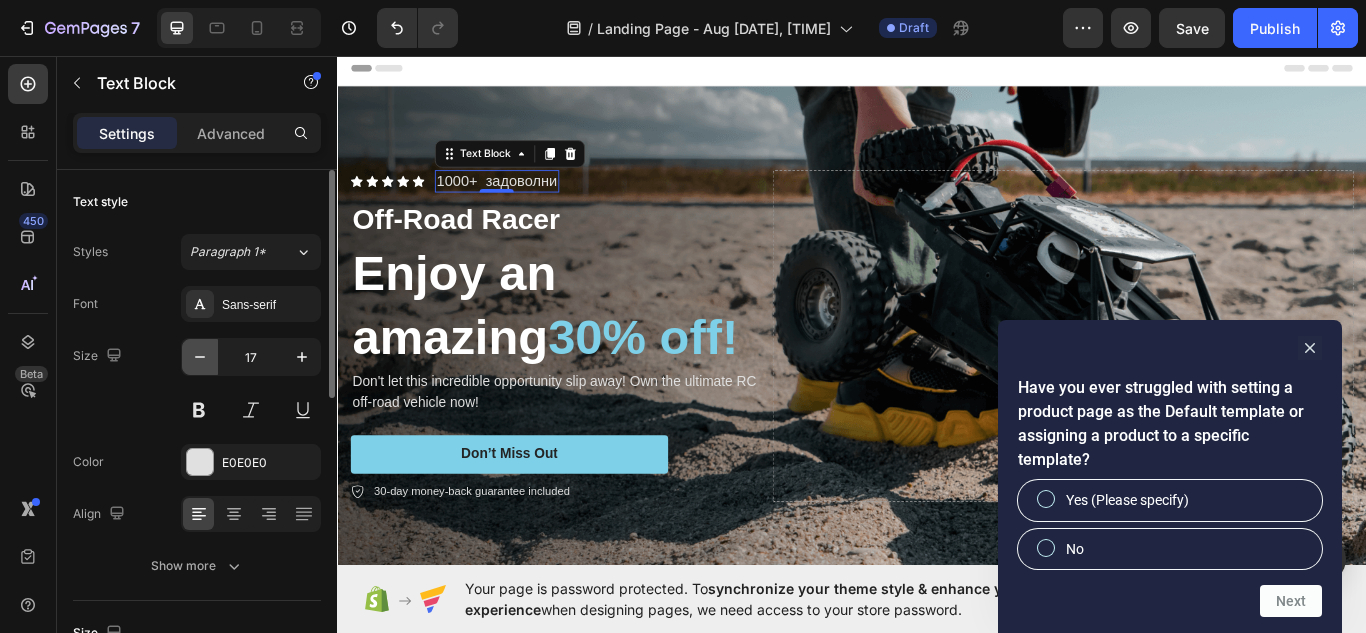 click 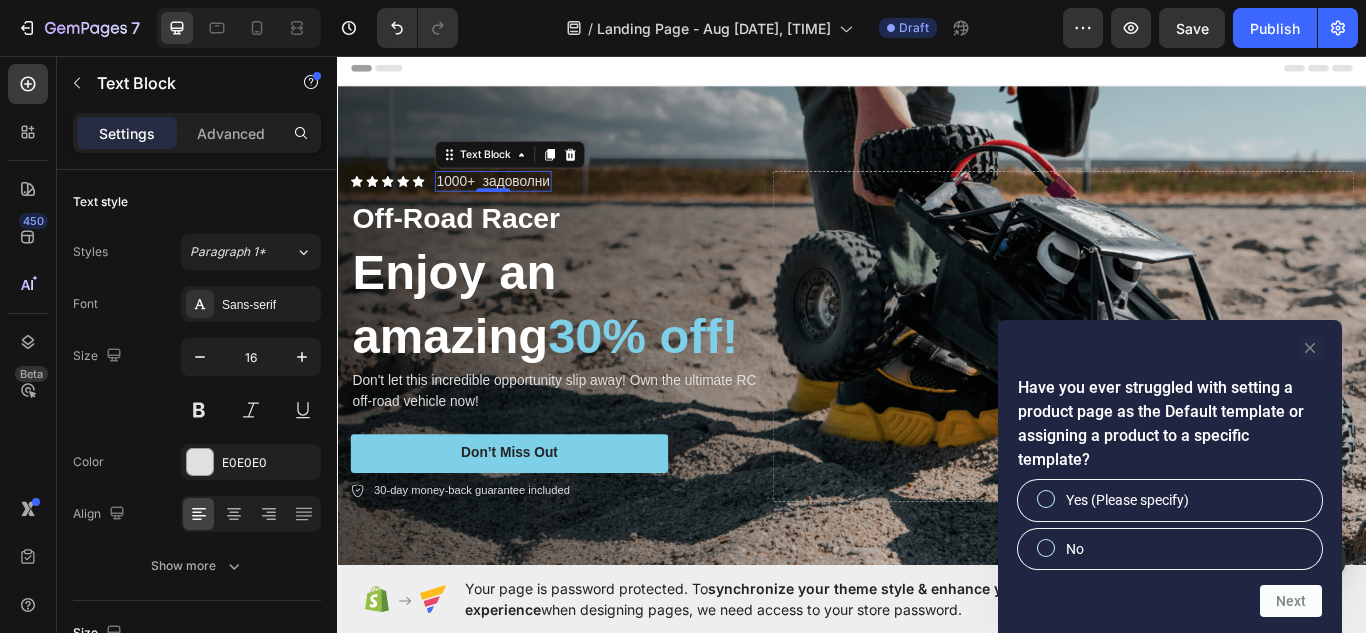 click 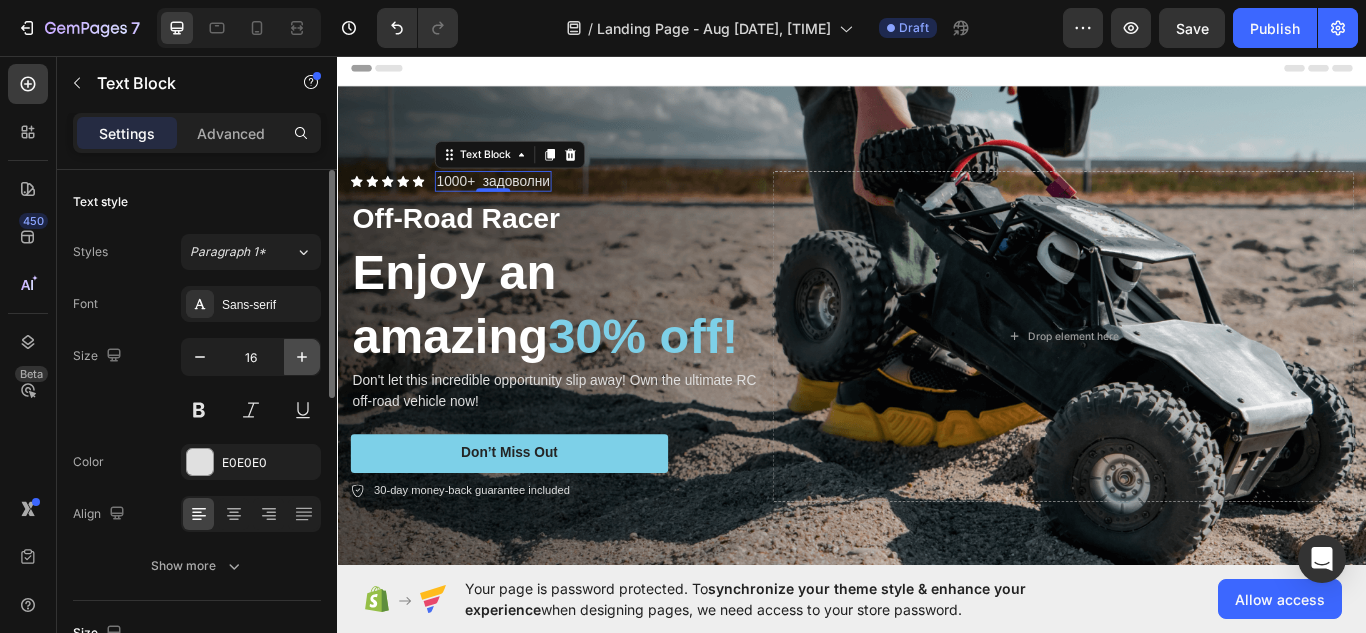 click at bounding box center (302, 357) 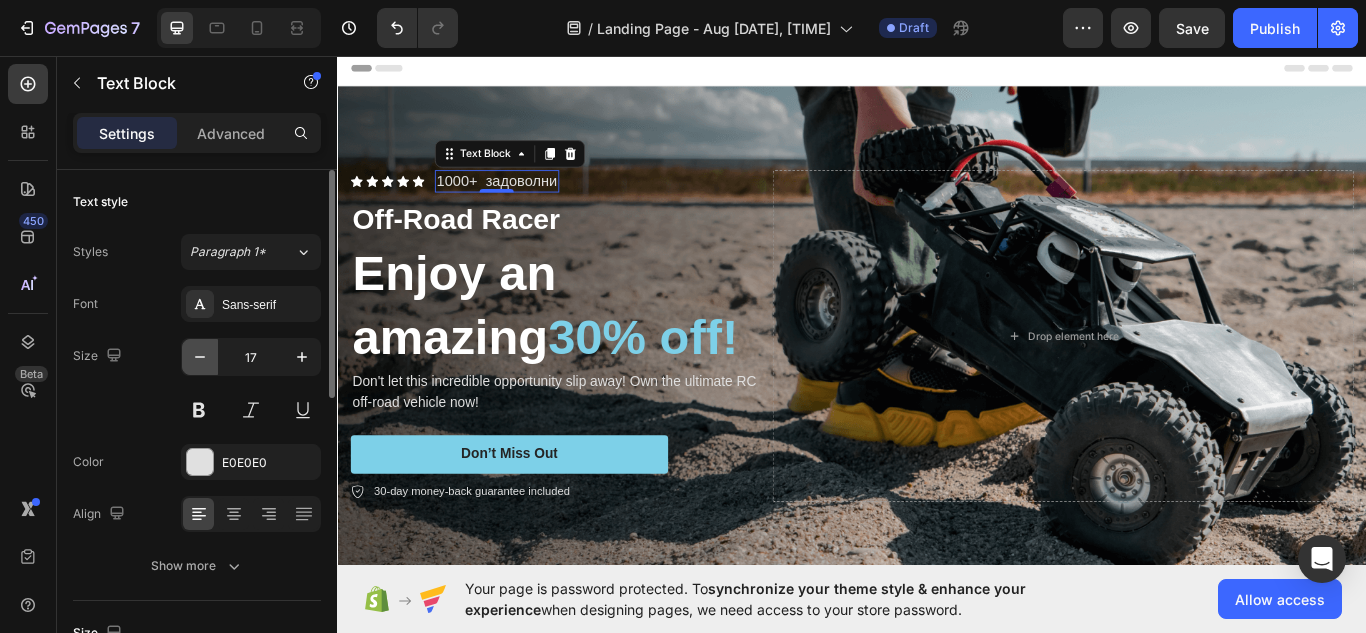 click 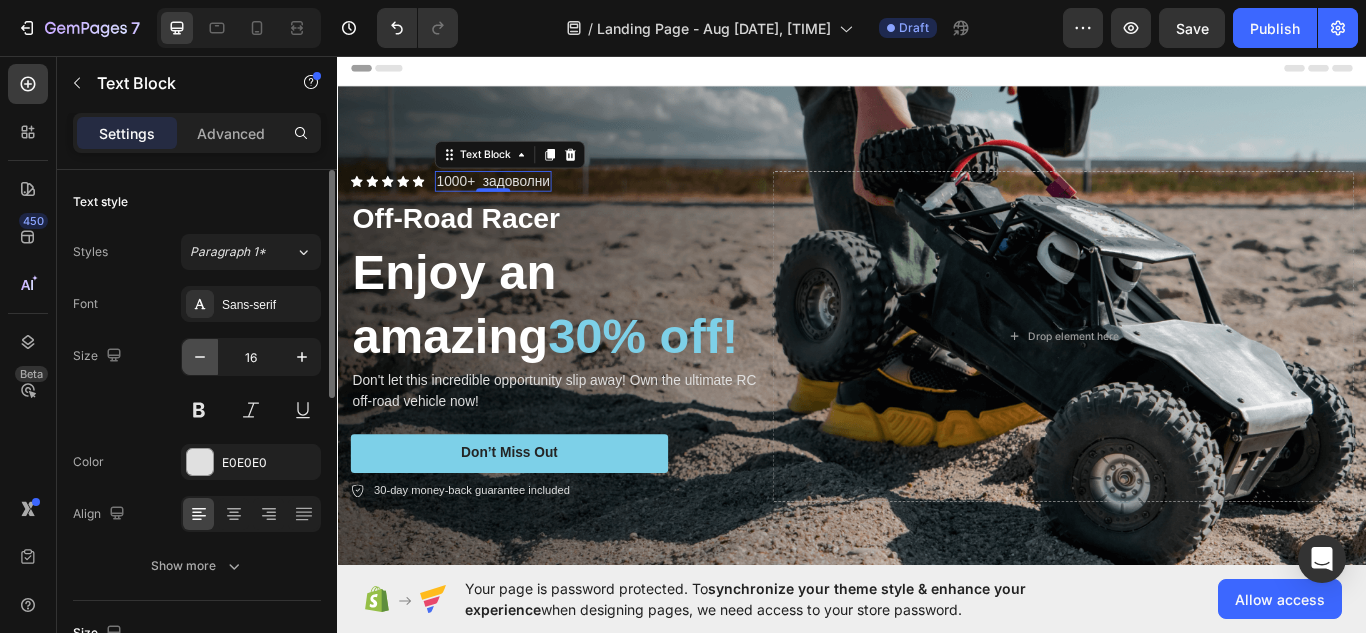 click 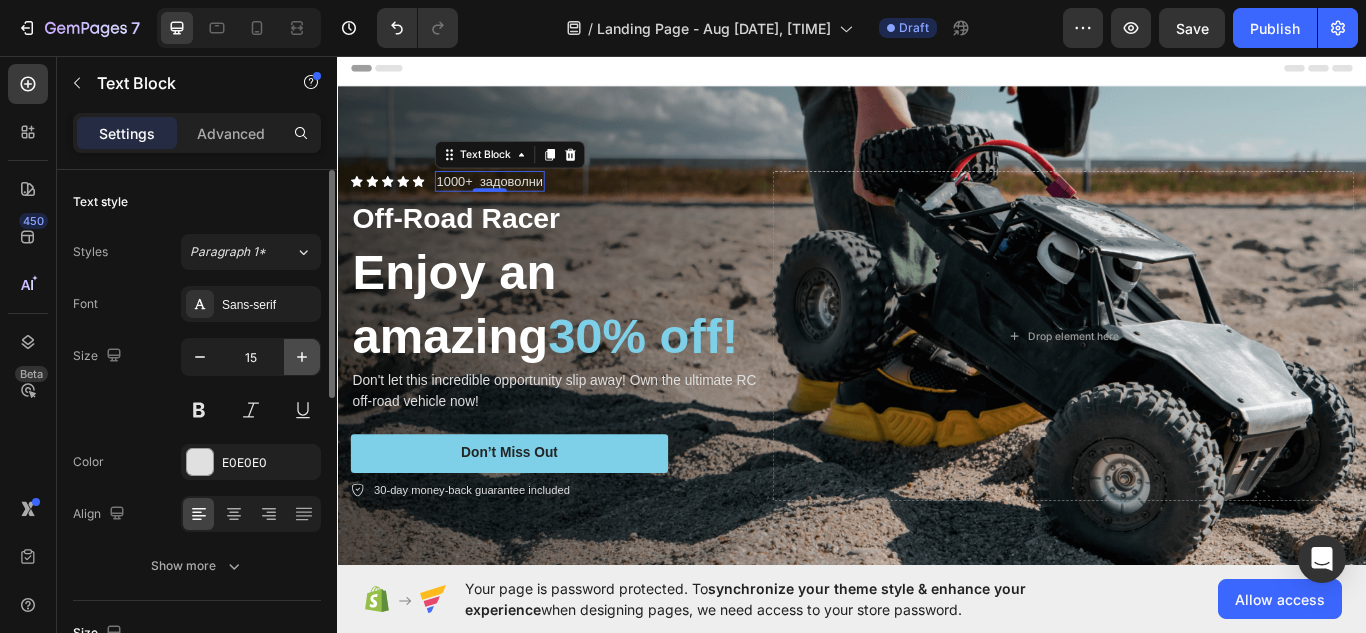 click 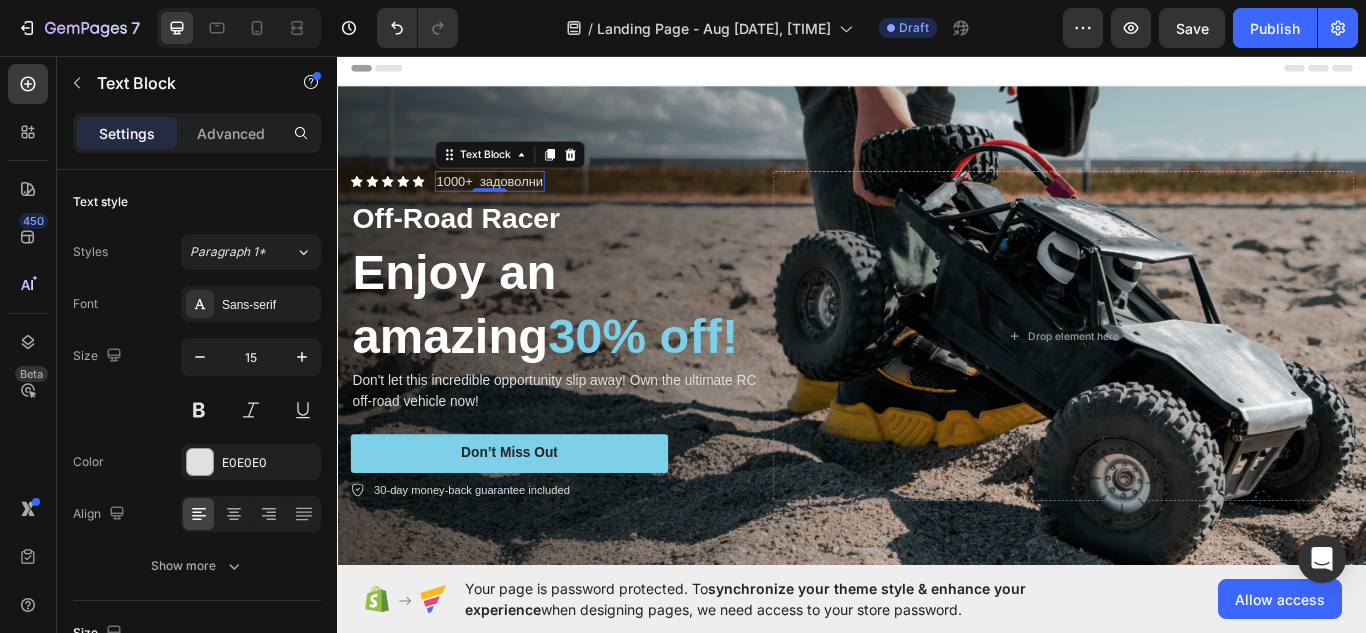 type on "16" 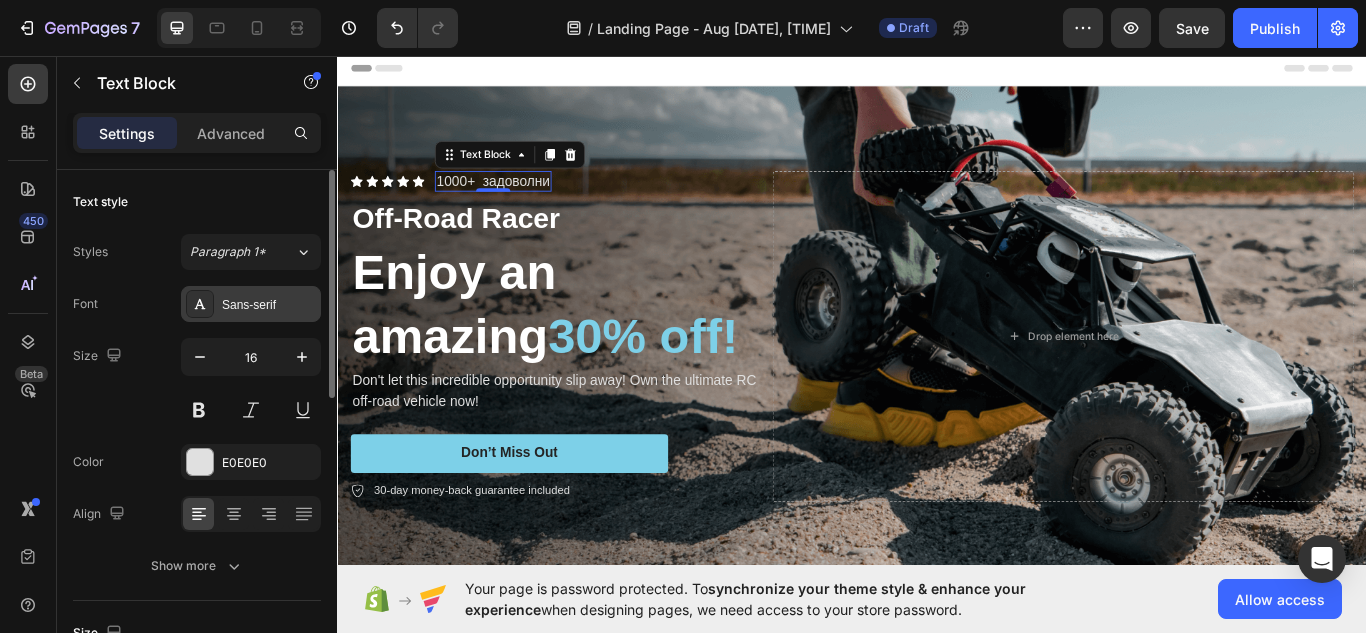 click on "Sans-serif" at bounding box center [269, 305] 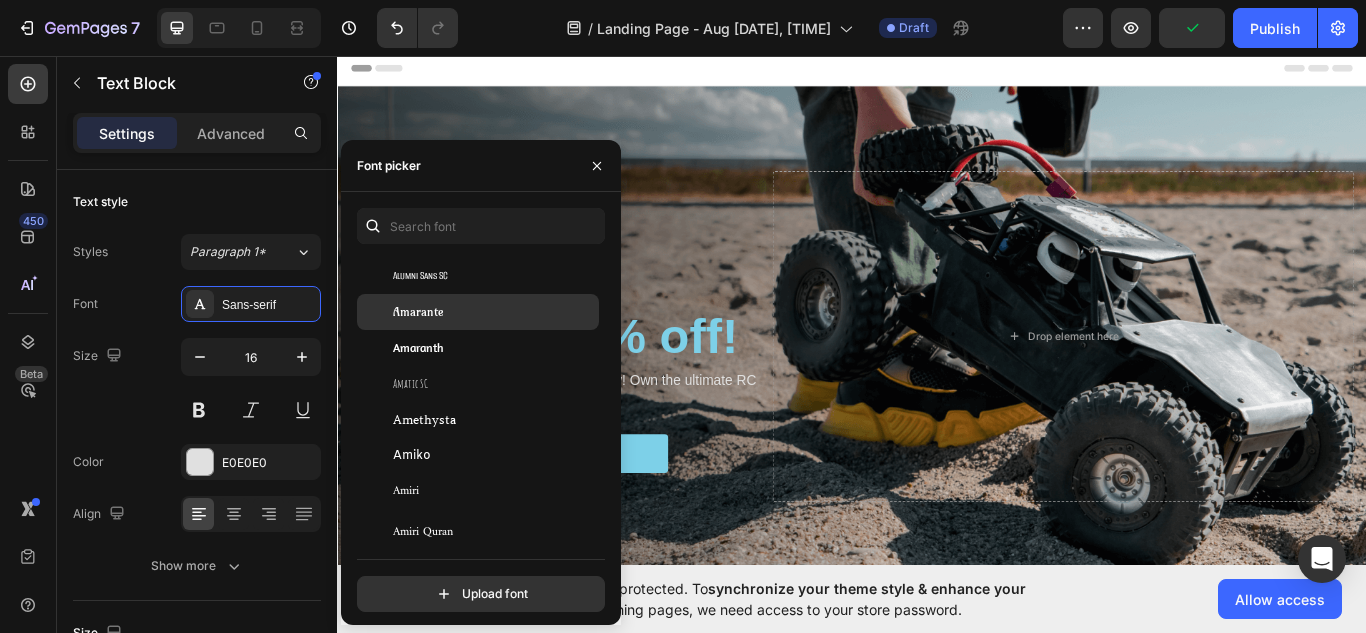 scroll, scrollTop: 2100, scrollLeft: 0, axis: vertical 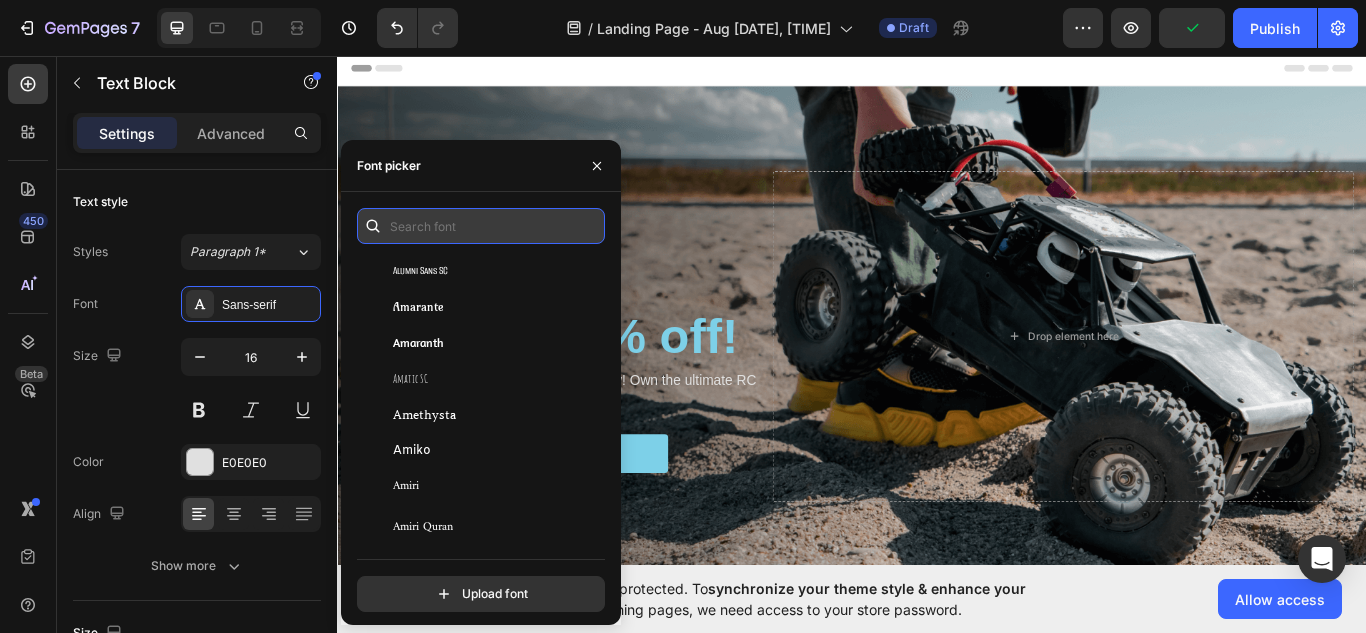 click at bounding box center (481, 226) 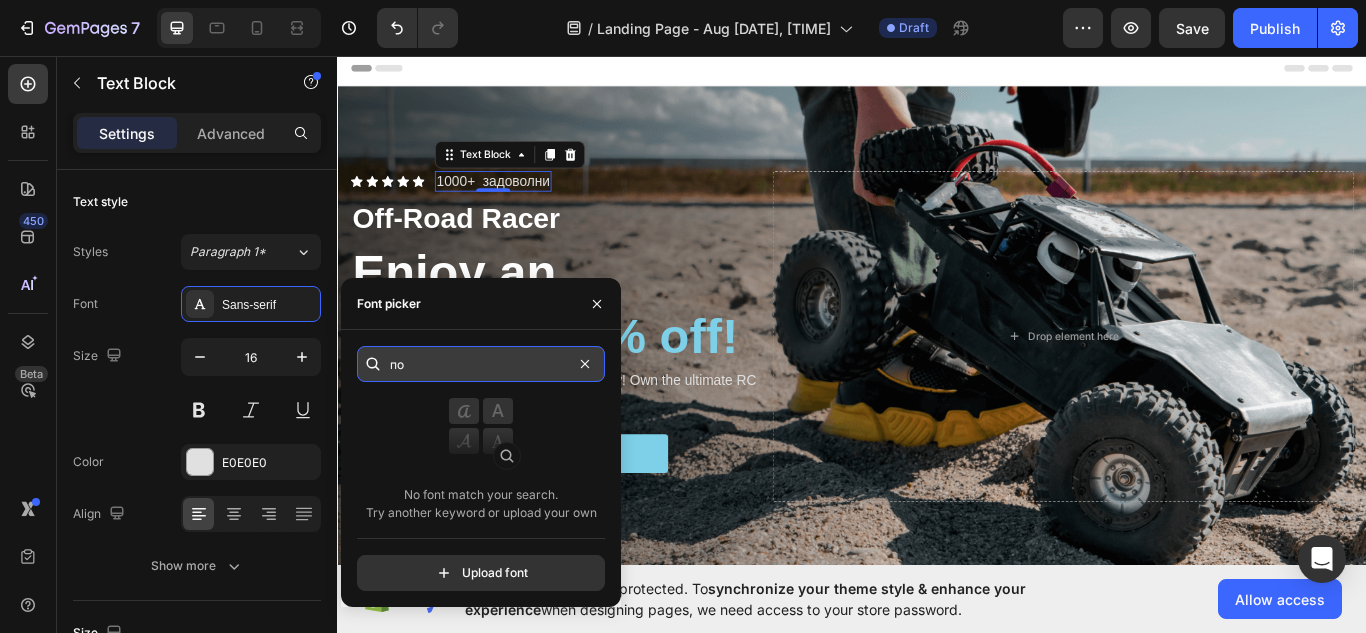 type on "п" 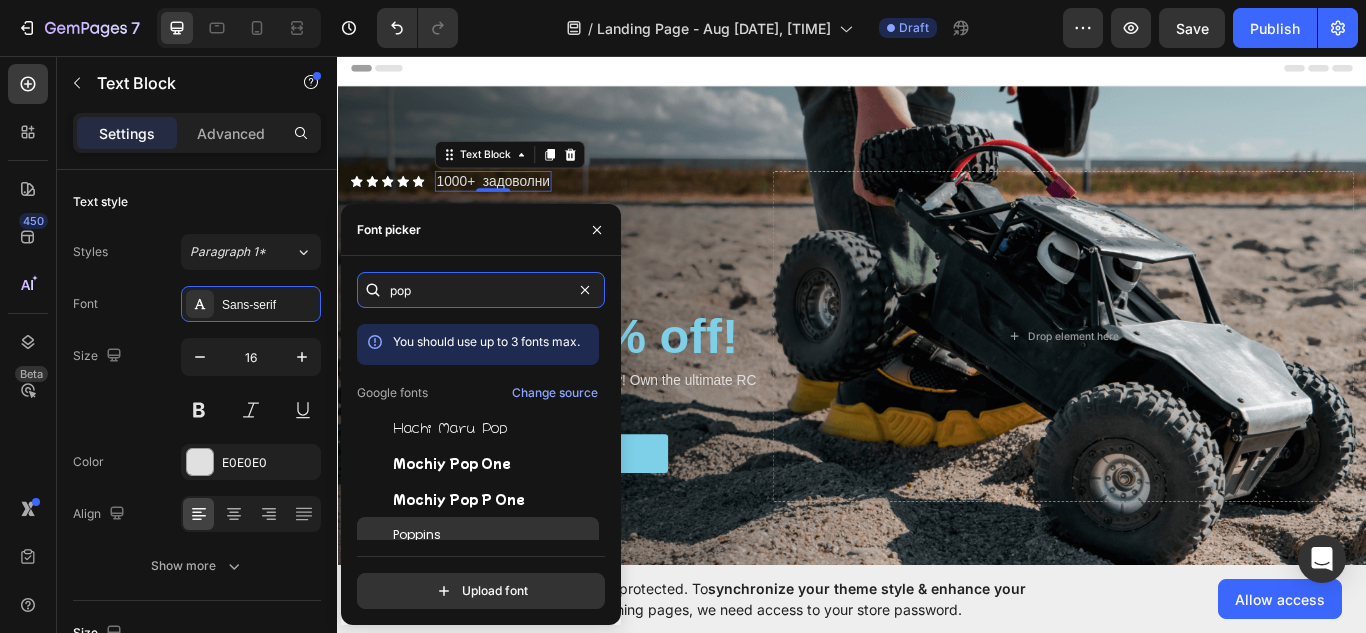 type on "pop" 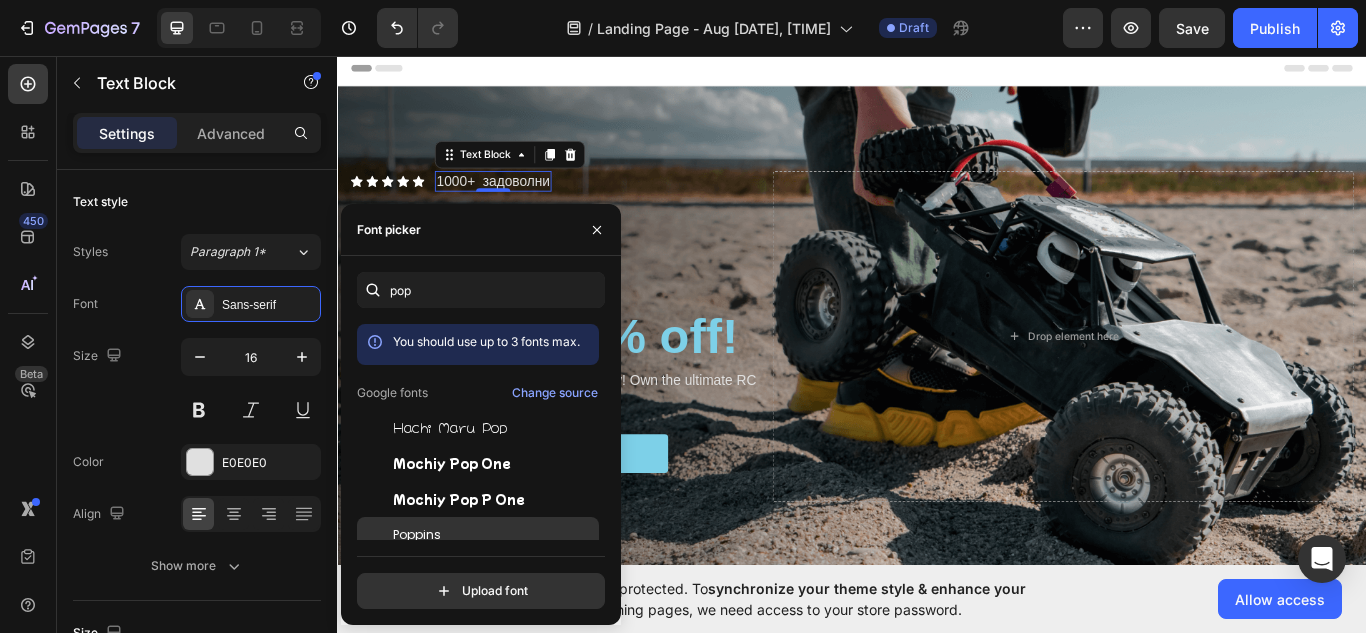 click on "Poppins" at bounding box center (494, 535) 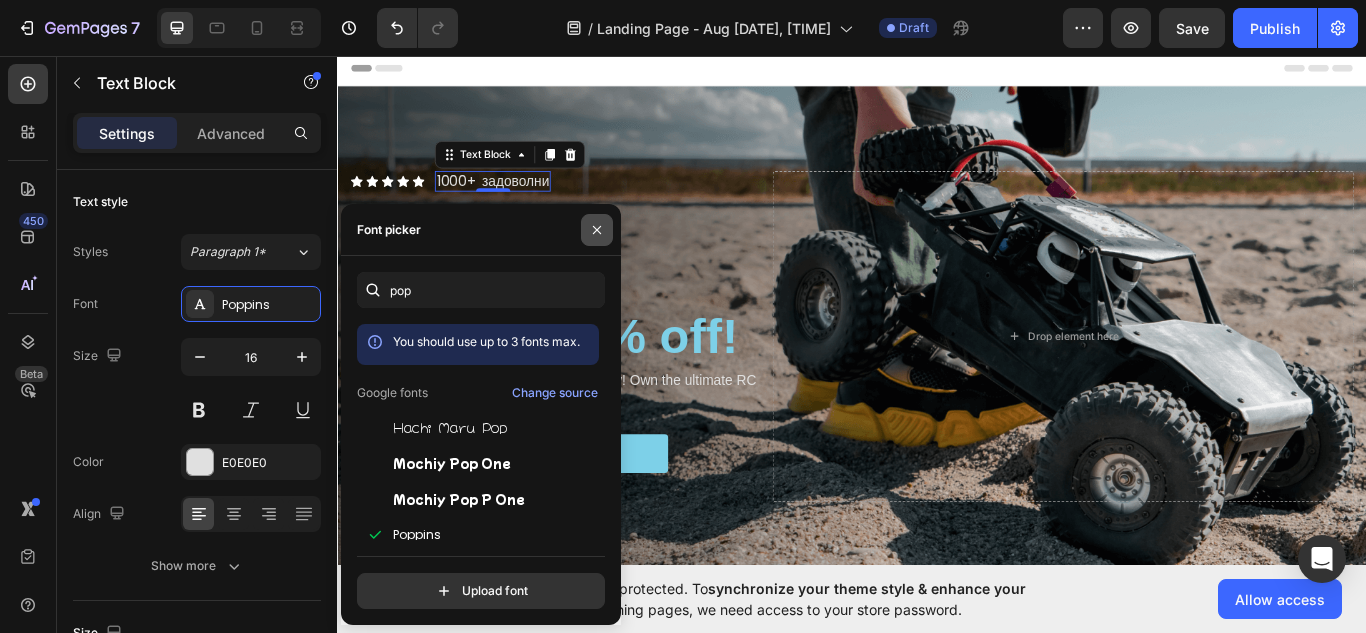 click 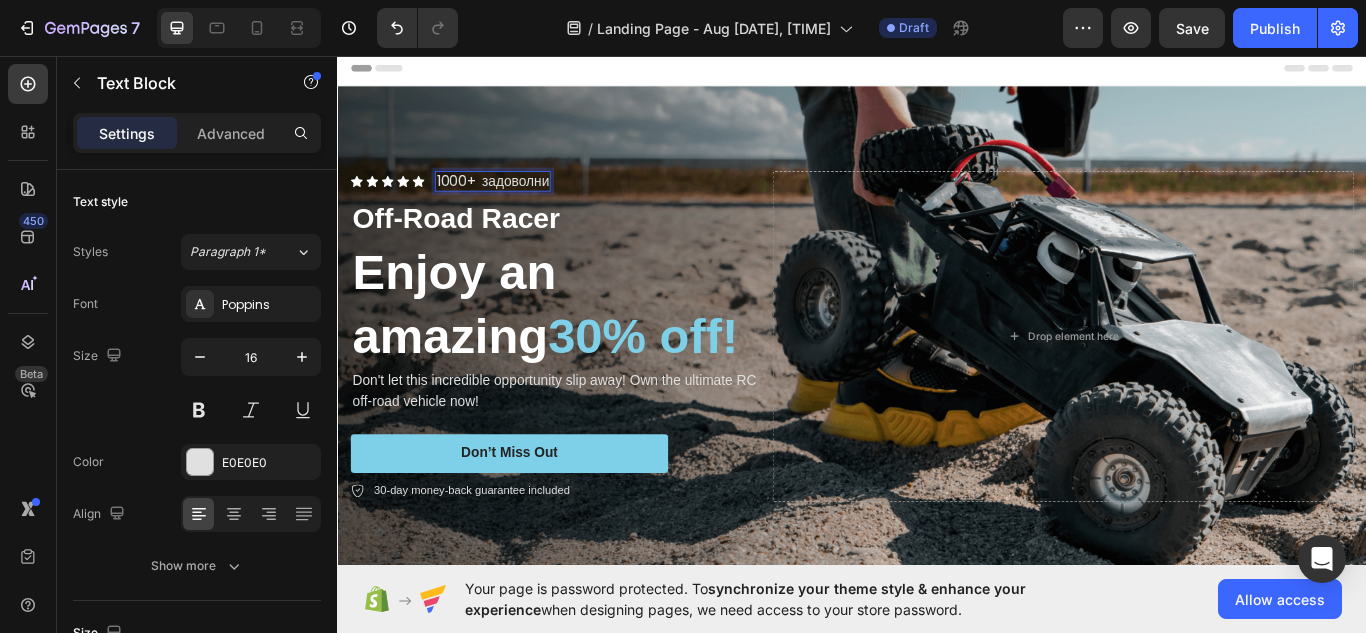 click on "1000+  задоволни" at bounding box center [517, 203] 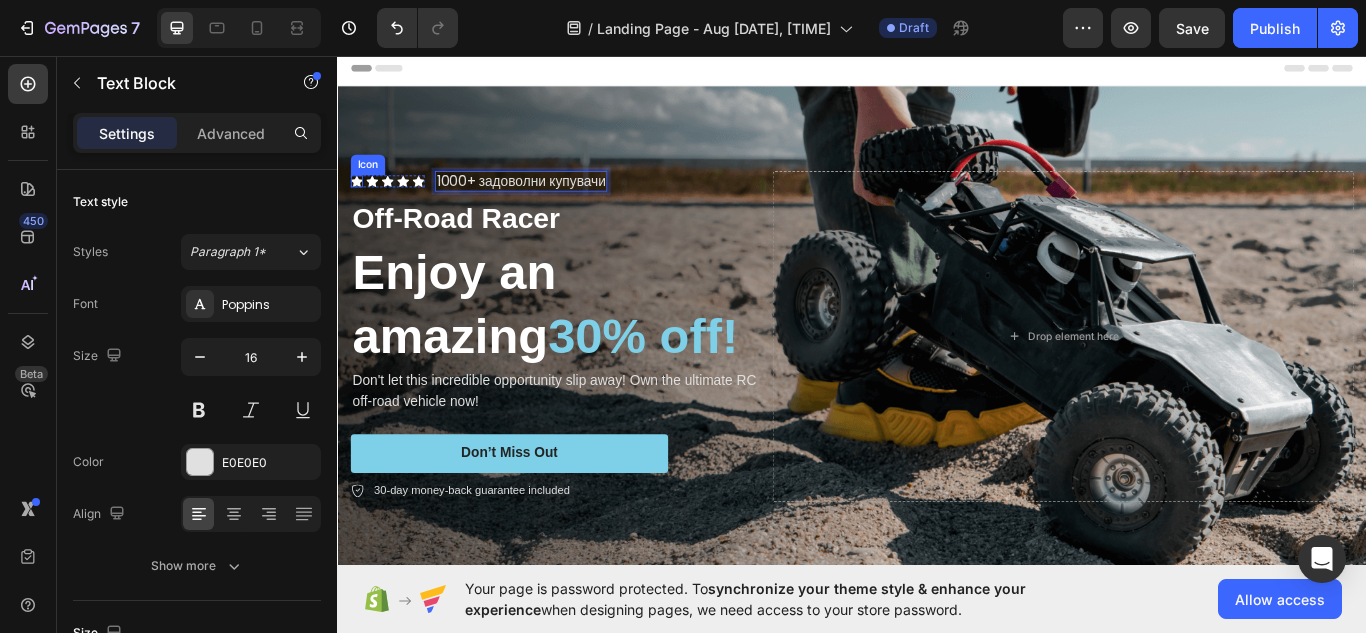 click 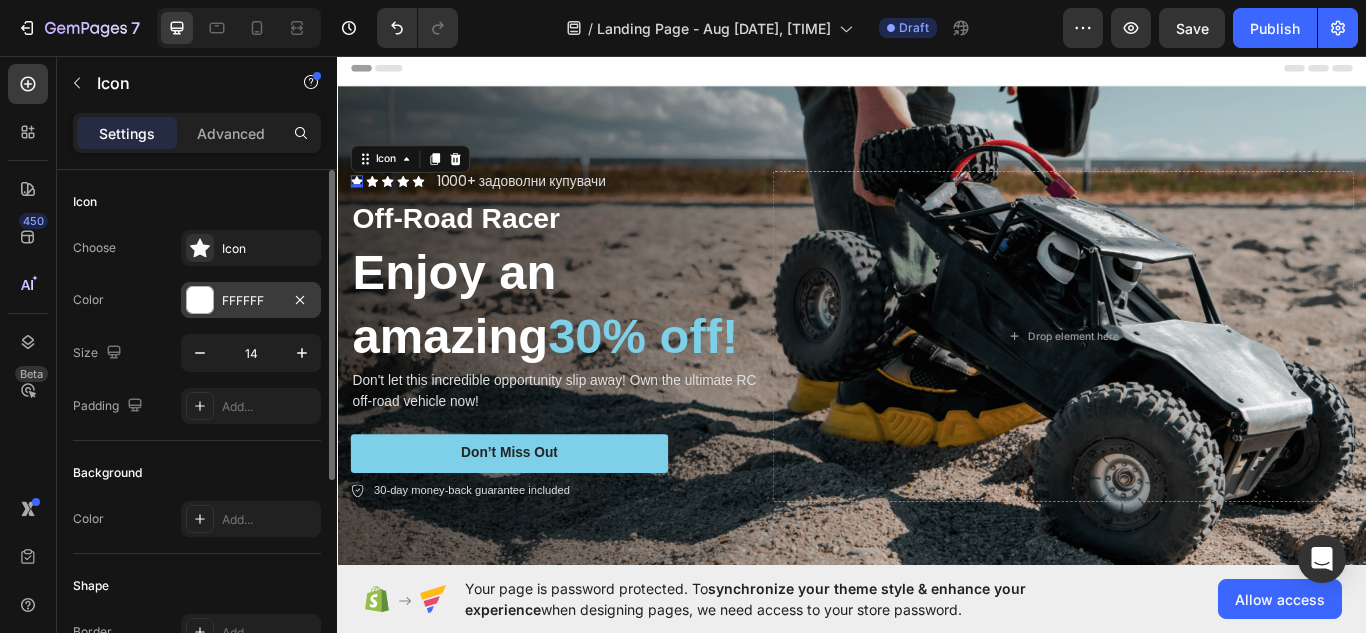 click on "FFFFFF" at bounding box center [251, 300] 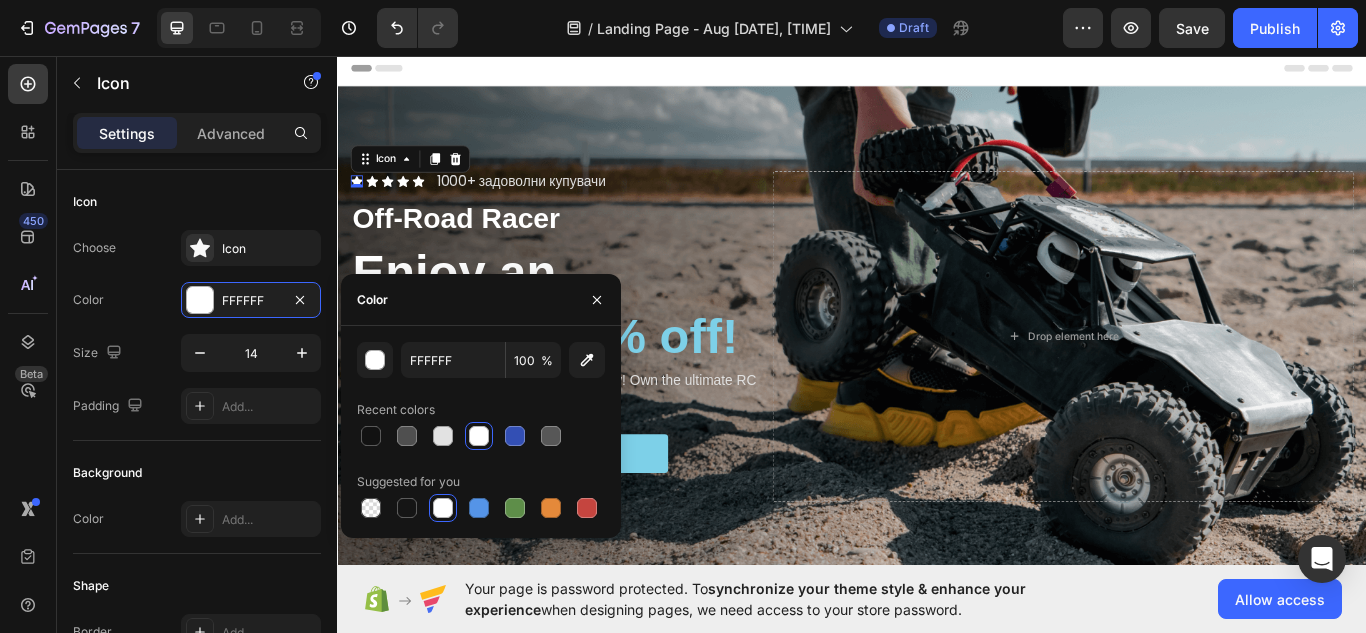 click 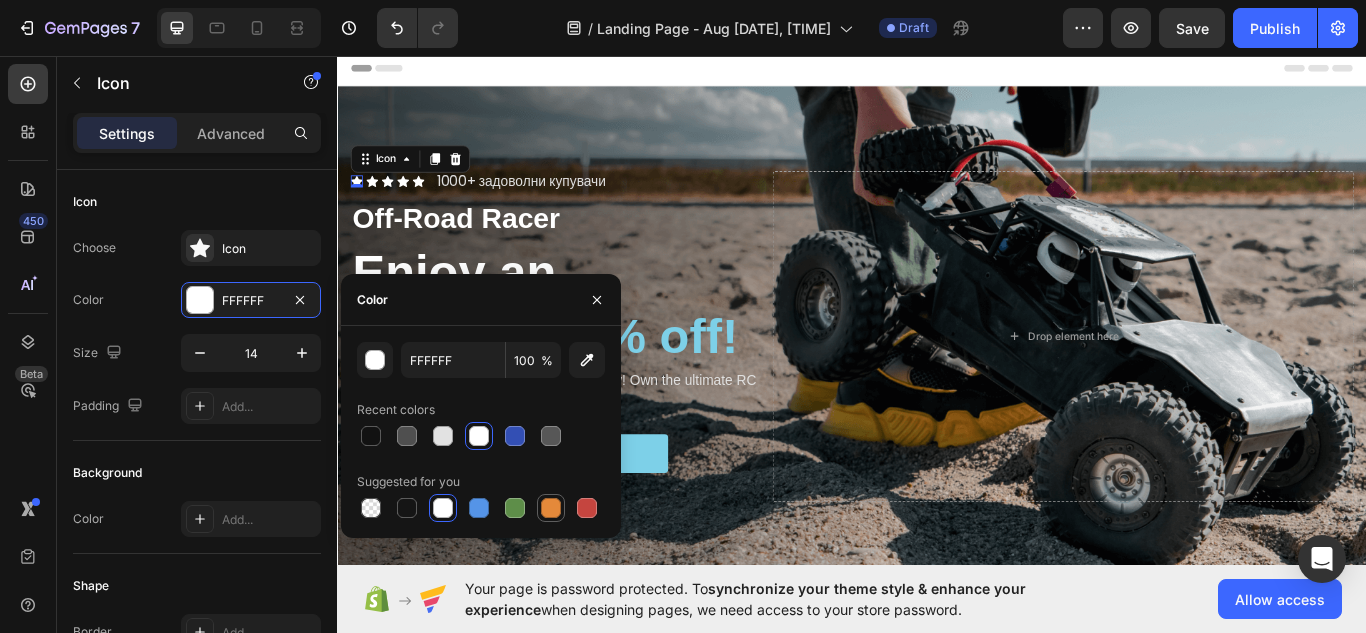 click at bounding box center [551, 508] 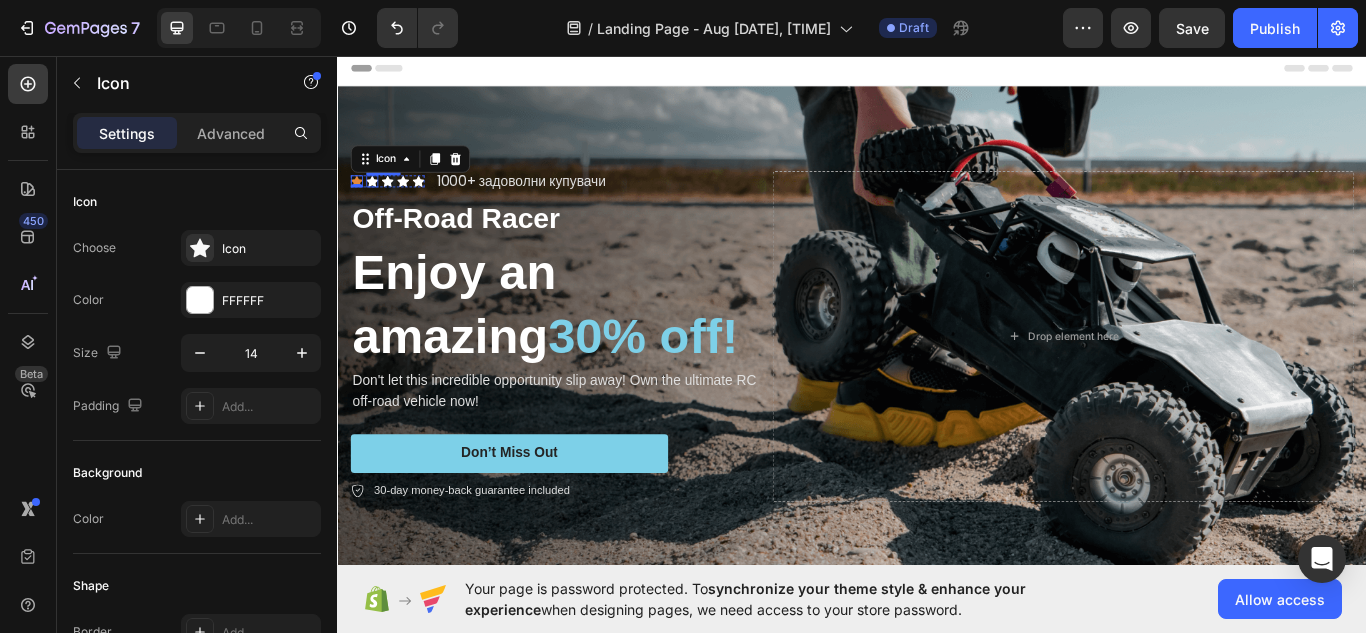 click on "Icon   0 Icon Icon Icon Icon Icon List" at bounding box center [395, 203] 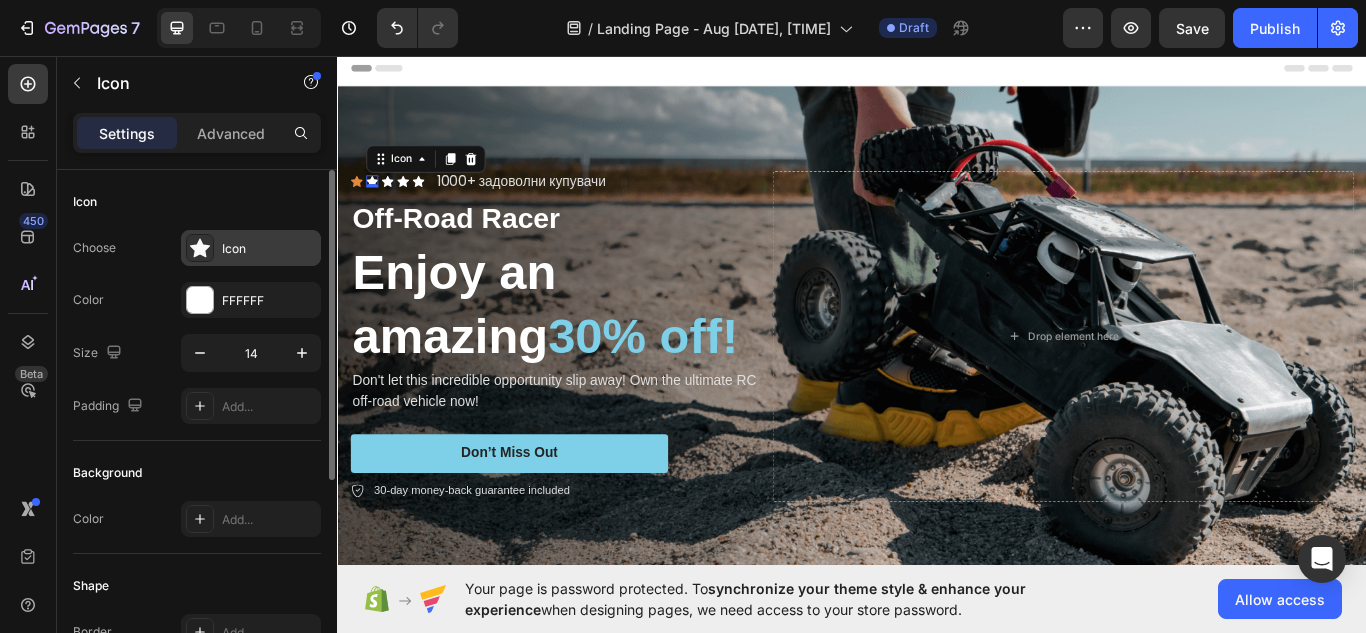 click on "Icon" at bounding box center [251, 248] 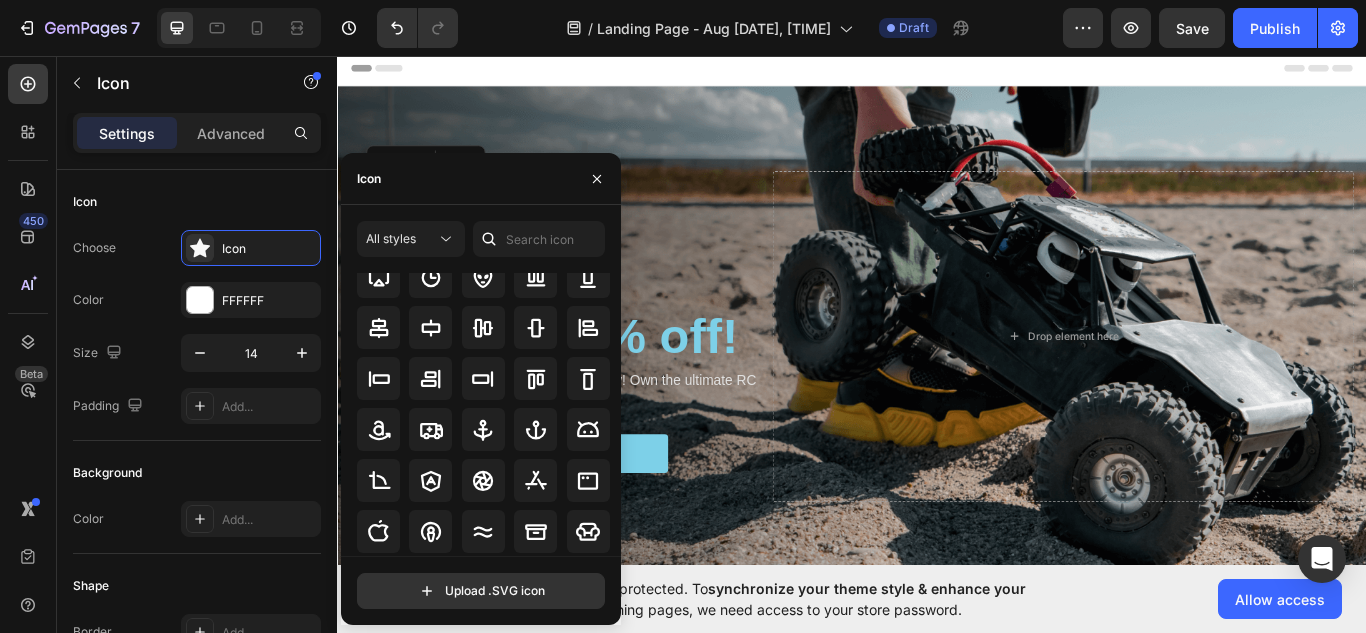 scroll, scrollTop: 14, scrollLeft: 0, axis: vertical 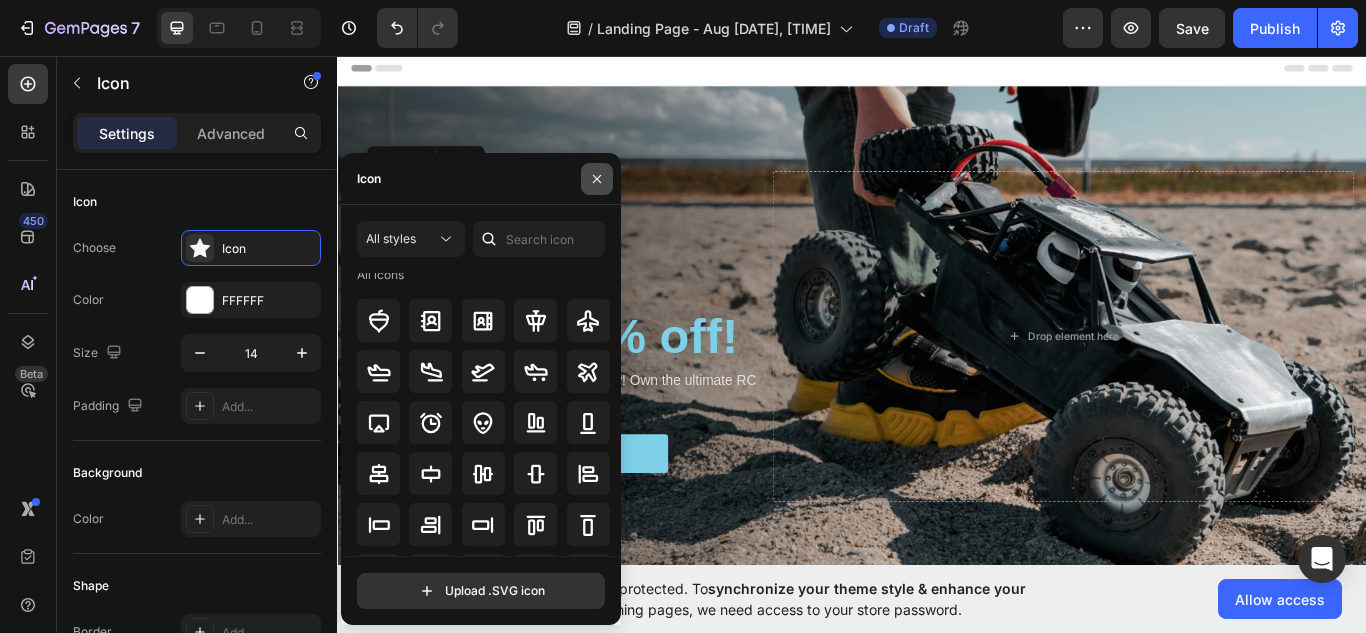 click at bounding box center (597, 179) 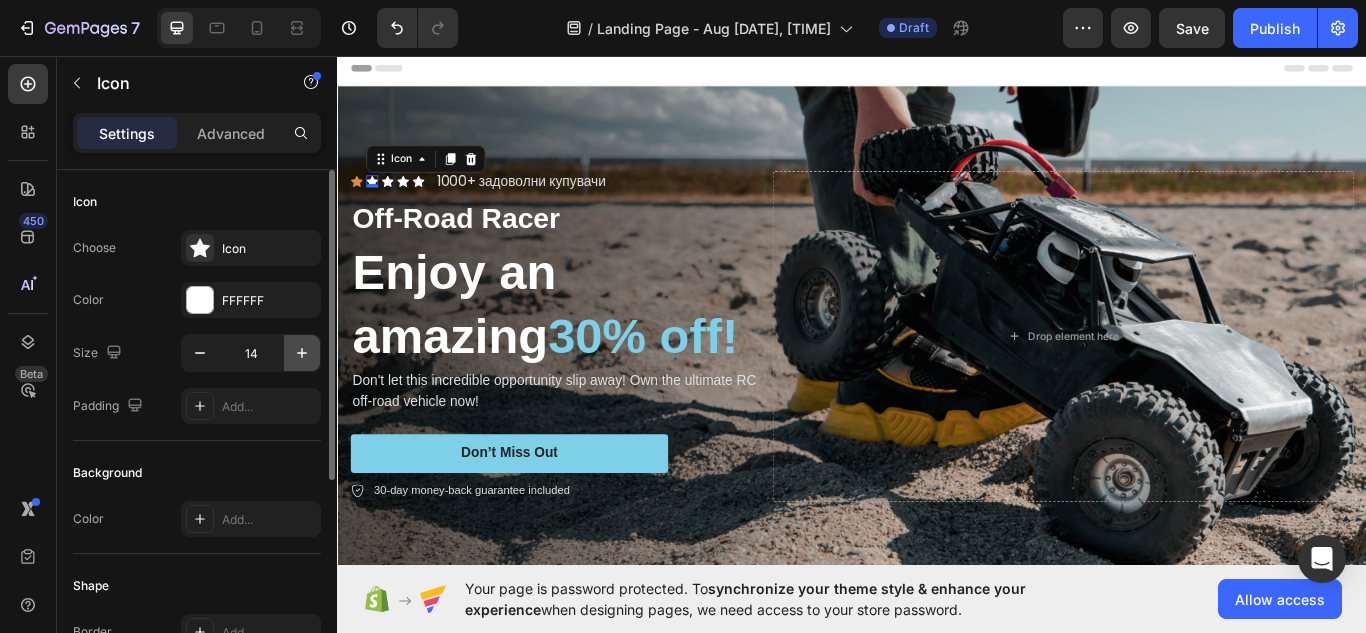 click 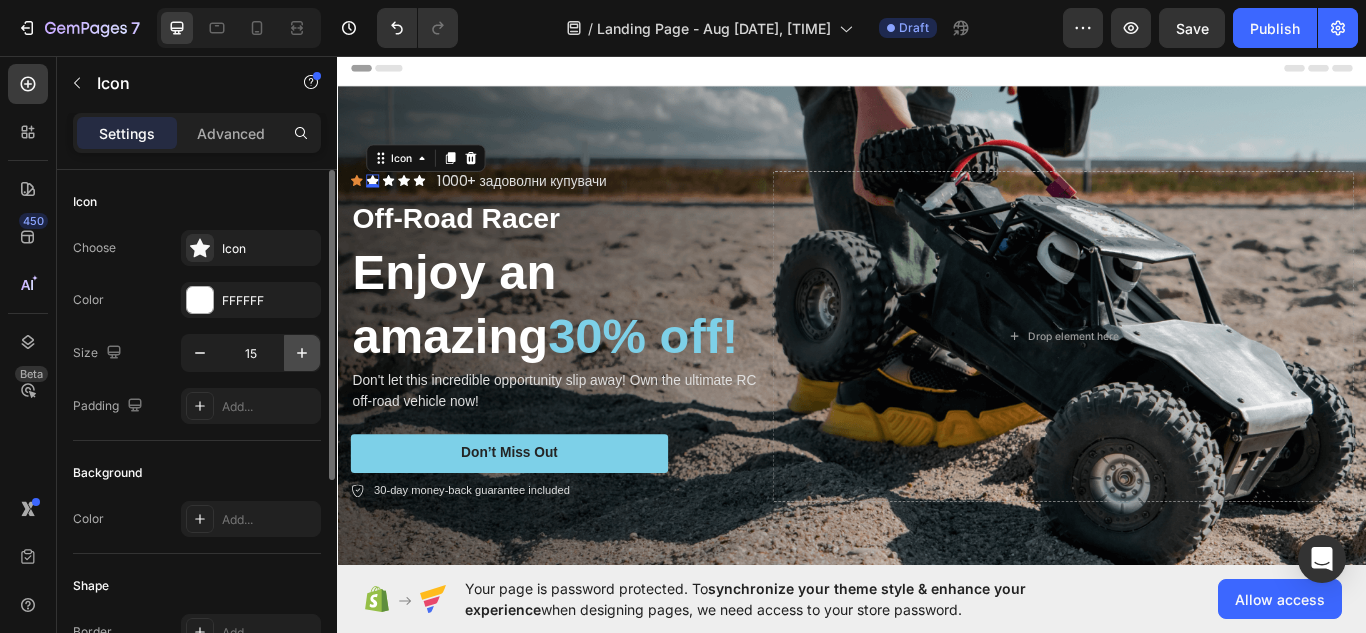 click 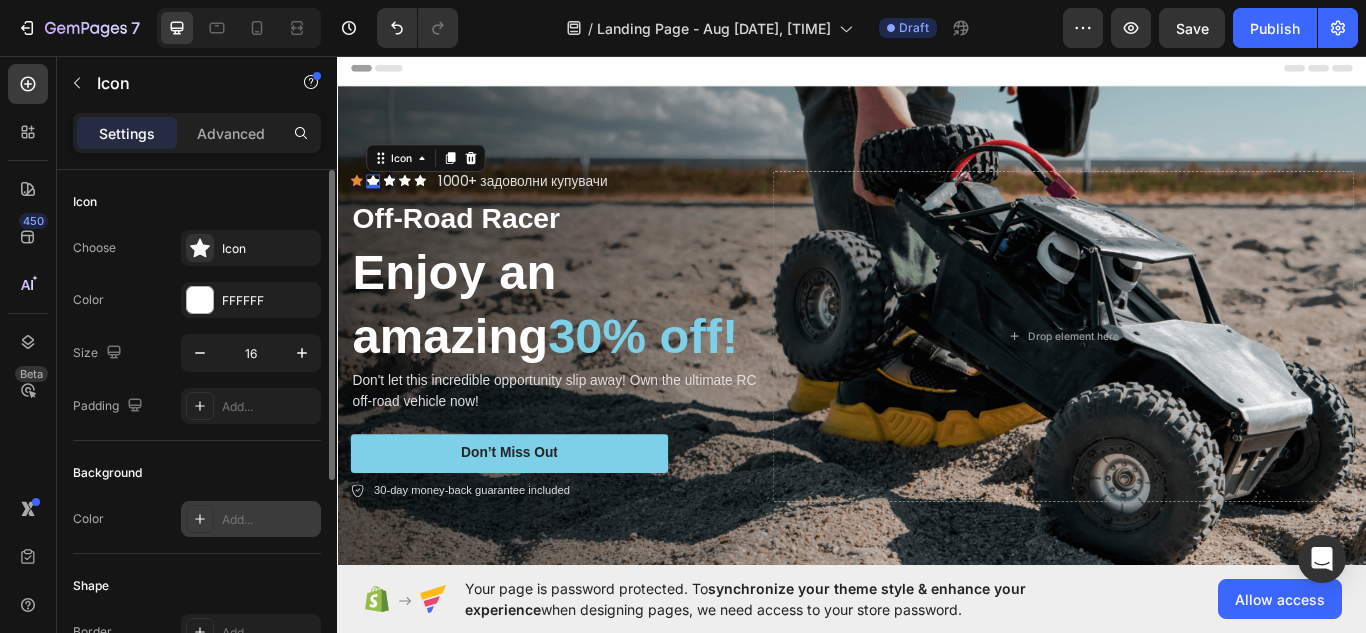 click on "Add..." at bounding box center [269, 520] 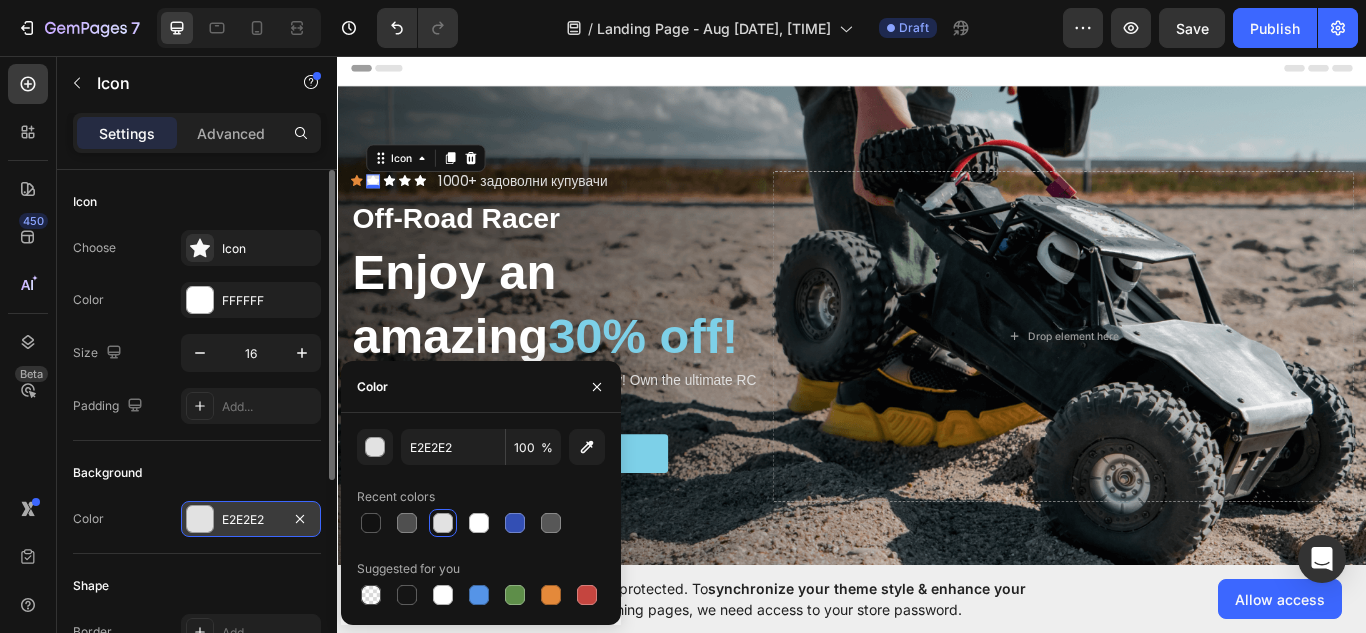 click on "Background" at bounding box center (197, 473) 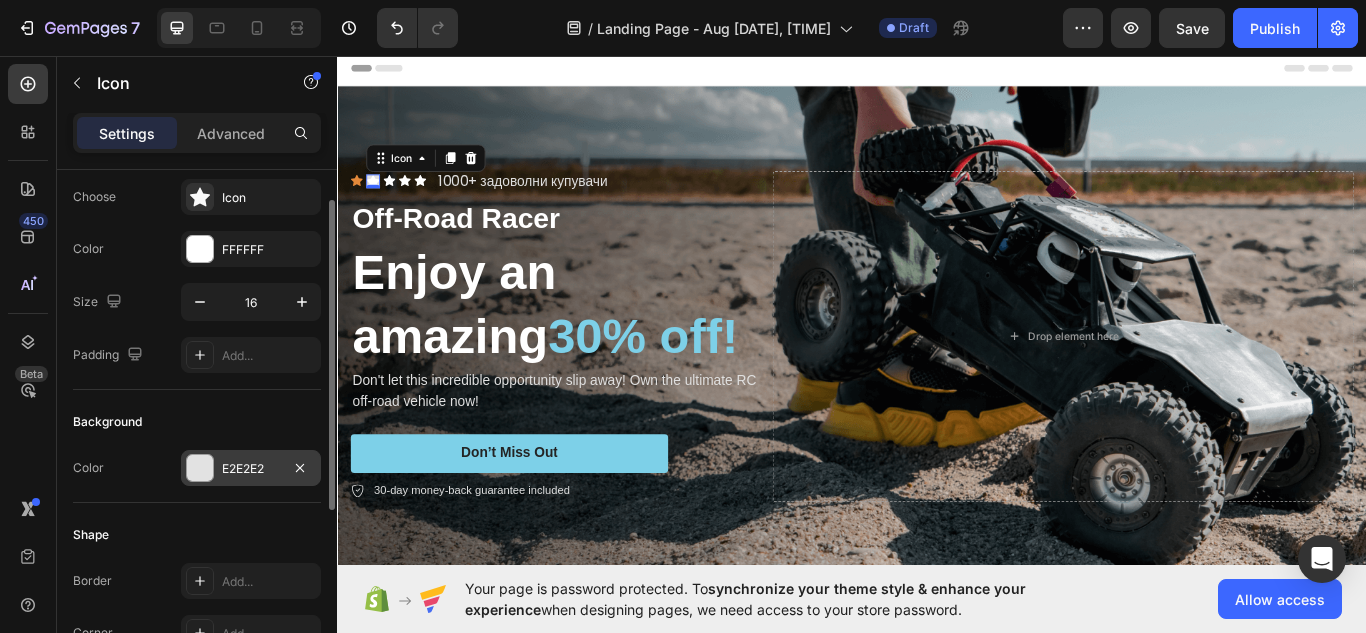 scroll, scrollTop: 0, scrollLeft: 0, axis: both 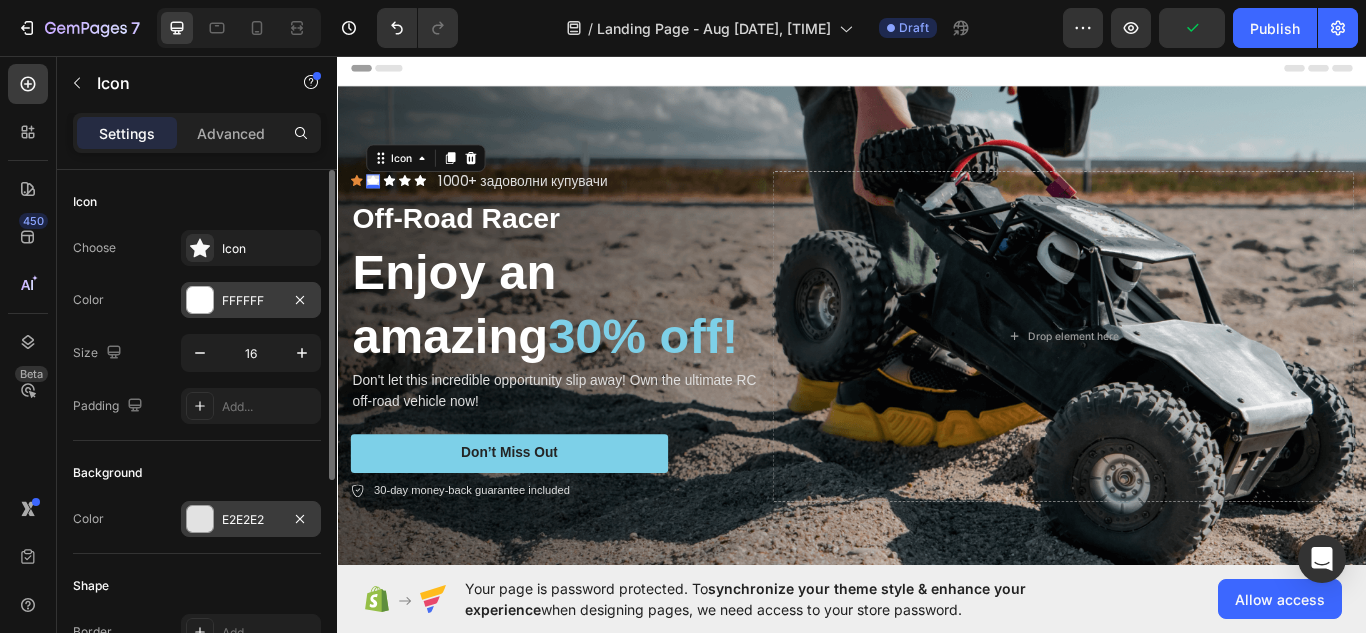 click on "FFFFFF" at bounding box center (251, 301) 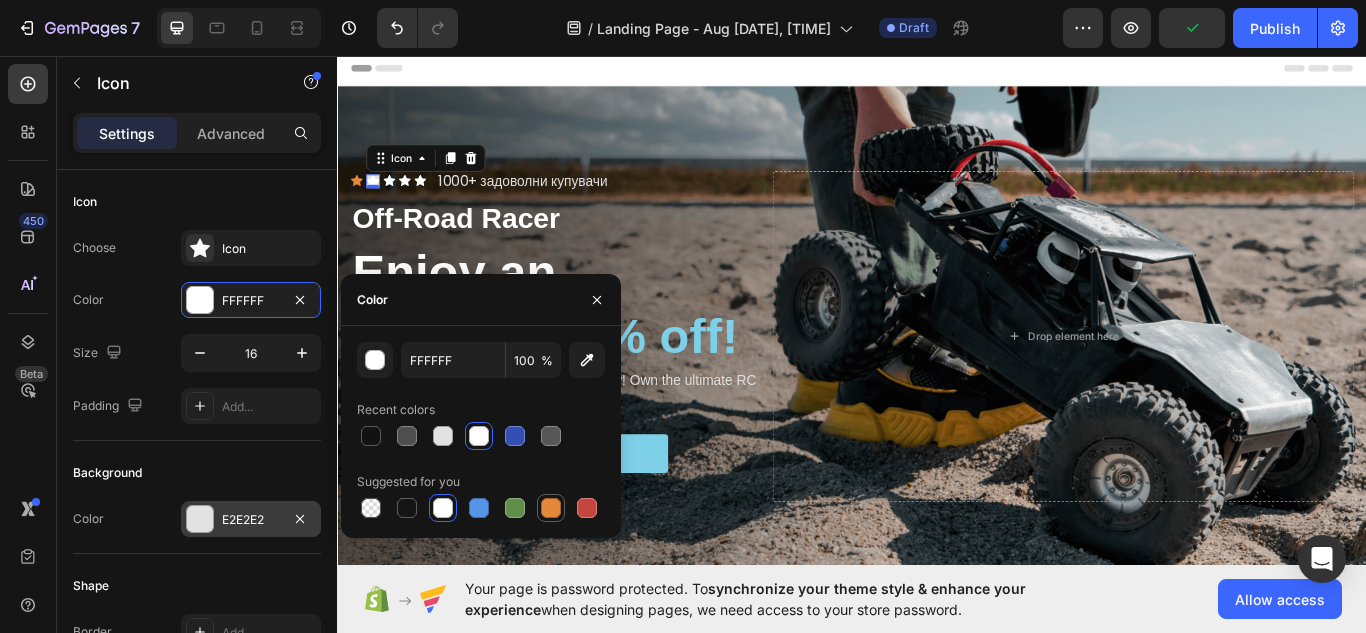 click at bounding box center [551, 508] 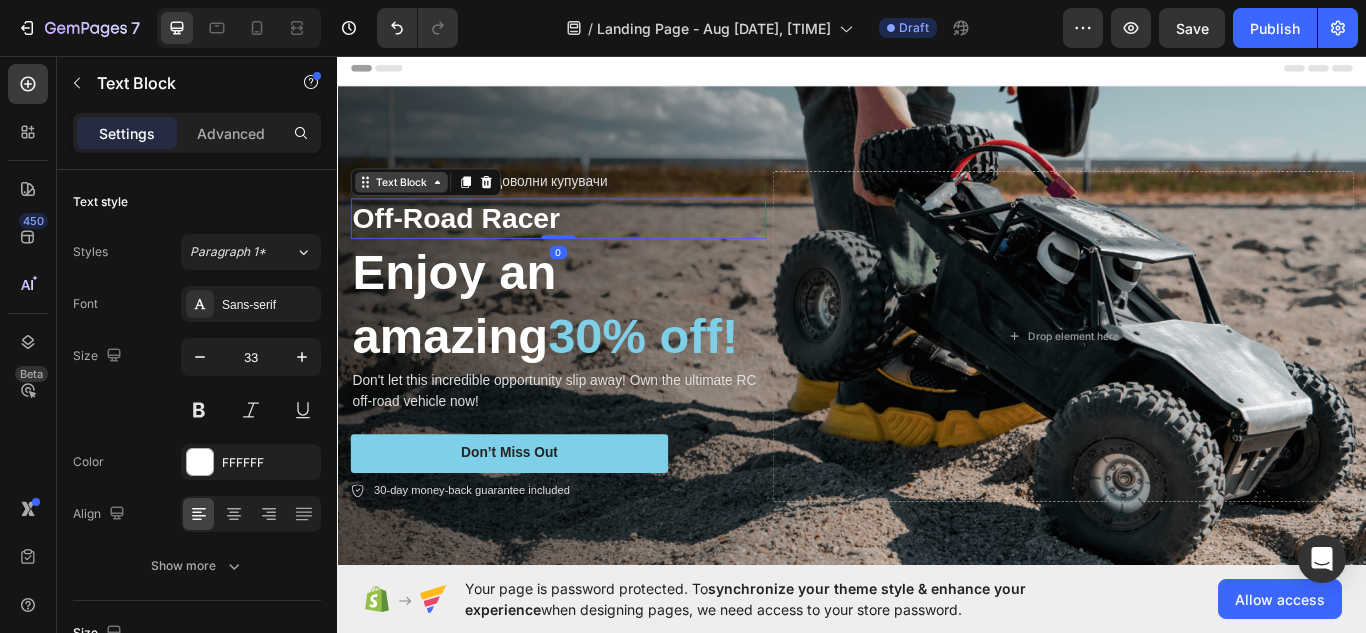 click on "Text Block" at bounding box center [411, 204] 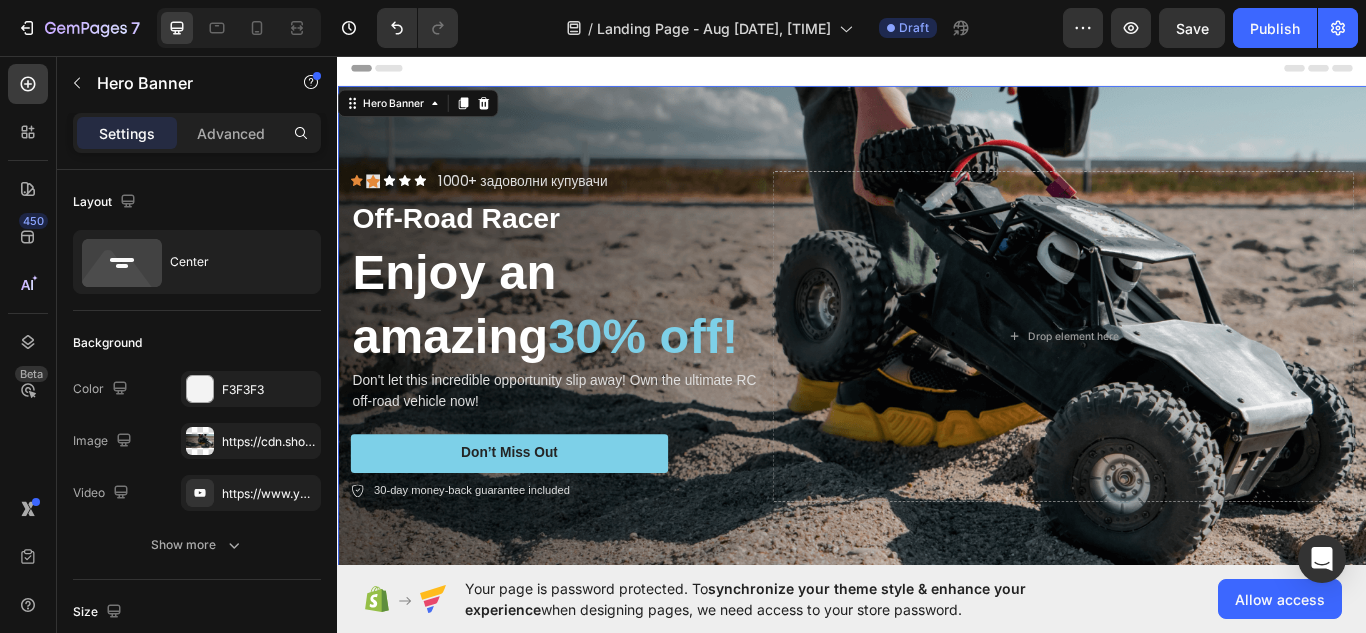 click on "Icon Icon Icon Icon Icon Icon List 1000+ задоволни купувачи Text Block Row Off-Road Racer Text Block Enjoy an amazing  30% off! Heading Don't let this incredible opportunity slip away! Own the ultimate RC off-road vehicle now! Text Block Don’t Miss Out Button
30-day money-back guarantee included  Item List
Drop element here Row" at bounding box center (937, 384) 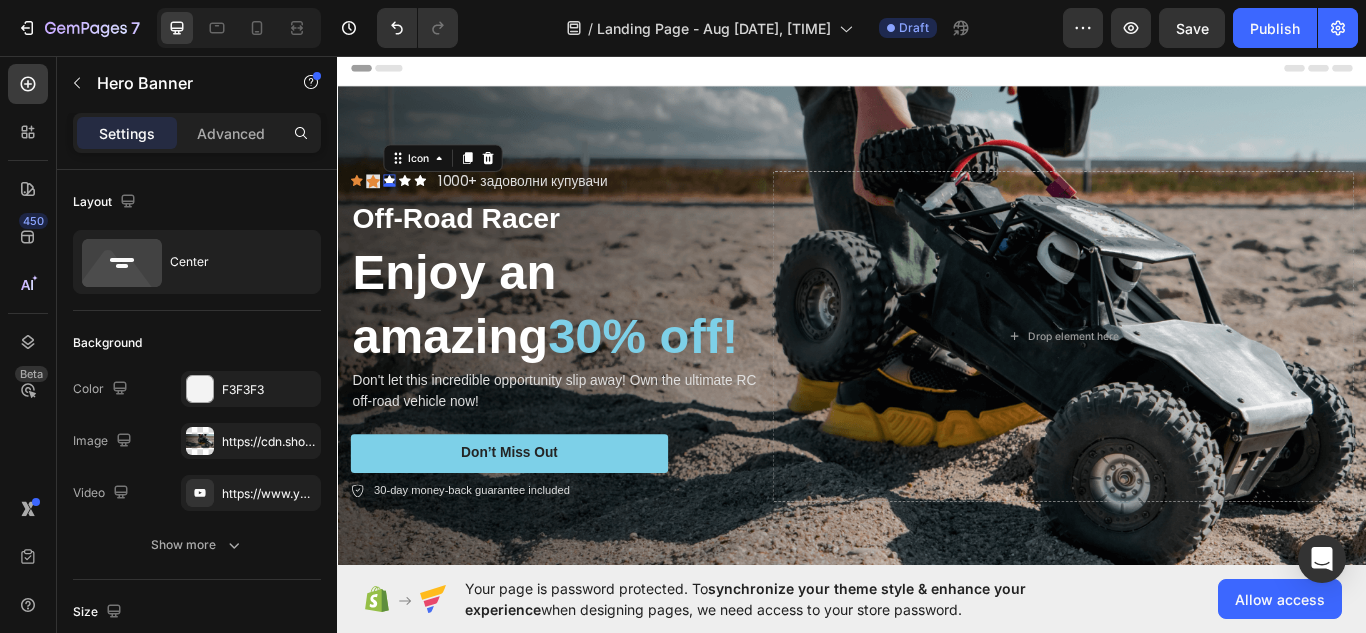 click on "Icon   0" at bounding box center (397, 202) 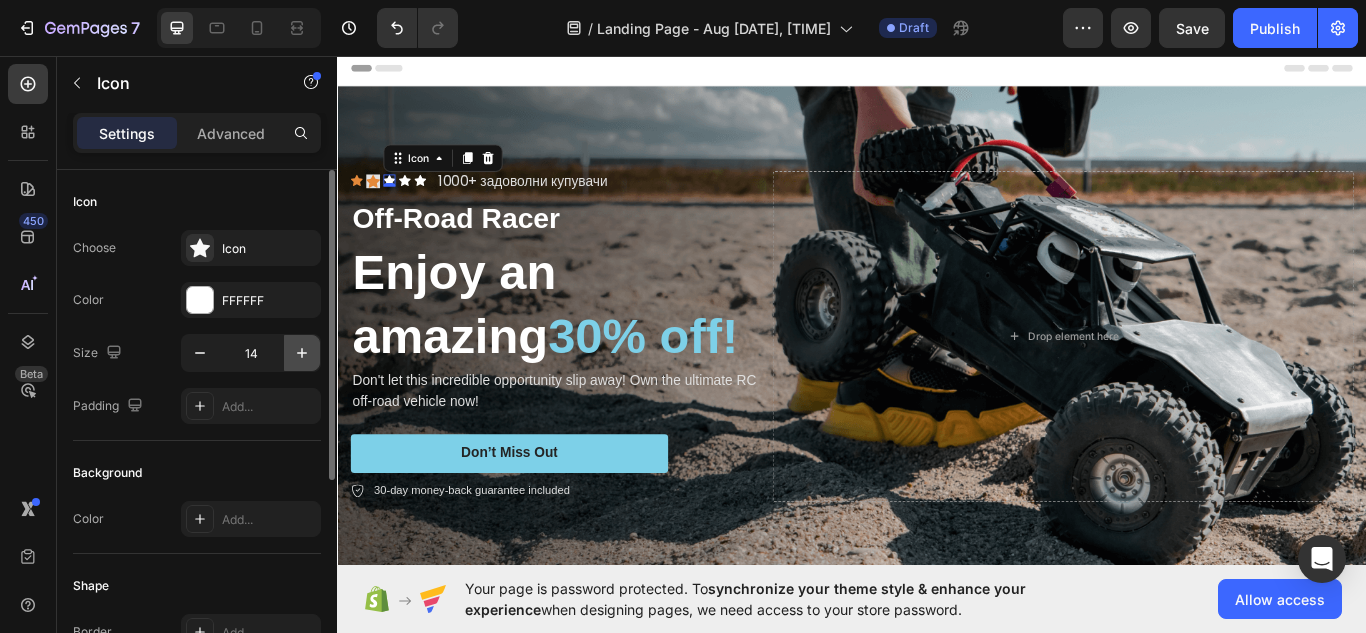 click 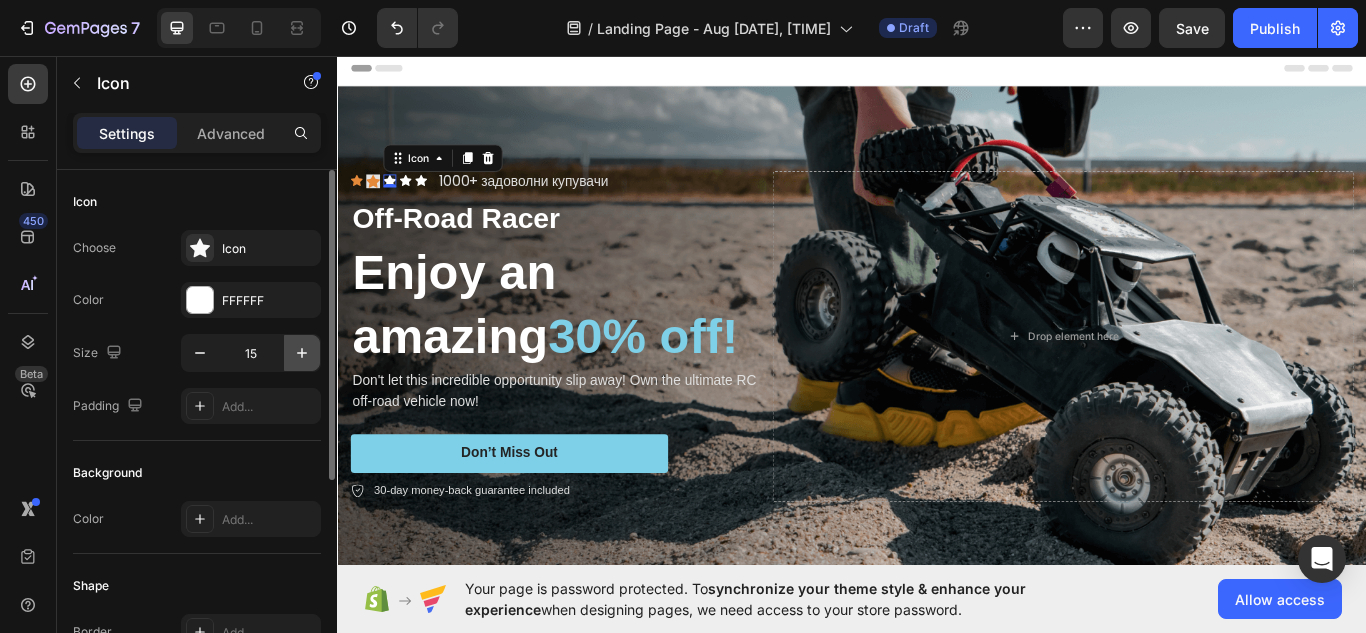click 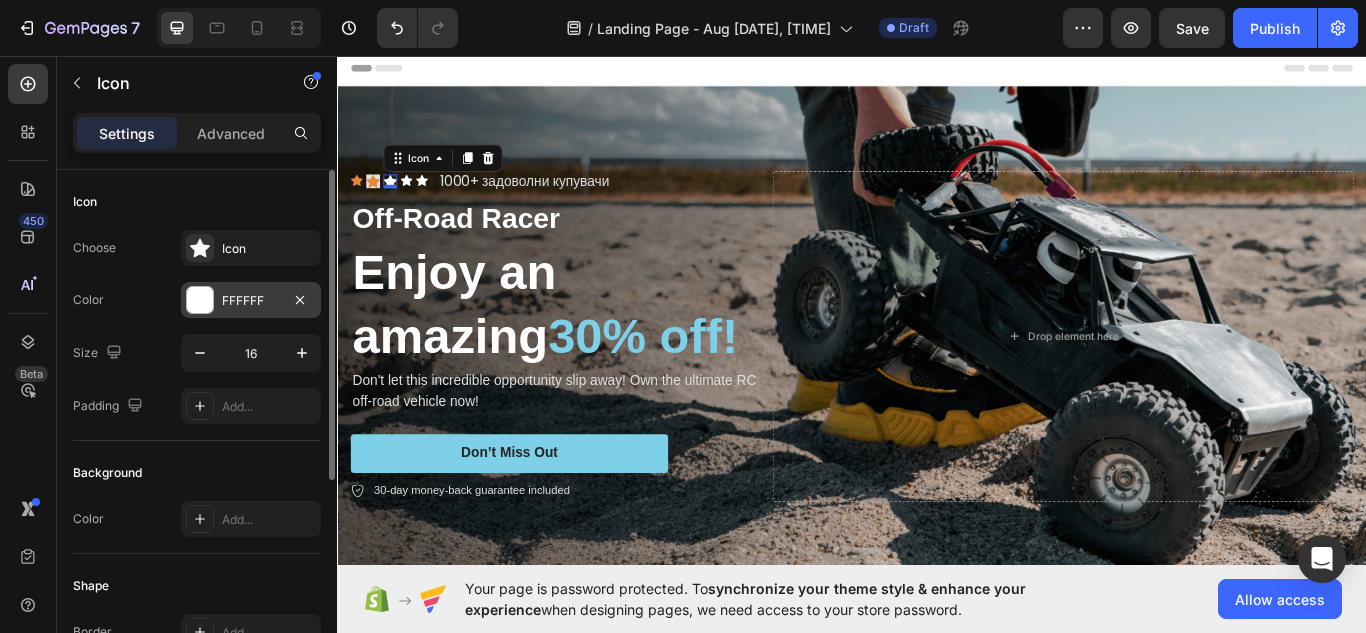 click on "FFFFFF" at bounding box center [251, 301] 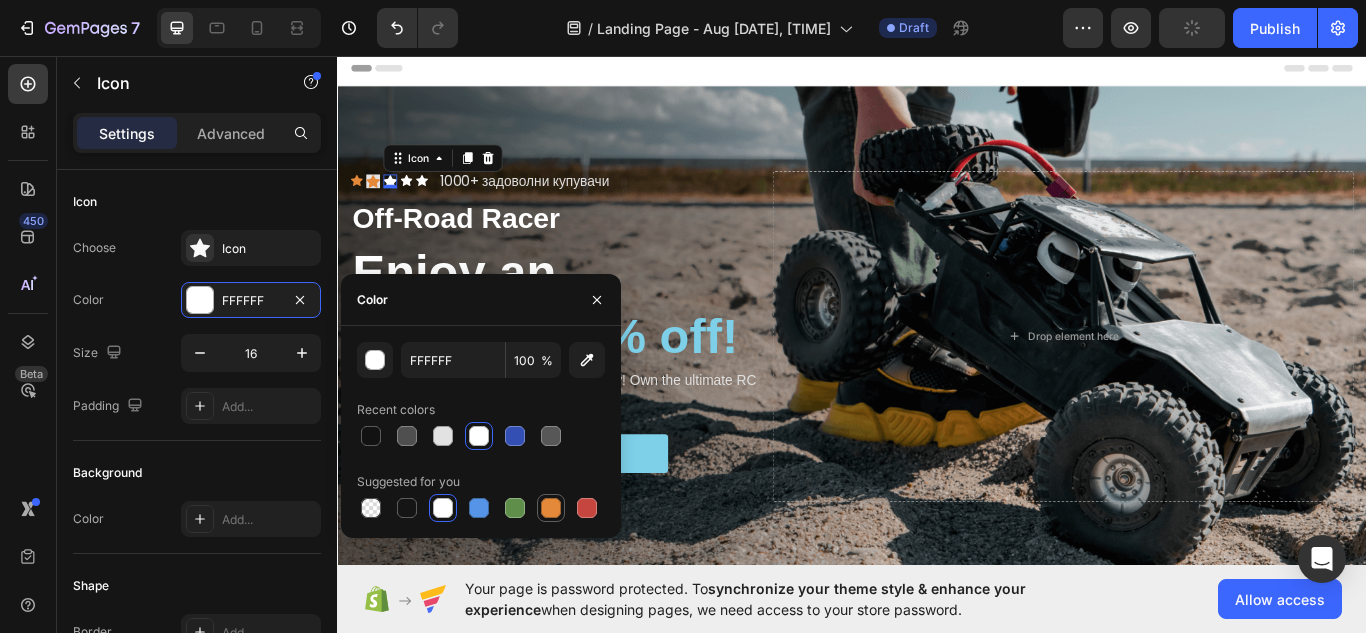 click at bounding box center (551, 508) 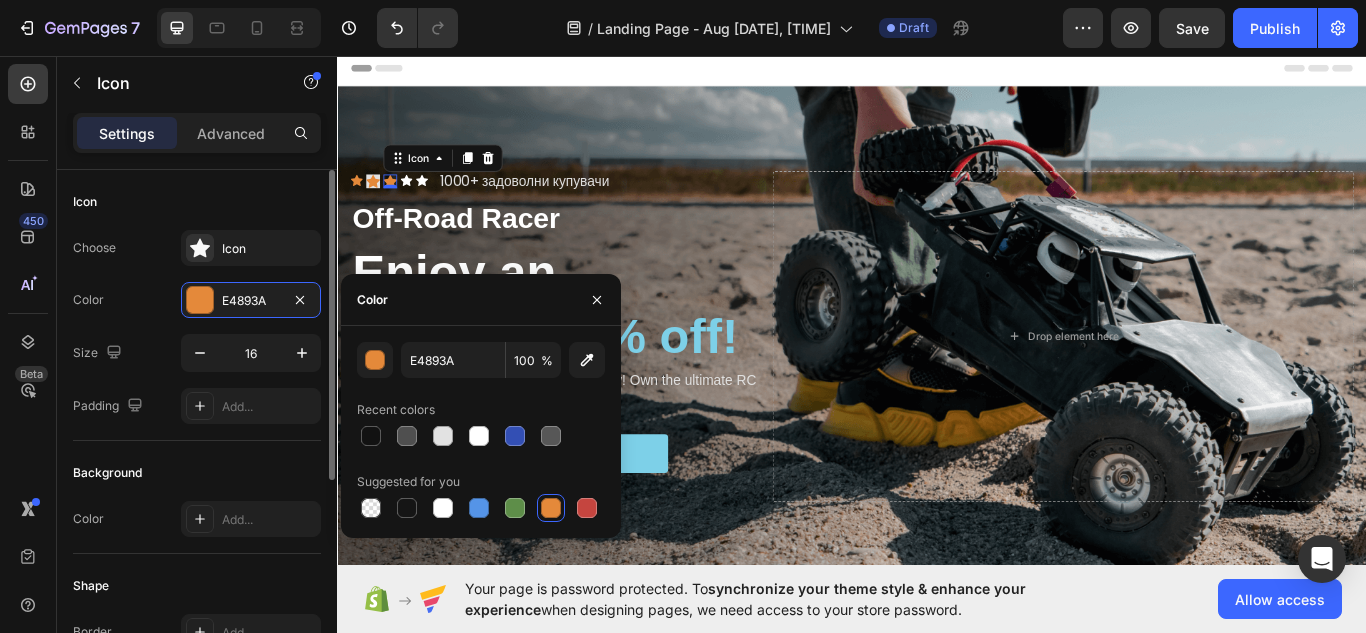 click on "Icon" at bounding box center [197, 202] 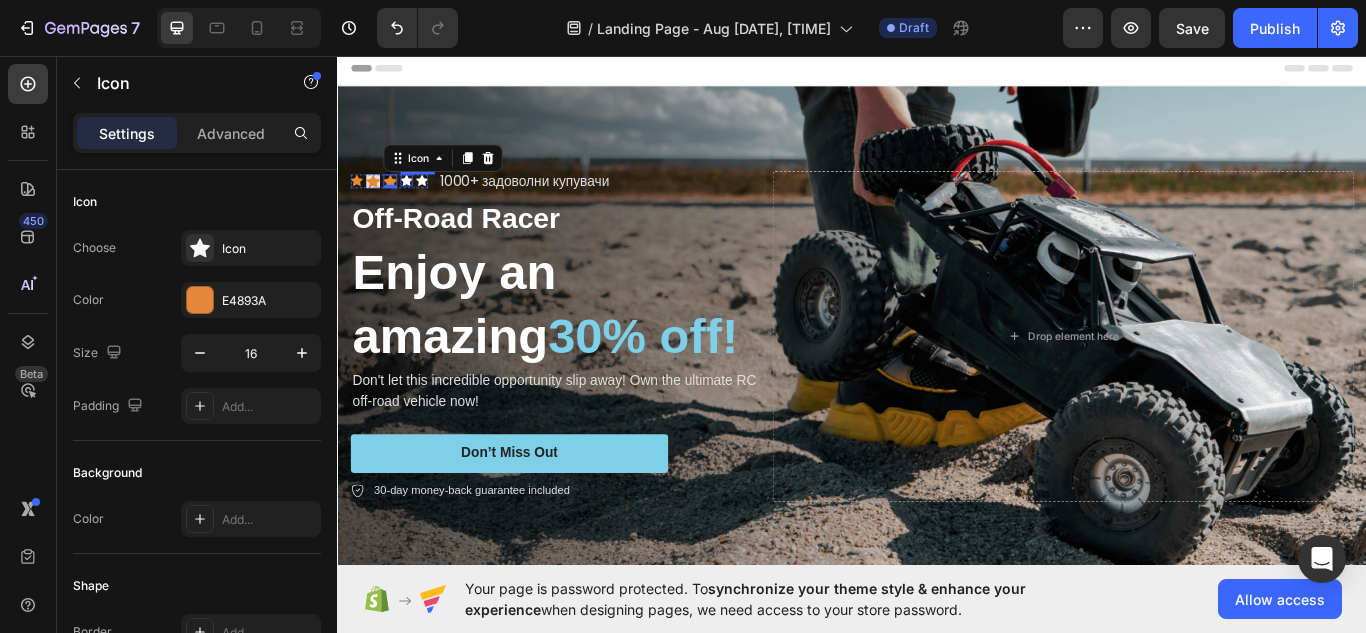 click on "Icon" at bounding box center [417, 202] 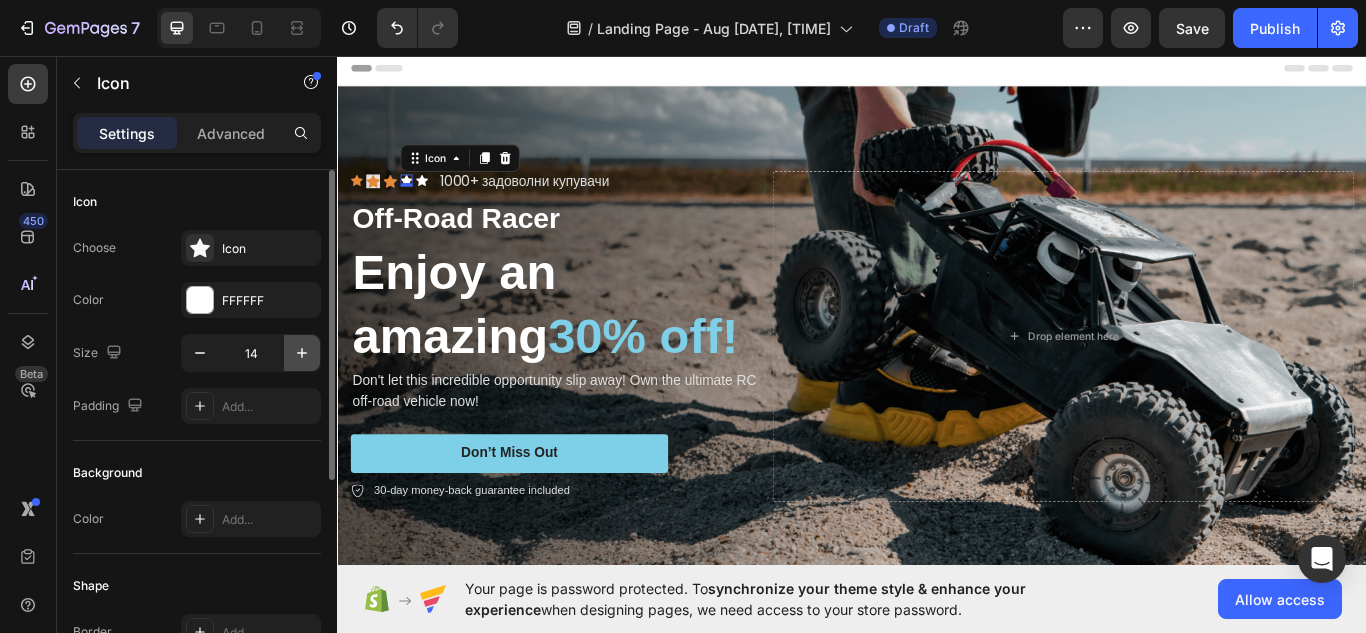 click 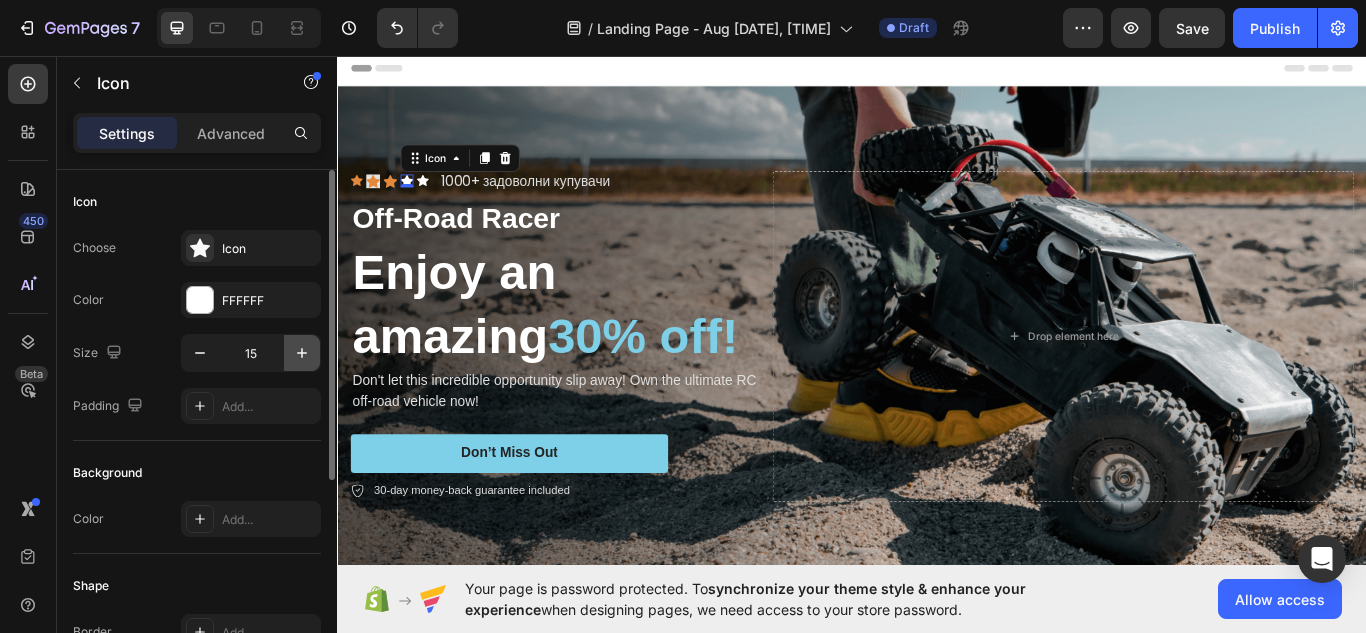 click 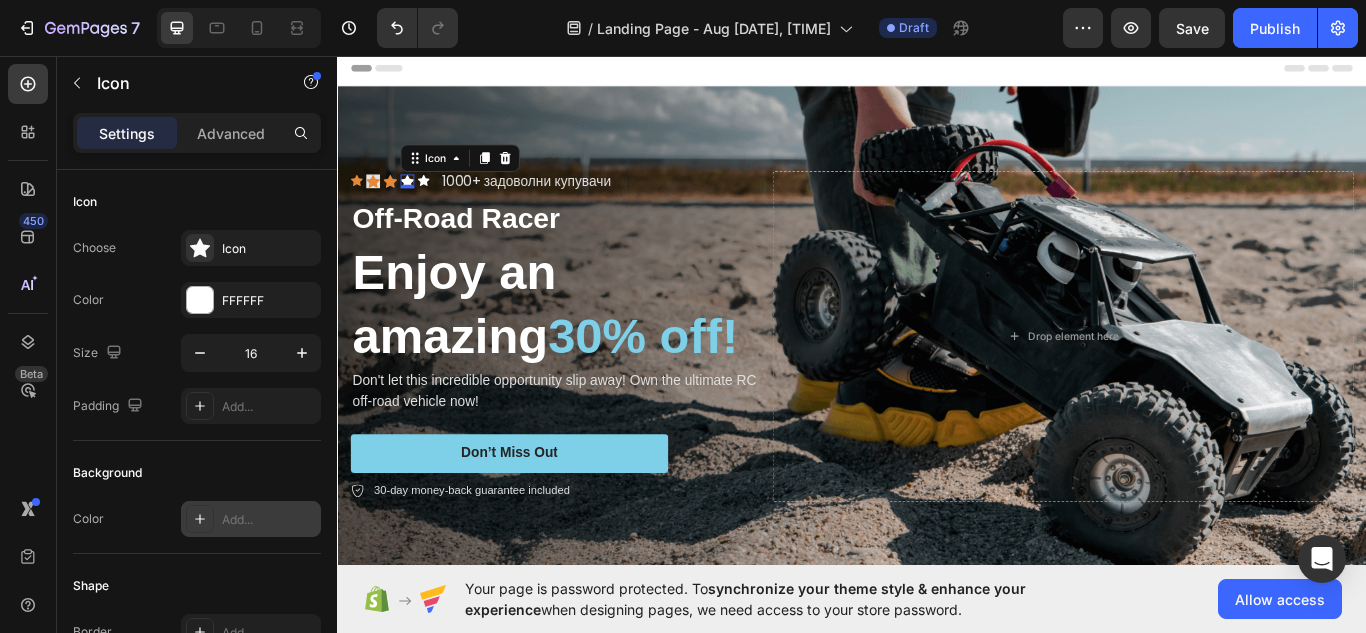 click on "Add..." at bounding box center (269, 520) 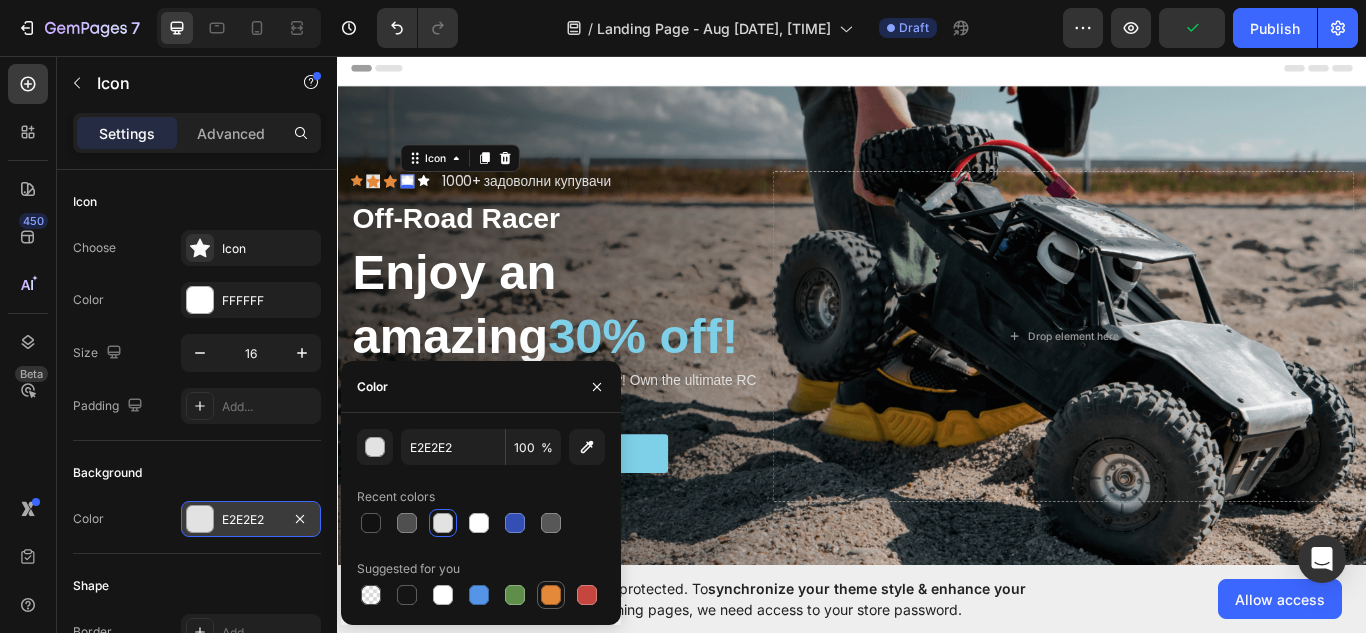 click at bounding box center [551, 595] 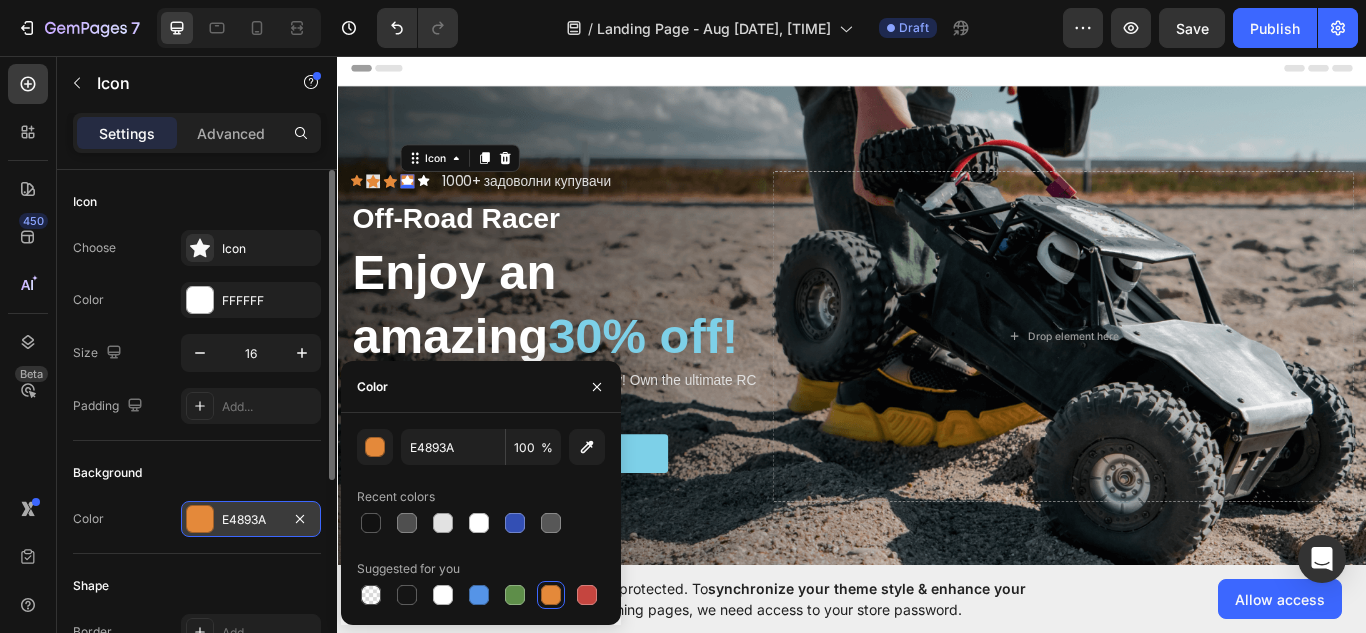 click on "Background" at bounding box center (197, 473) 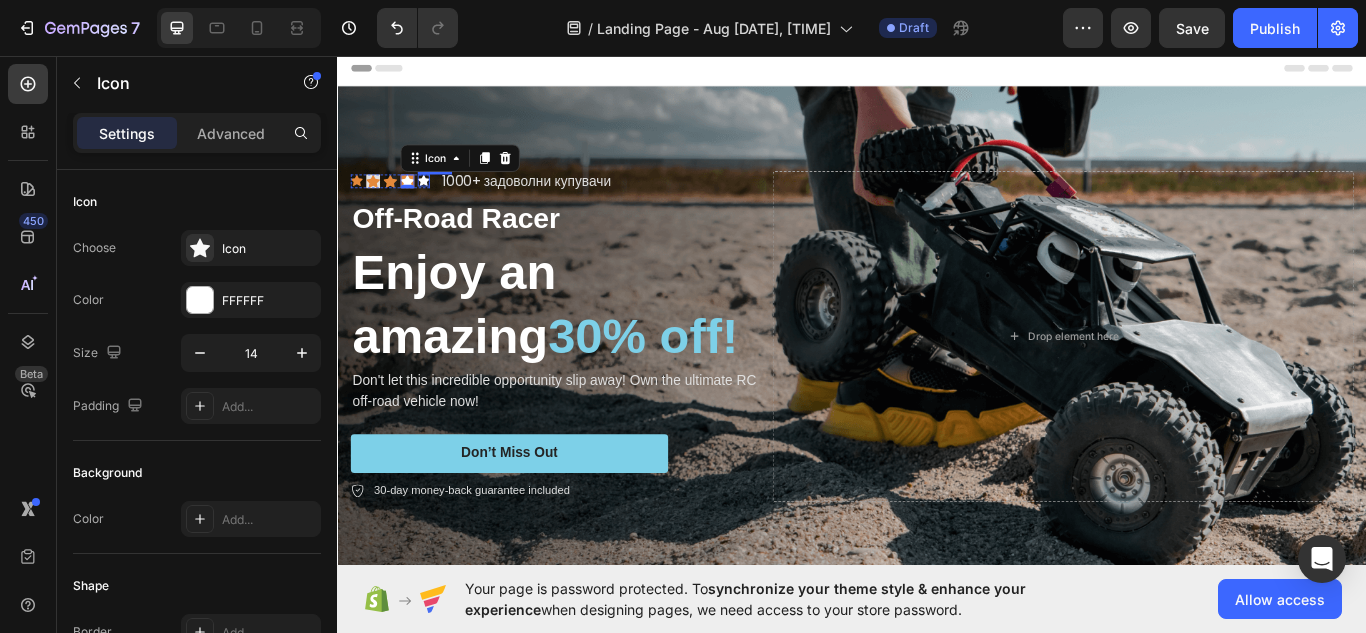 click on "Icon" at bounding box center [437, 202] 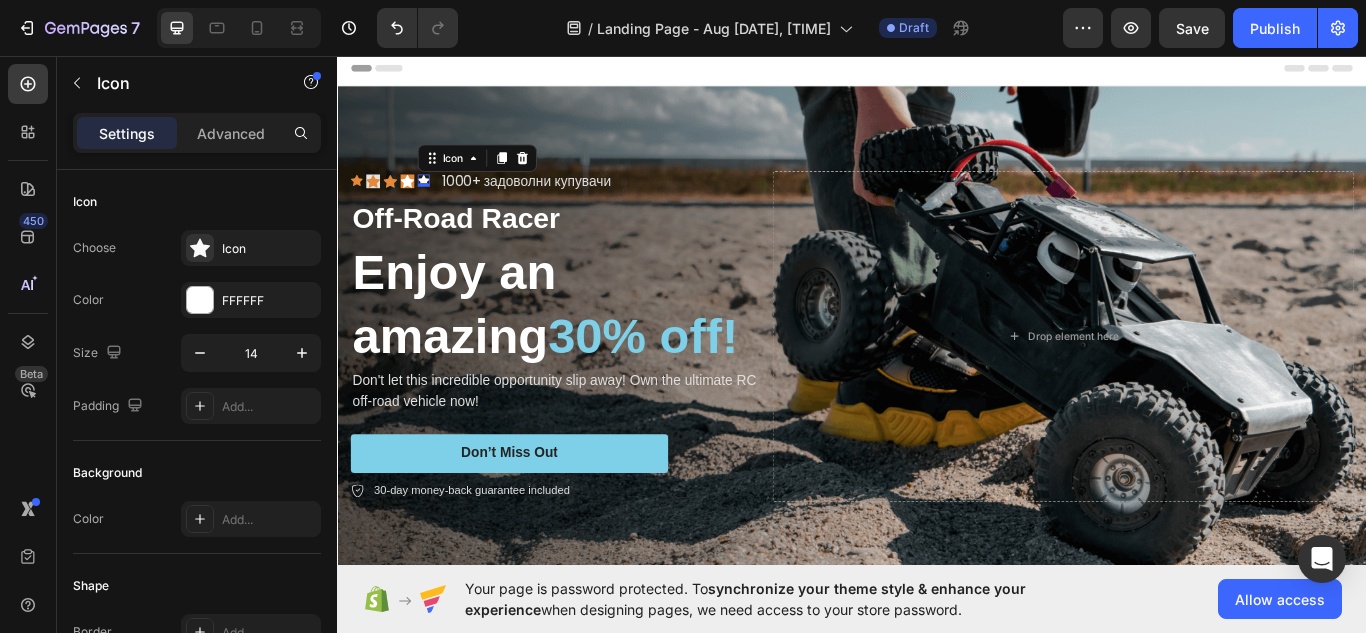 click on "Icon" at bounding box center [499, 176] 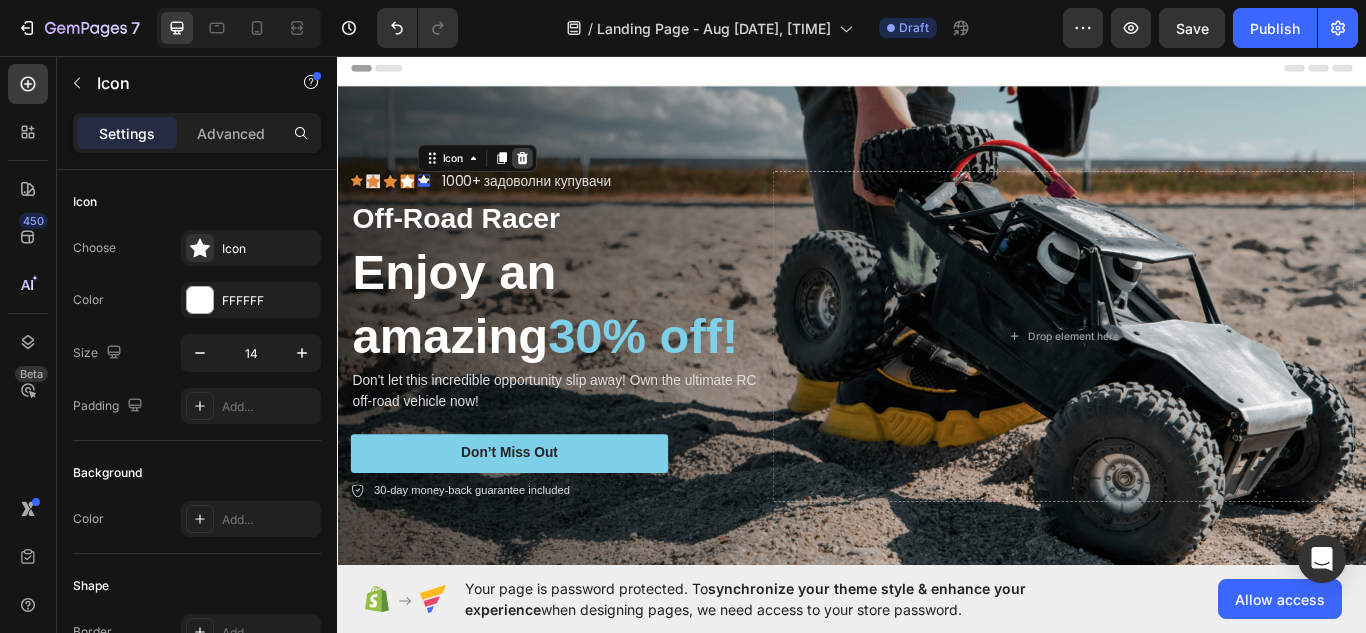 click at bounding box center (552, 176) 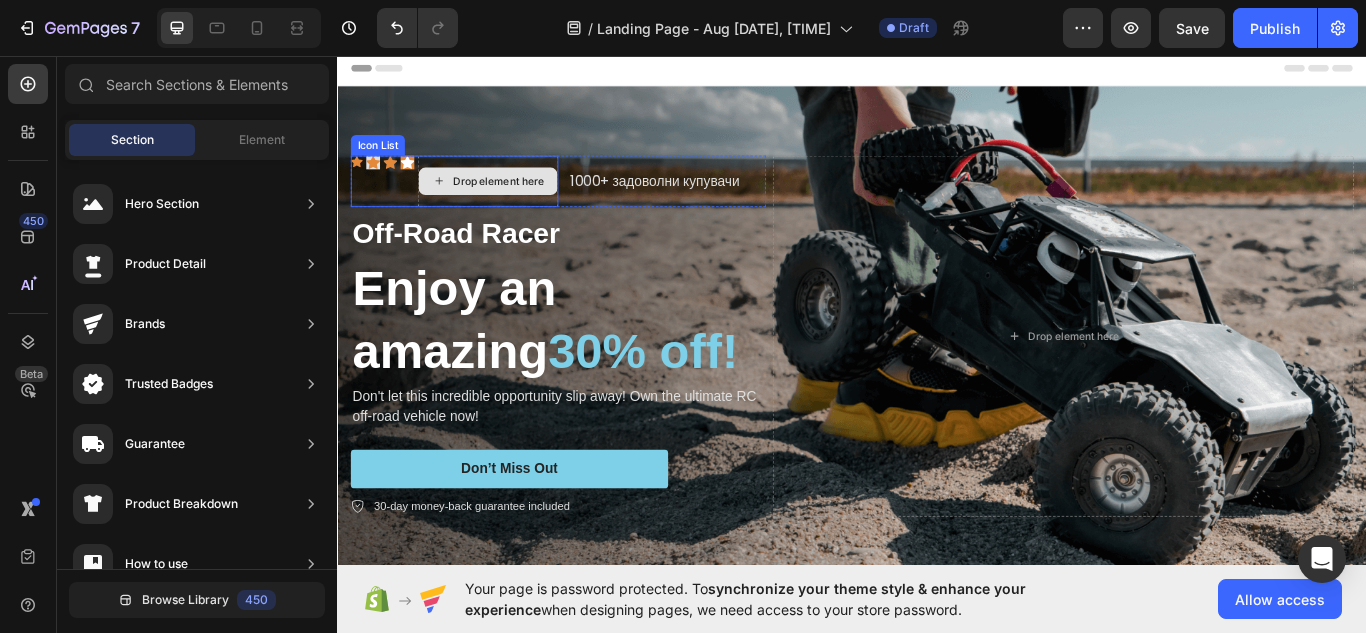click on "Drop element here" at bounding box center [524, 203] 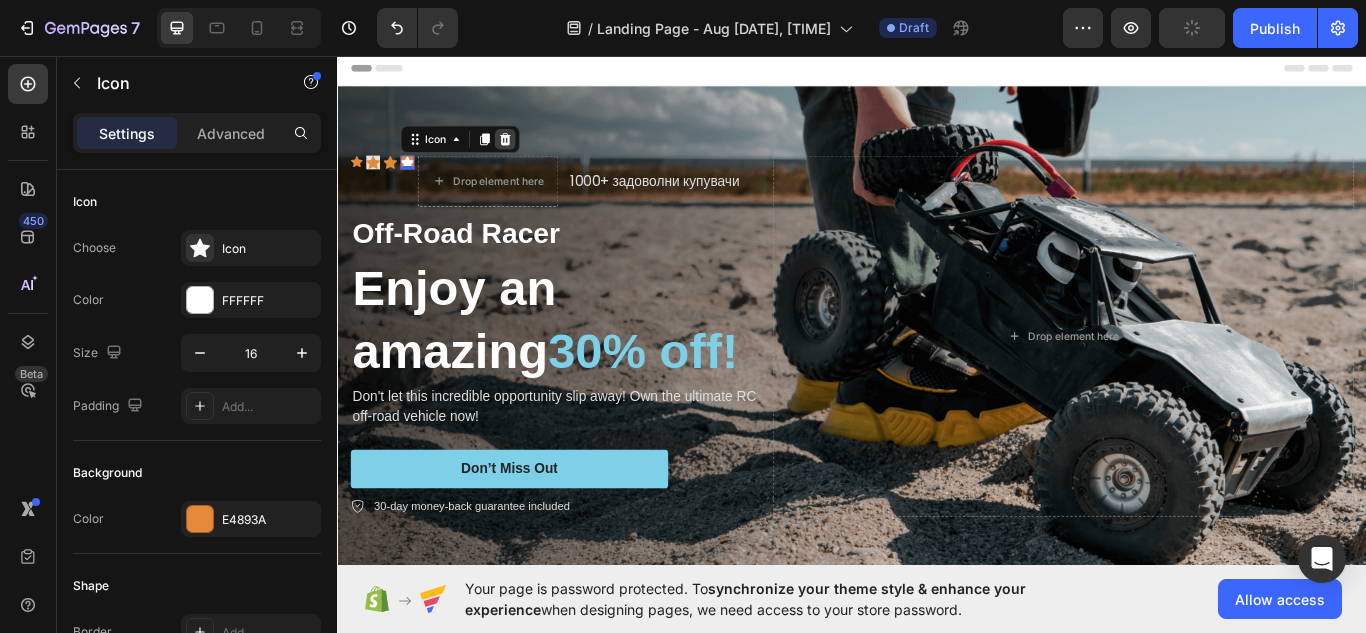 click 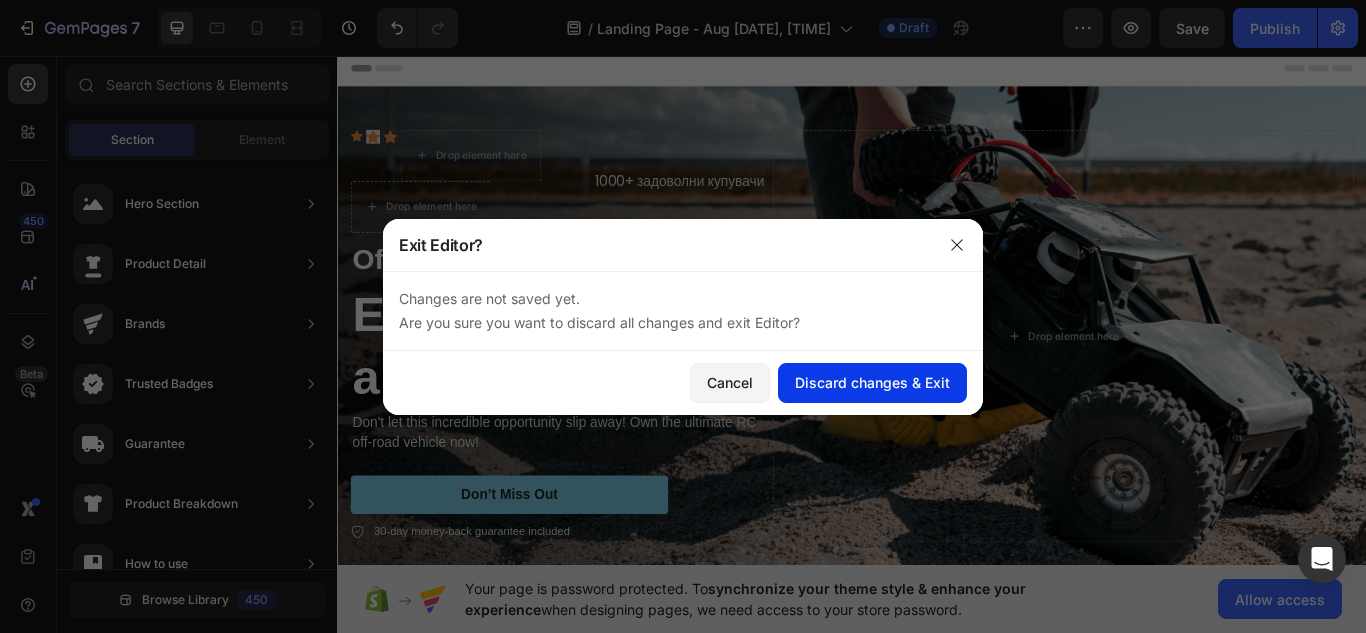 click on "Discard changes & Exit" at bounding box center (872, 382) 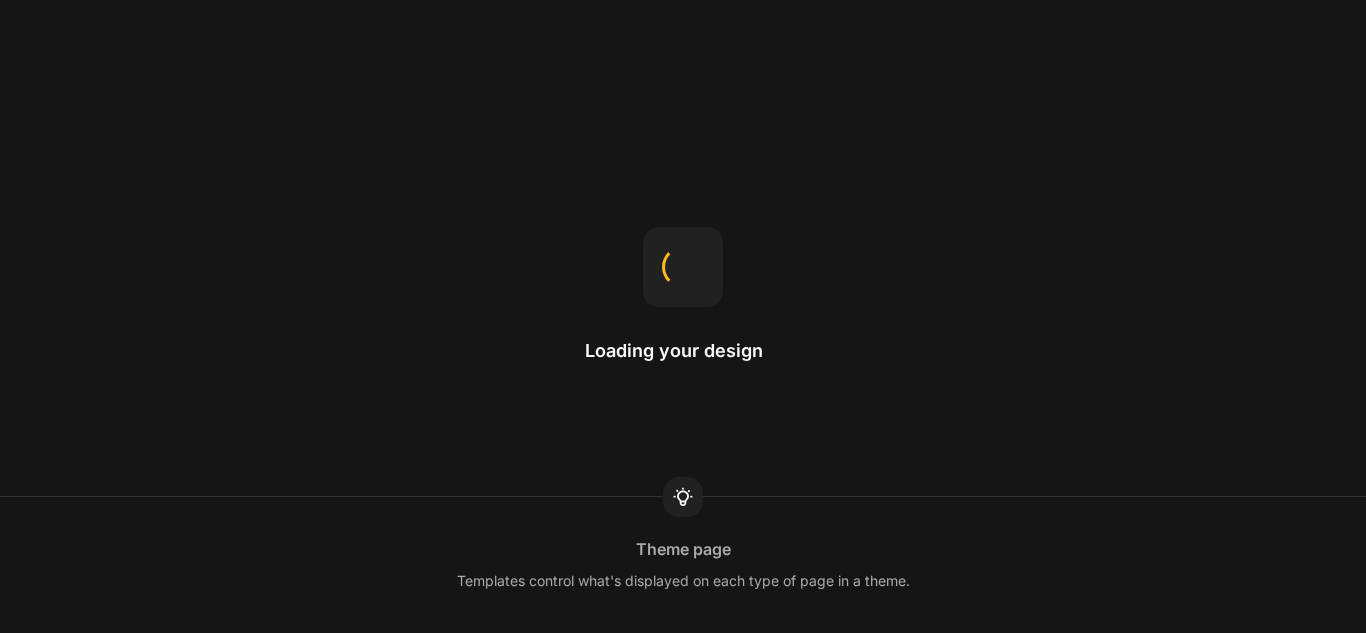 scroll, scrollTop: 0, scrollLeft: 0, axis: both 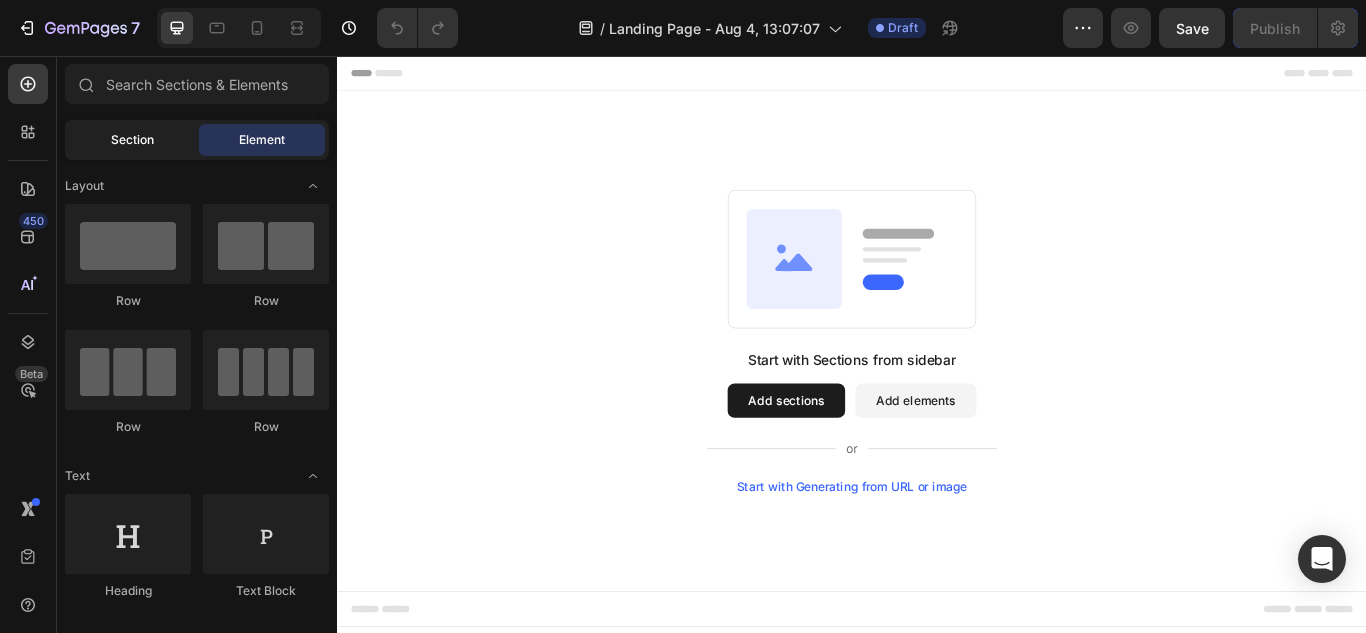click on "Section" at bounding box center [132, 140] 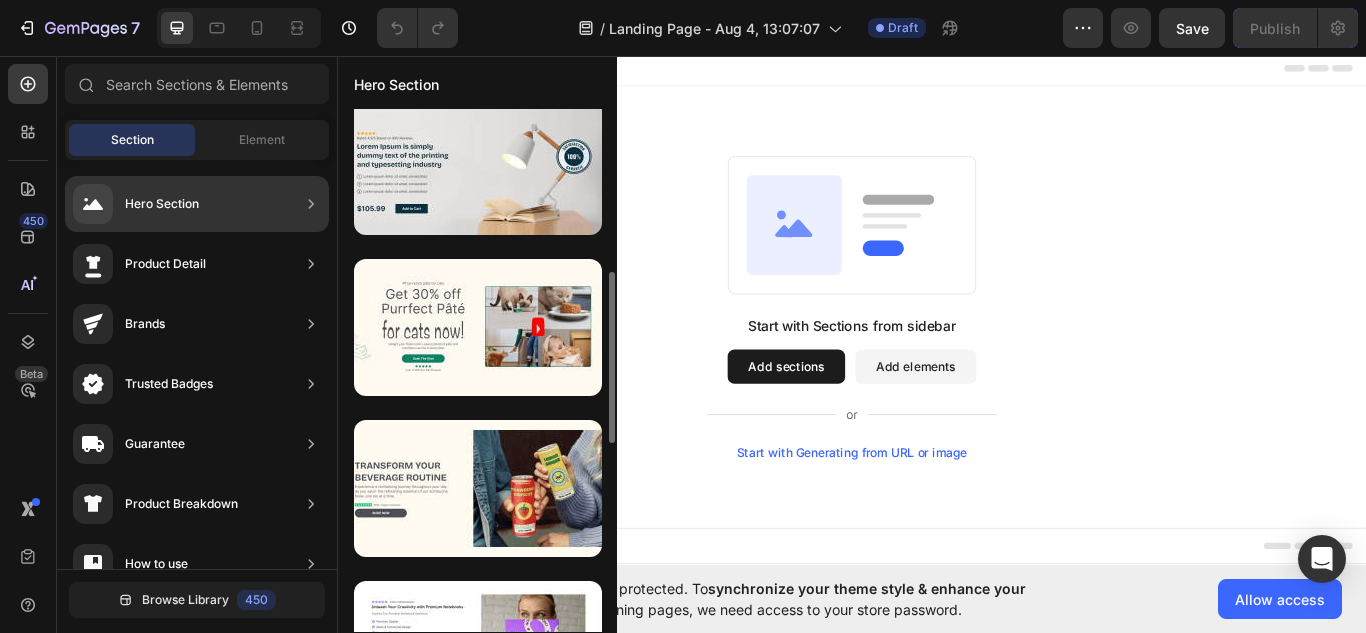 scroll, scrollTop: 0, scrollLeft: 0, axis: both 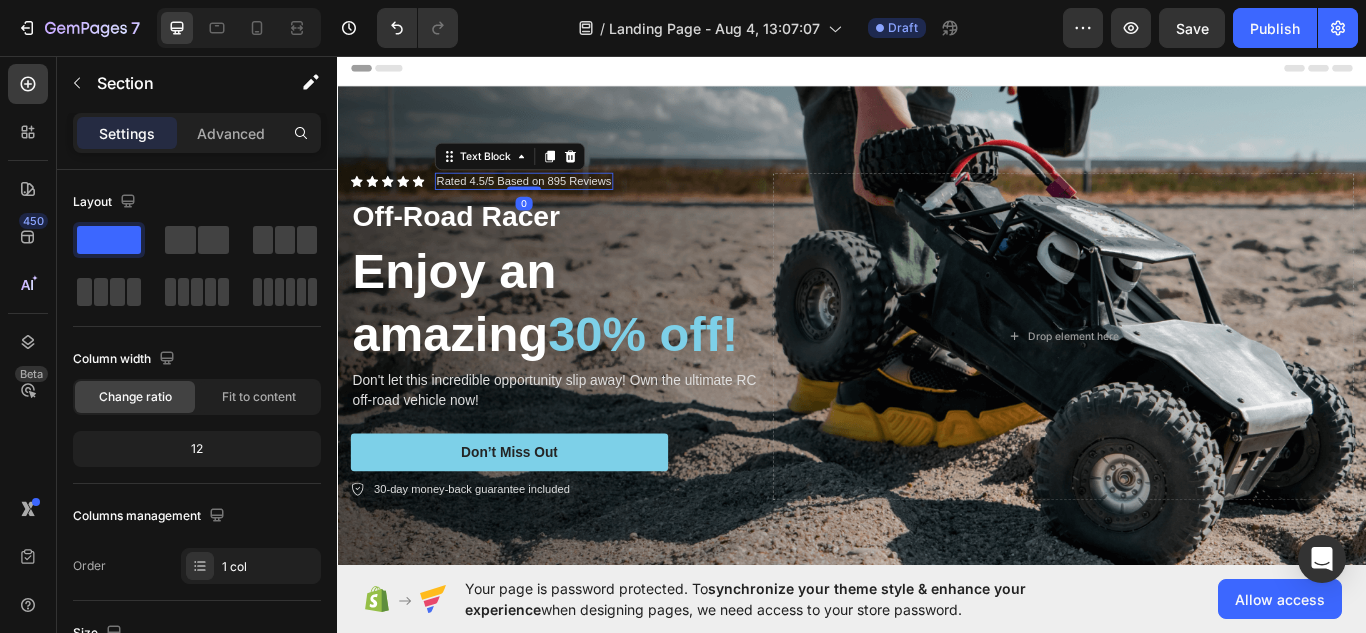 click on "Rated 4.5/5 Based on 895 Reviews Text Block   0" at bounding box center [554, 203] 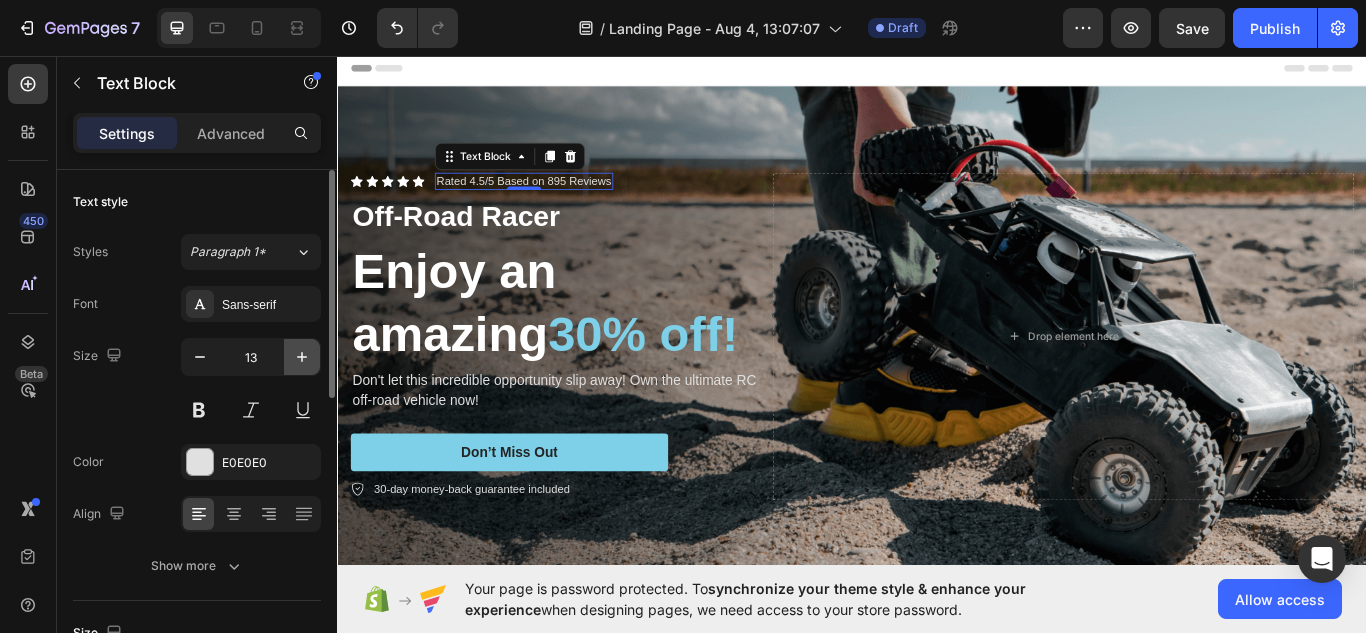 click 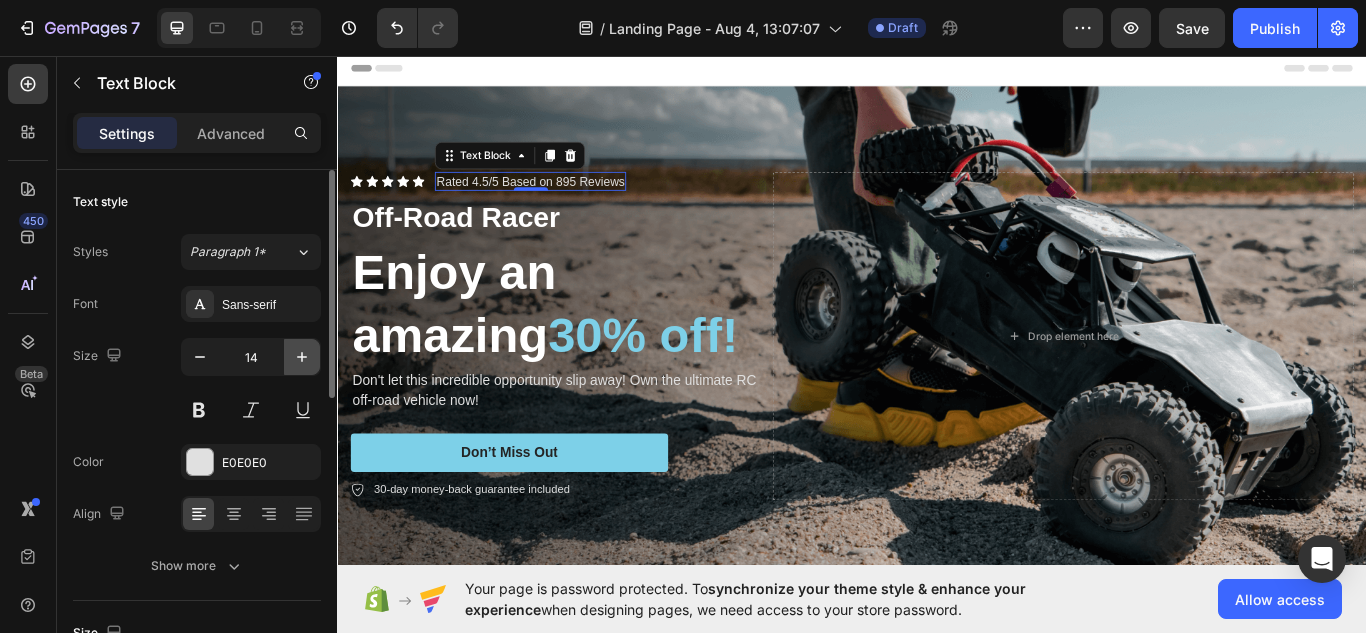 click 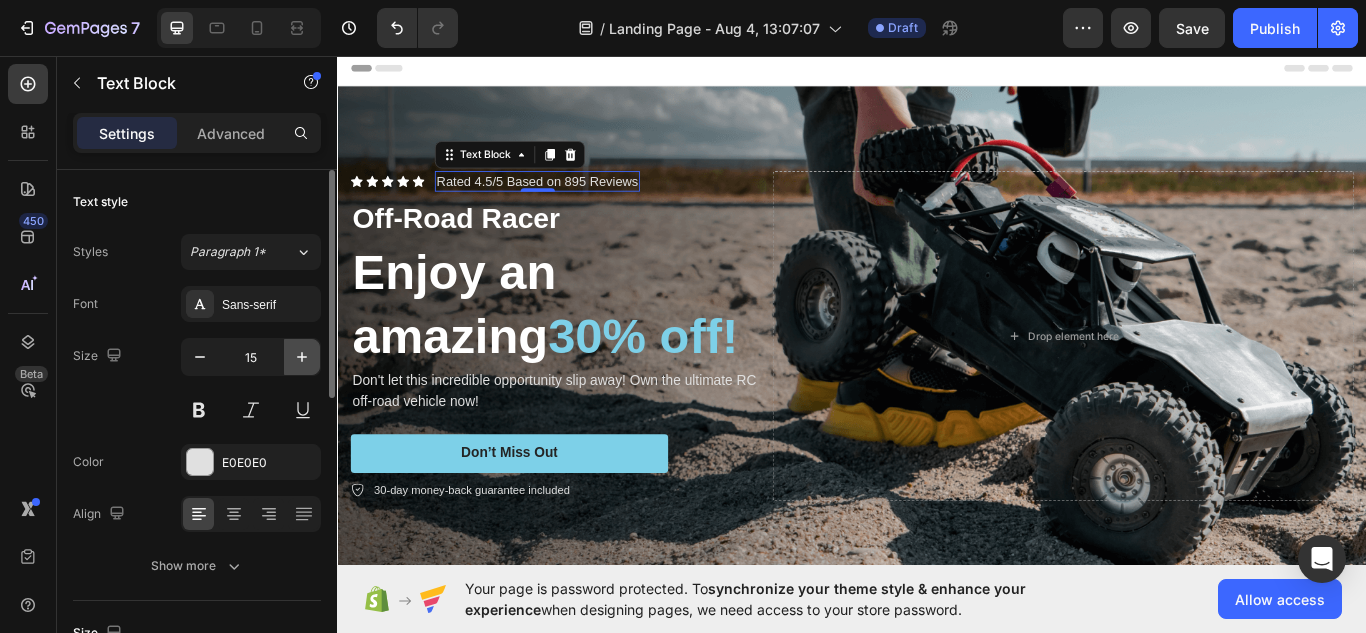click 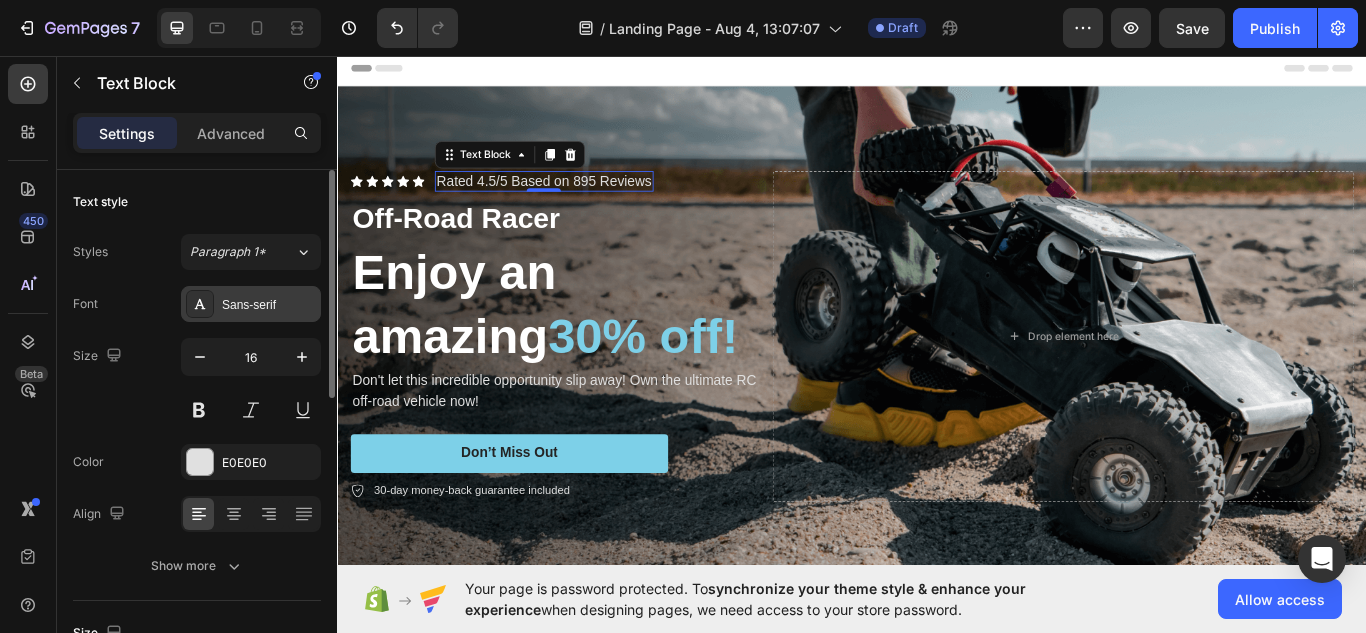 click on "Sans-serif" at bounding box center (269, 305) 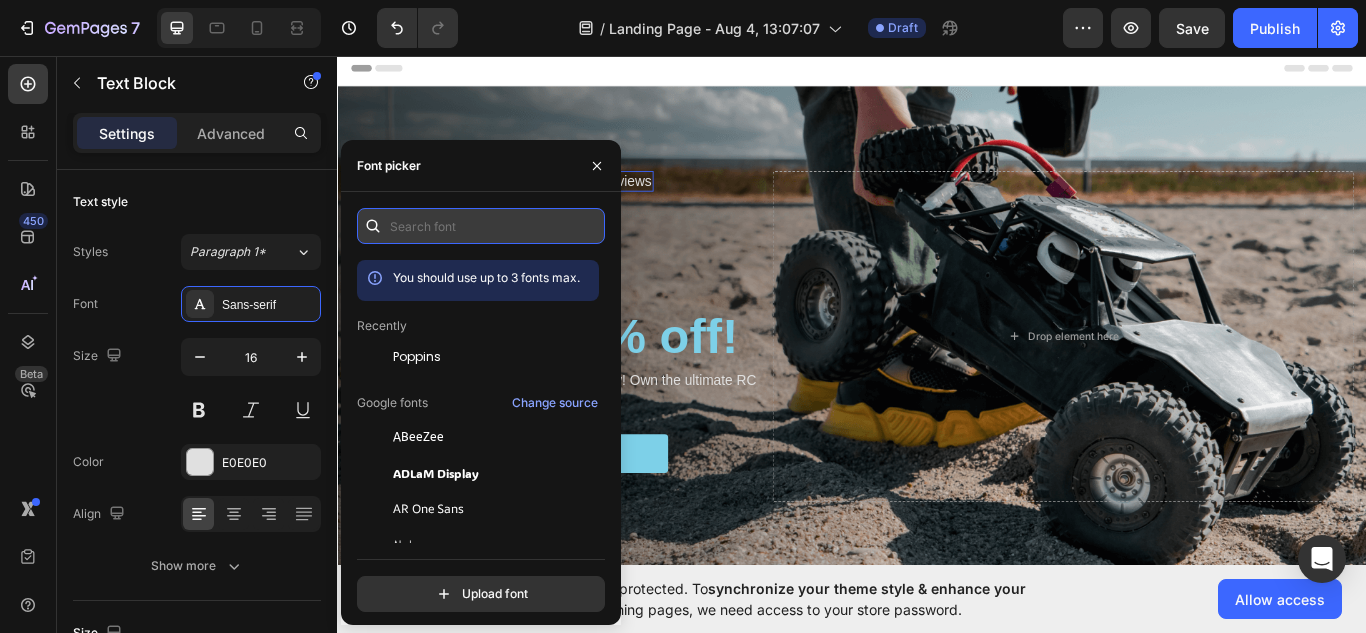 click at bounding box center [481, 226] 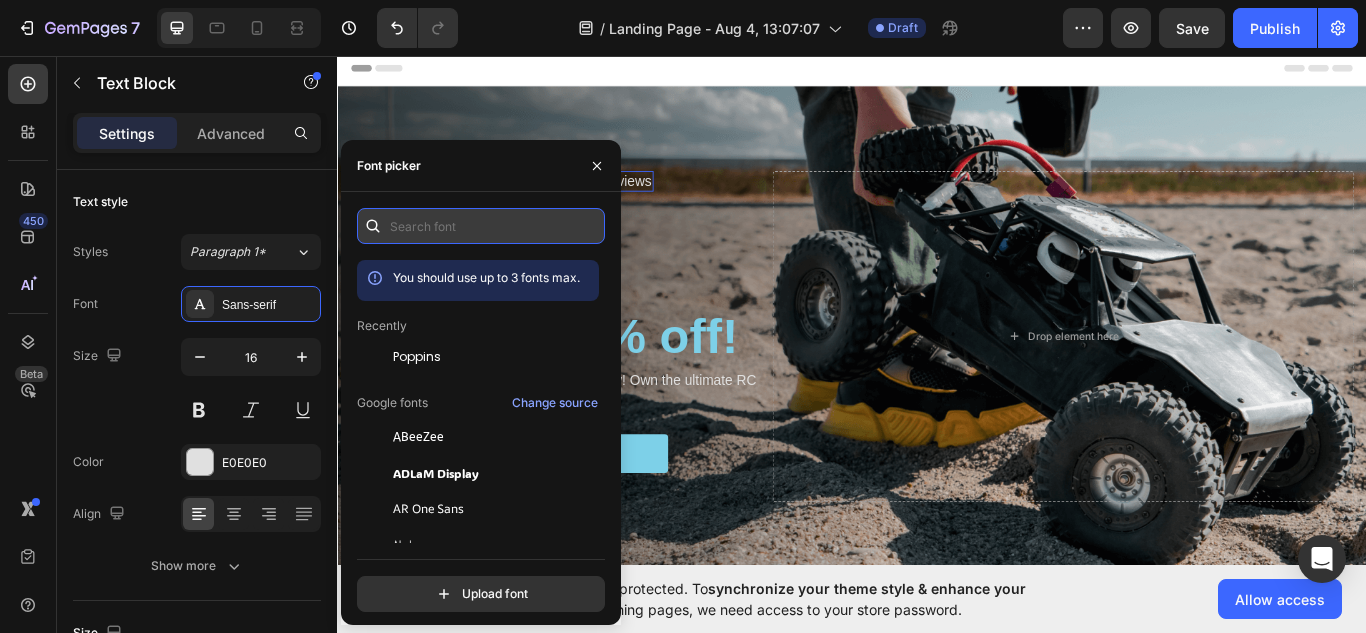 type on "п" 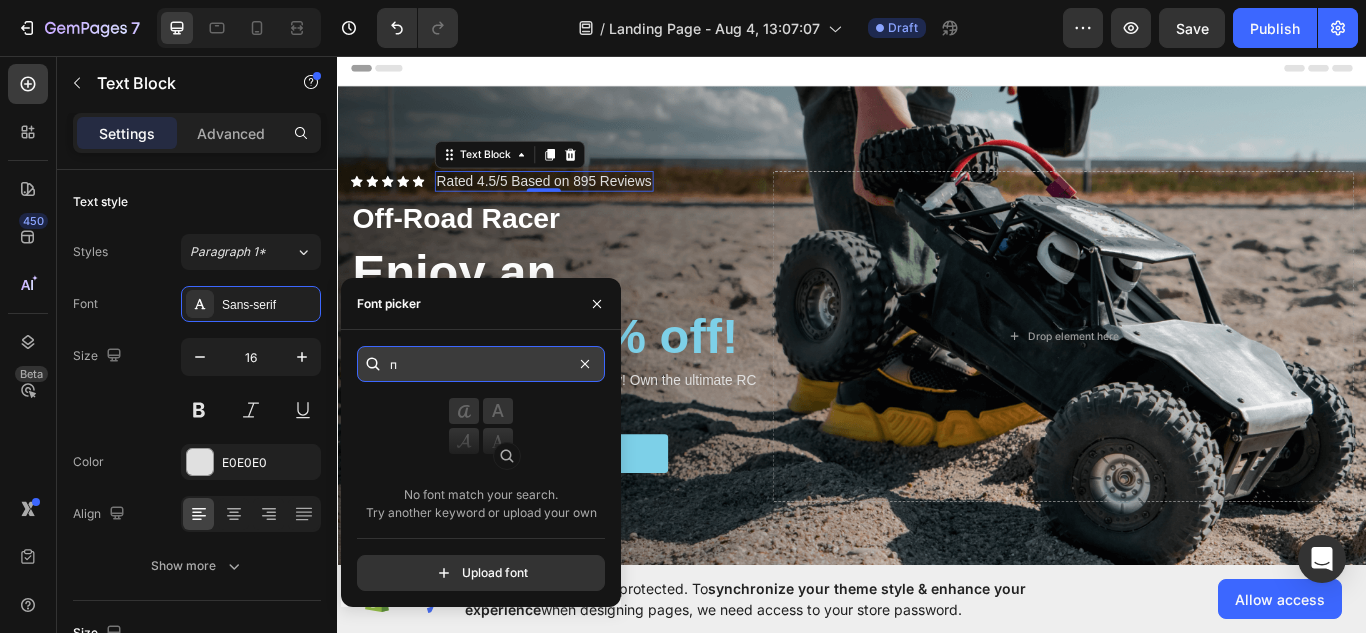 type 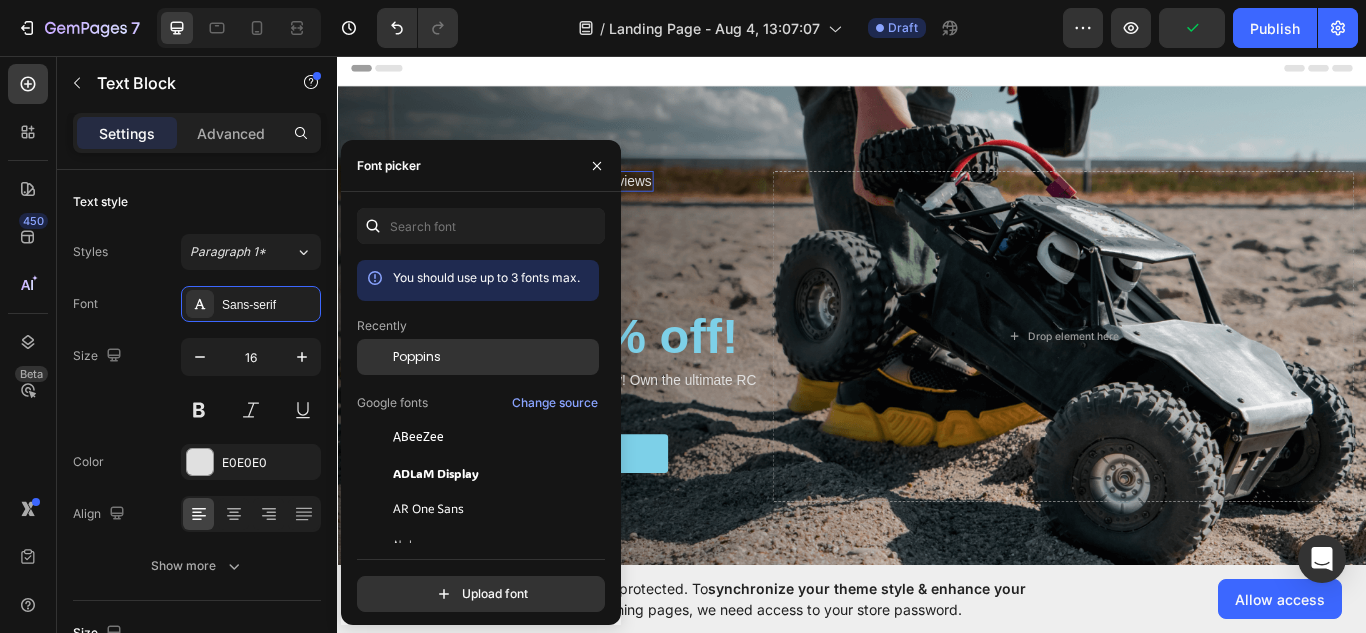 click on "Poppins" at bounding box center [494, 357] 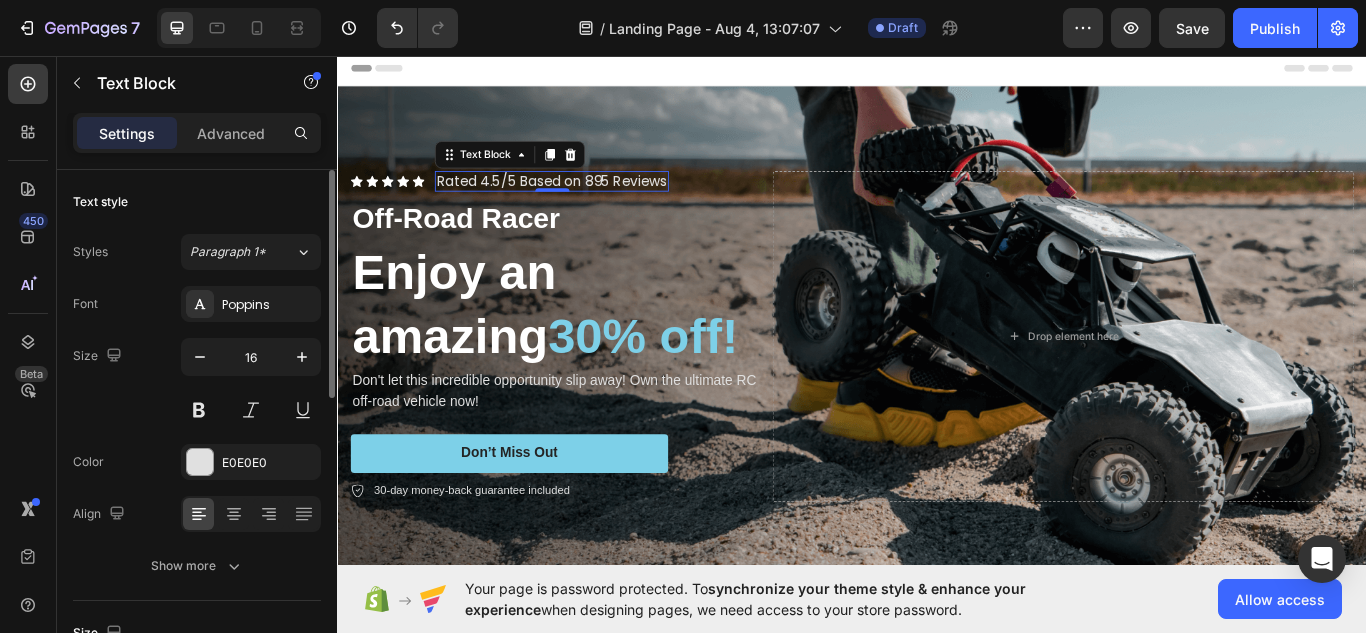 click on "Text style" at bounding box center [197, 202] 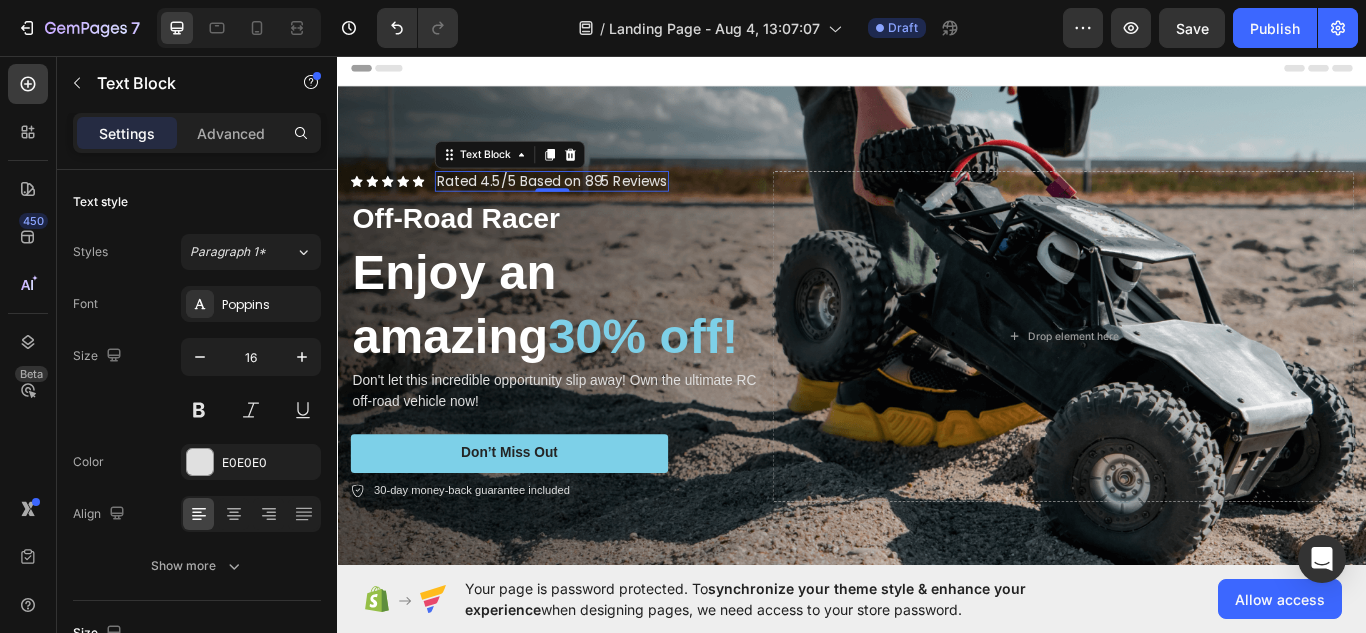 click on "Rated 4.5/5 Based on 895 Reviews" at bounding box center [586, 203] 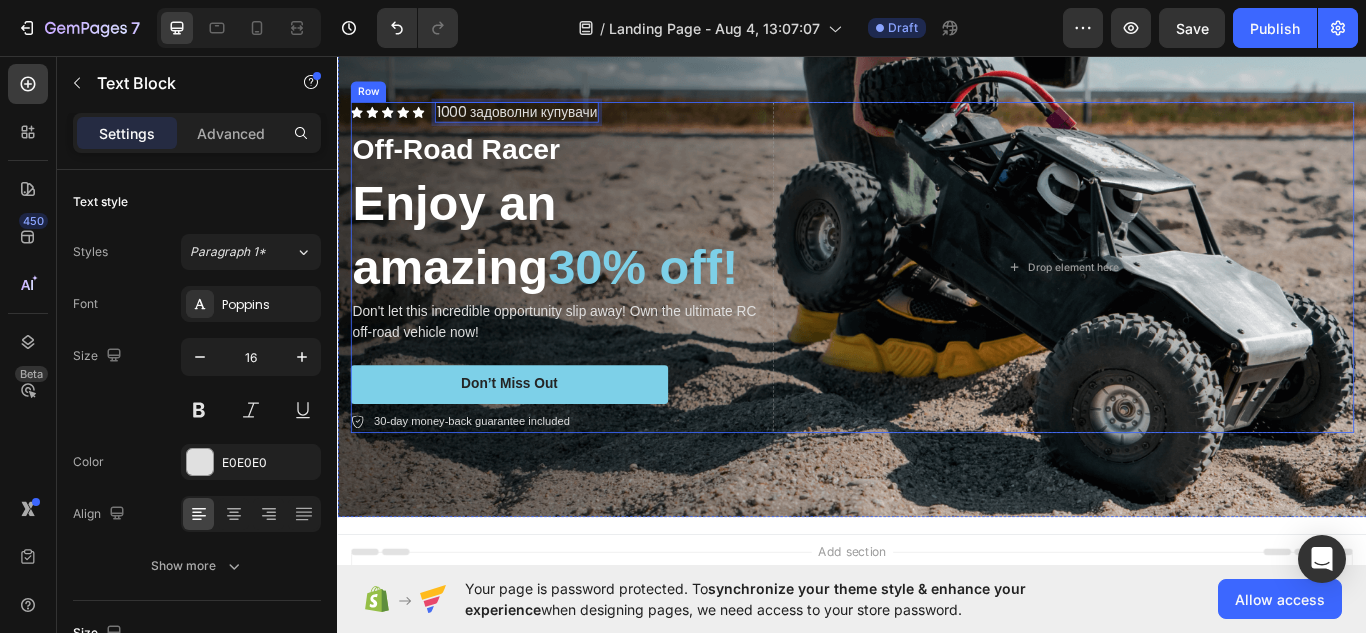 scroll, scrollTop: 200, scrollLeft: 0, axis: vertical 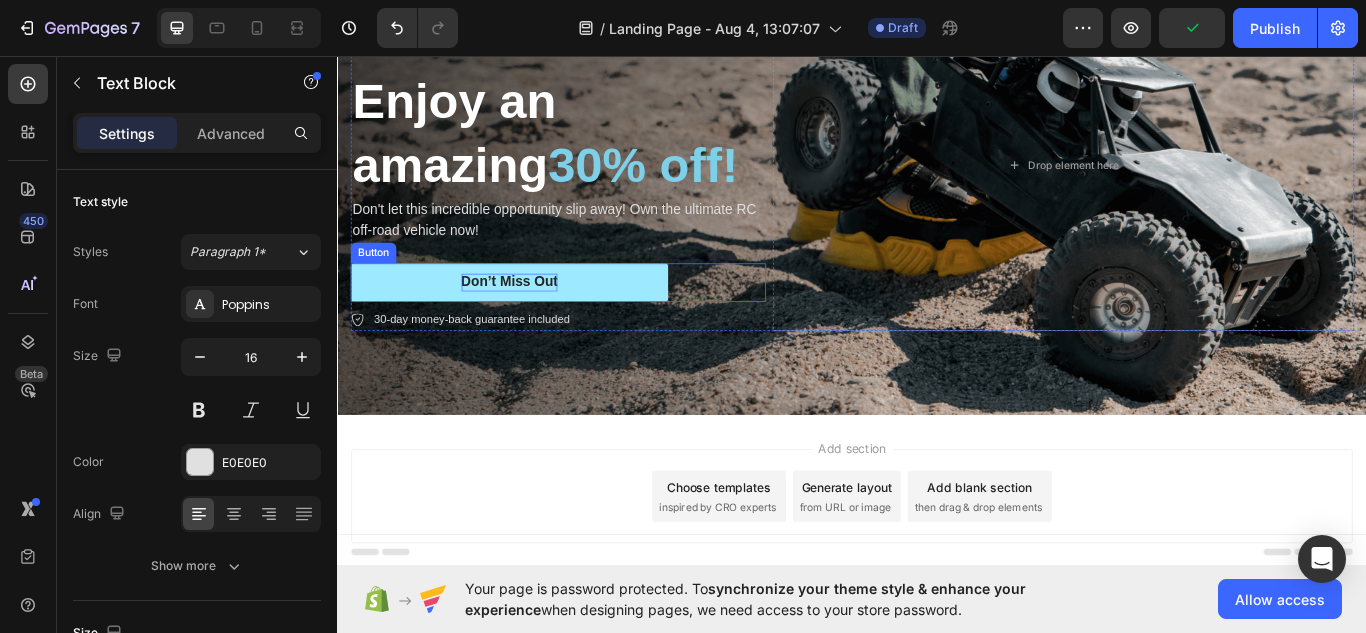 click on "Don’t Miss Out" at bounding box center [537, 320] 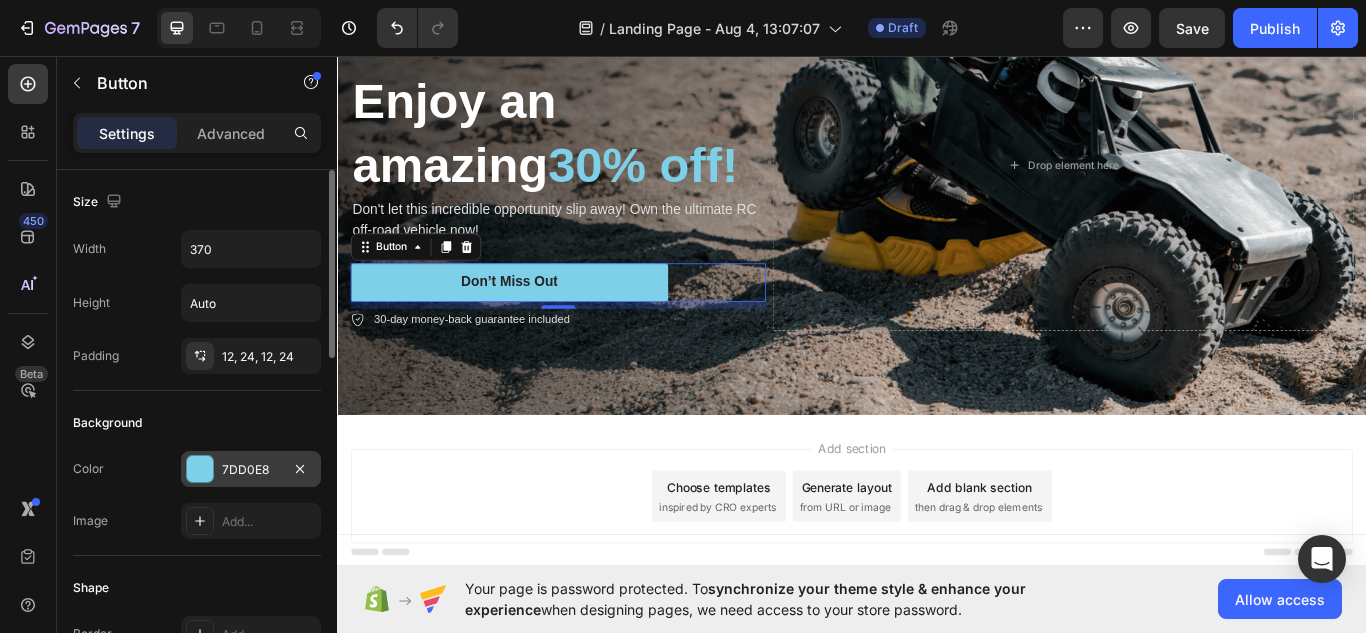 click on "7DD0E8" at bounding box center (251, 470) 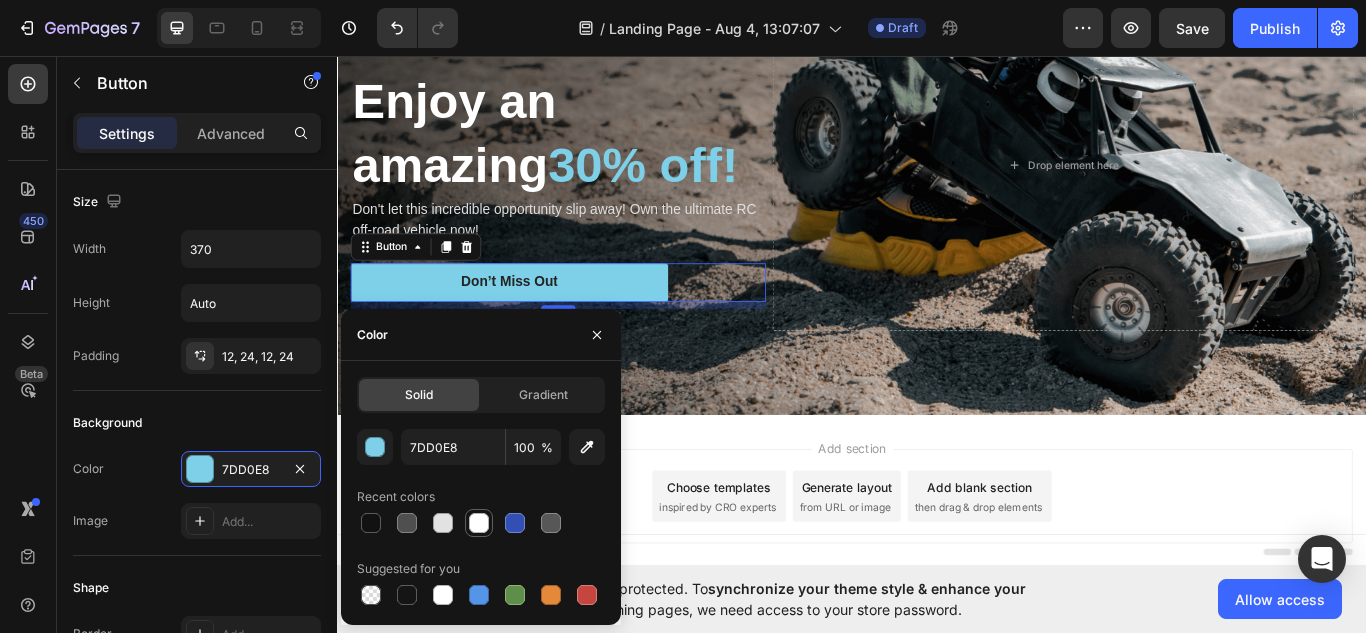 click at bounding box center [479, 523] 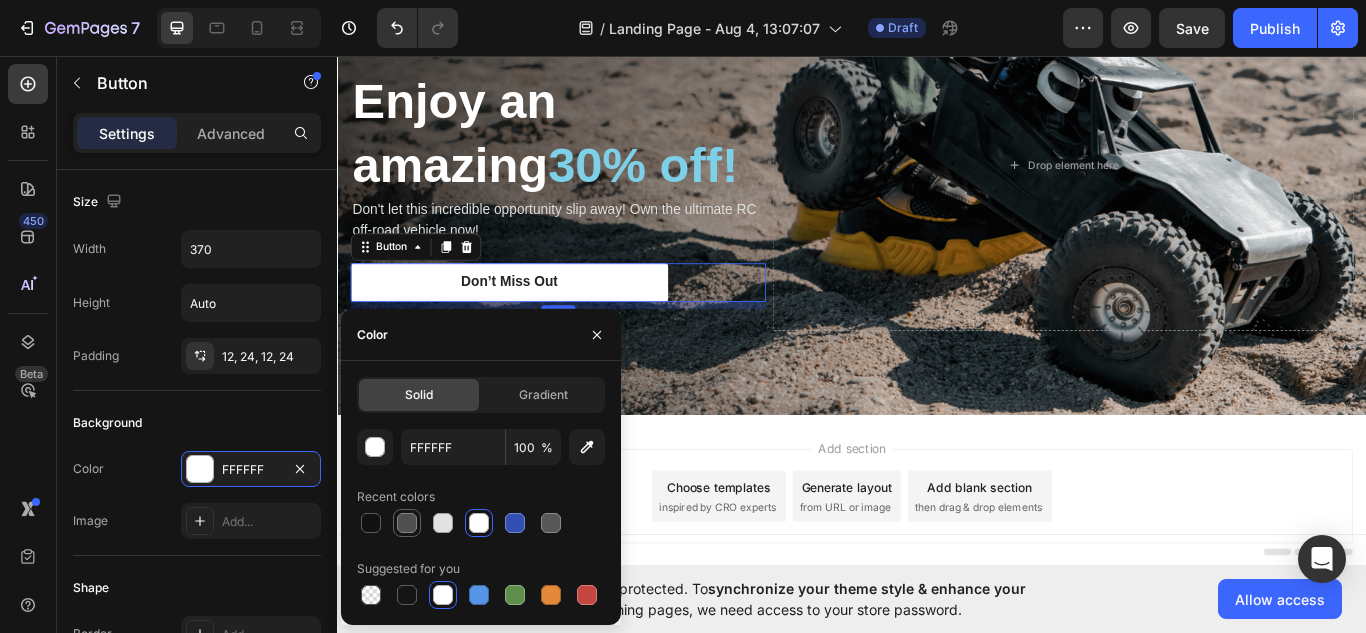 click at bounding box center (407, 523) 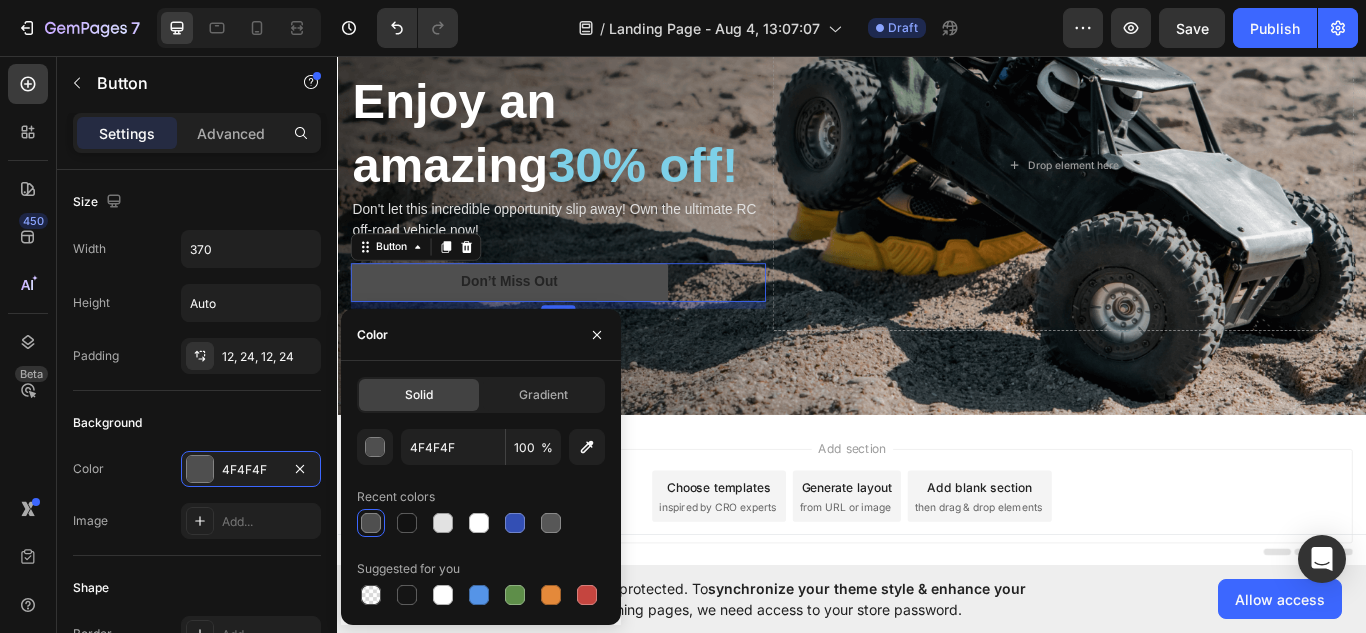 click at bounding box center (371, 523) 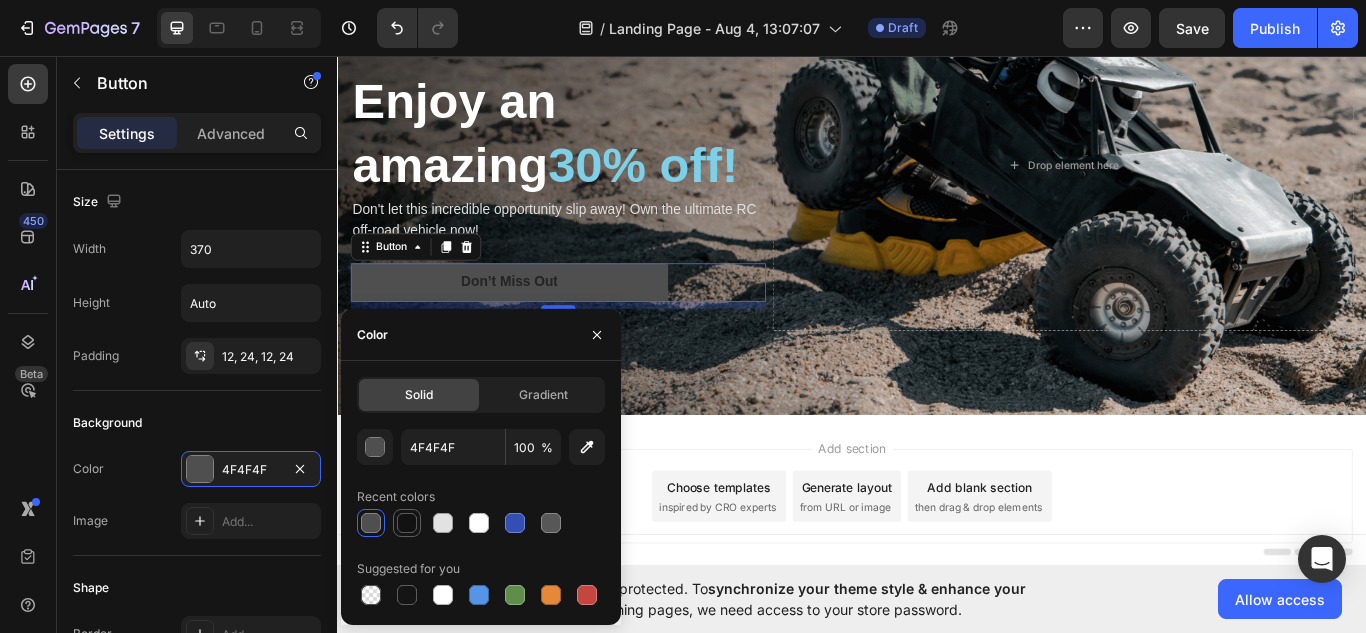 click at bounding box center [407, 523] 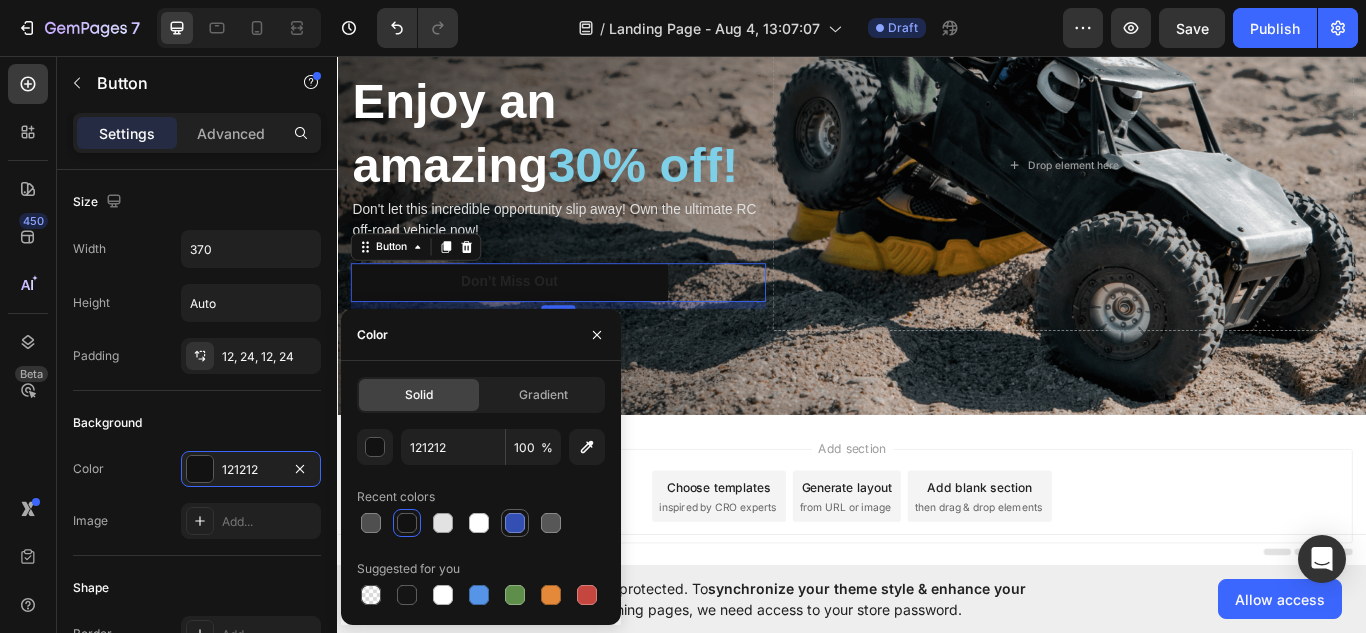 click at bounding box center [515, 523] 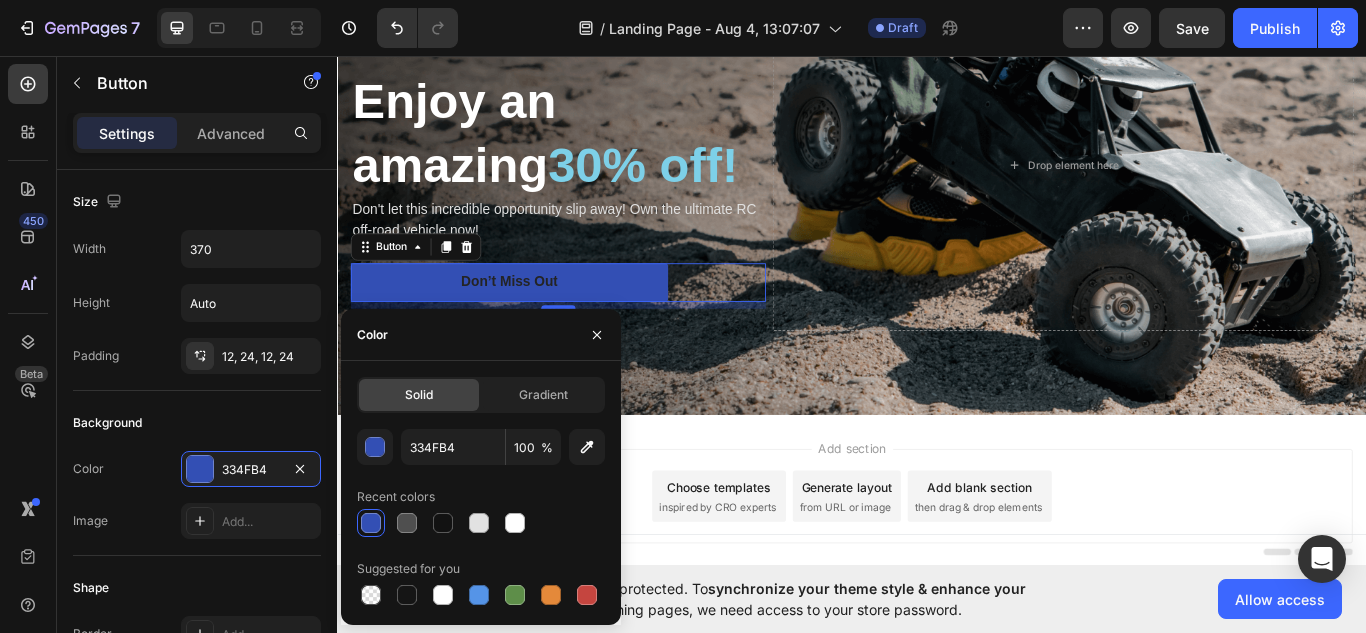 click 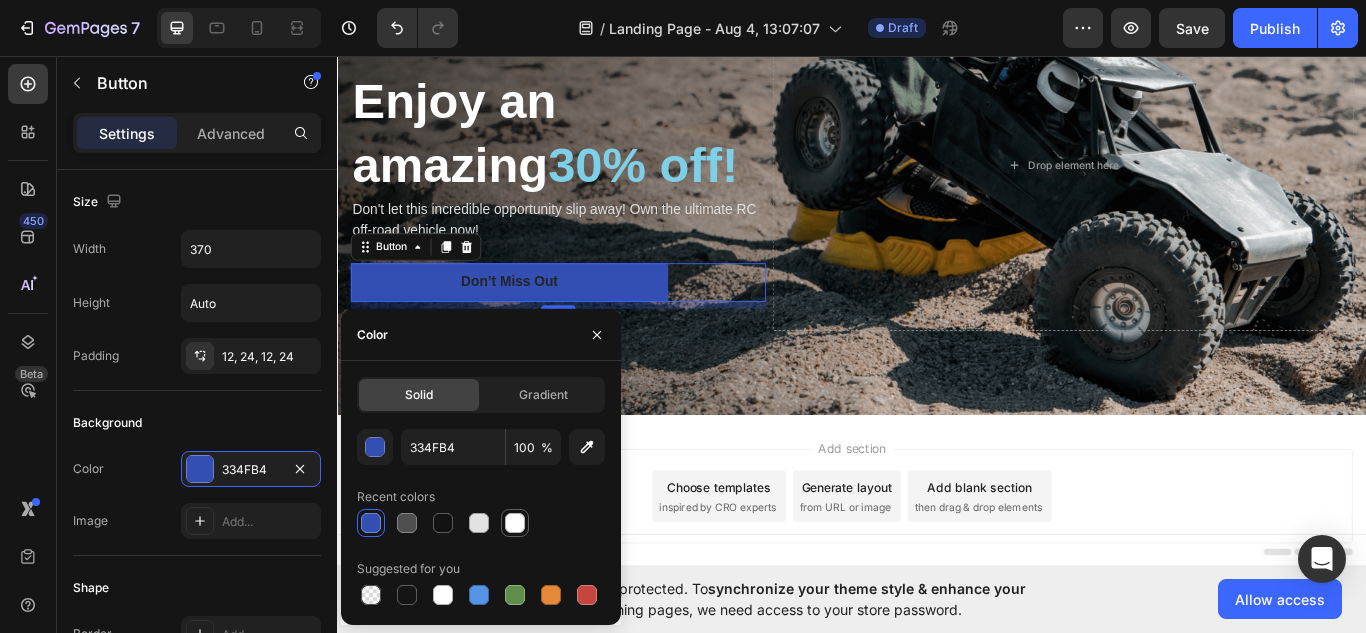 click at bounding box center (515, 523) 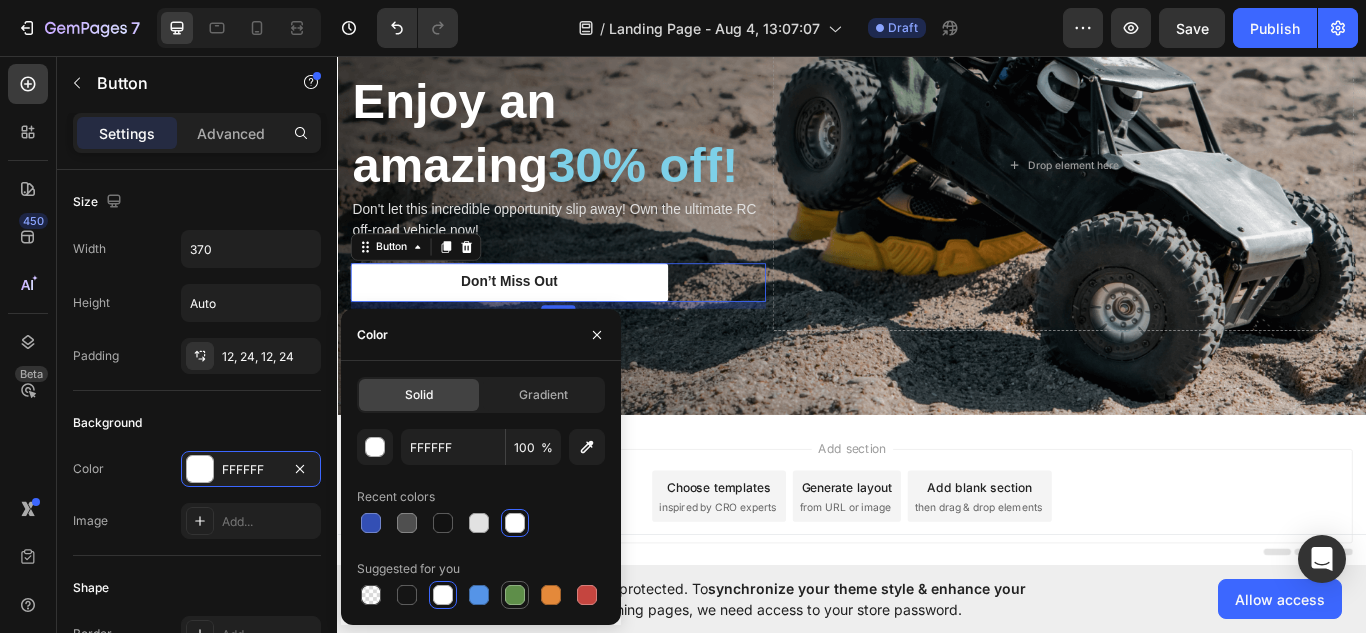 click at bounding box center [515, 595] 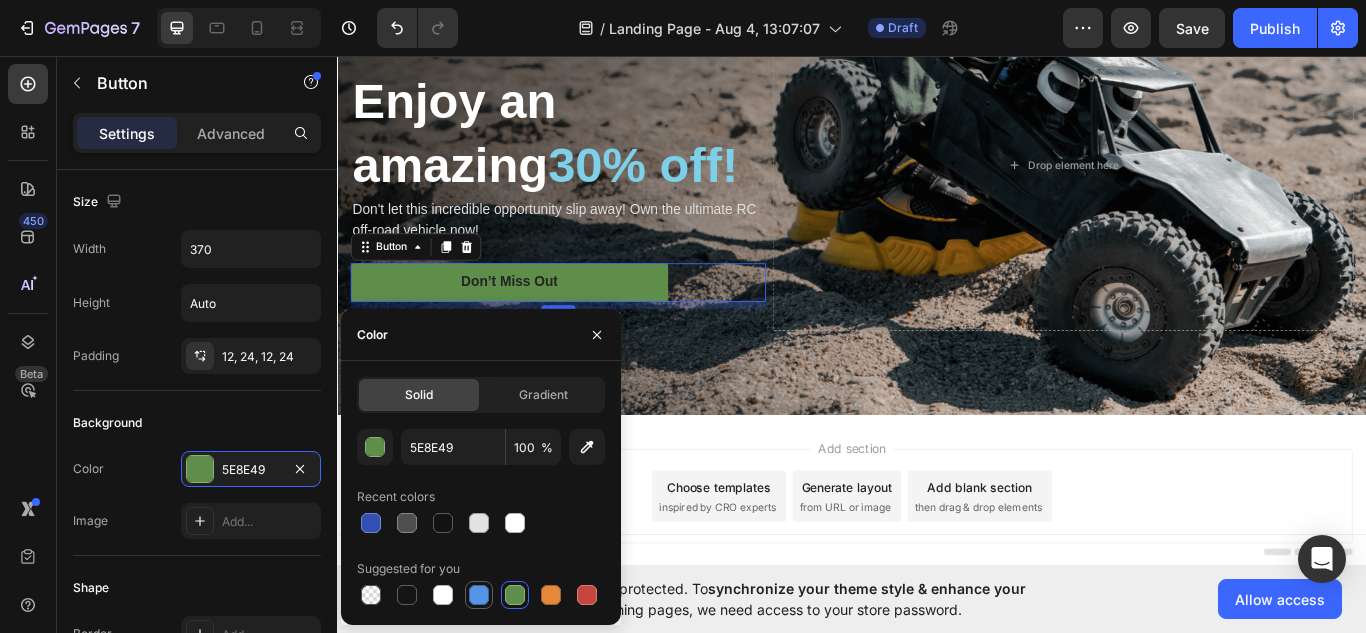 click at bounding box center [479, 595] 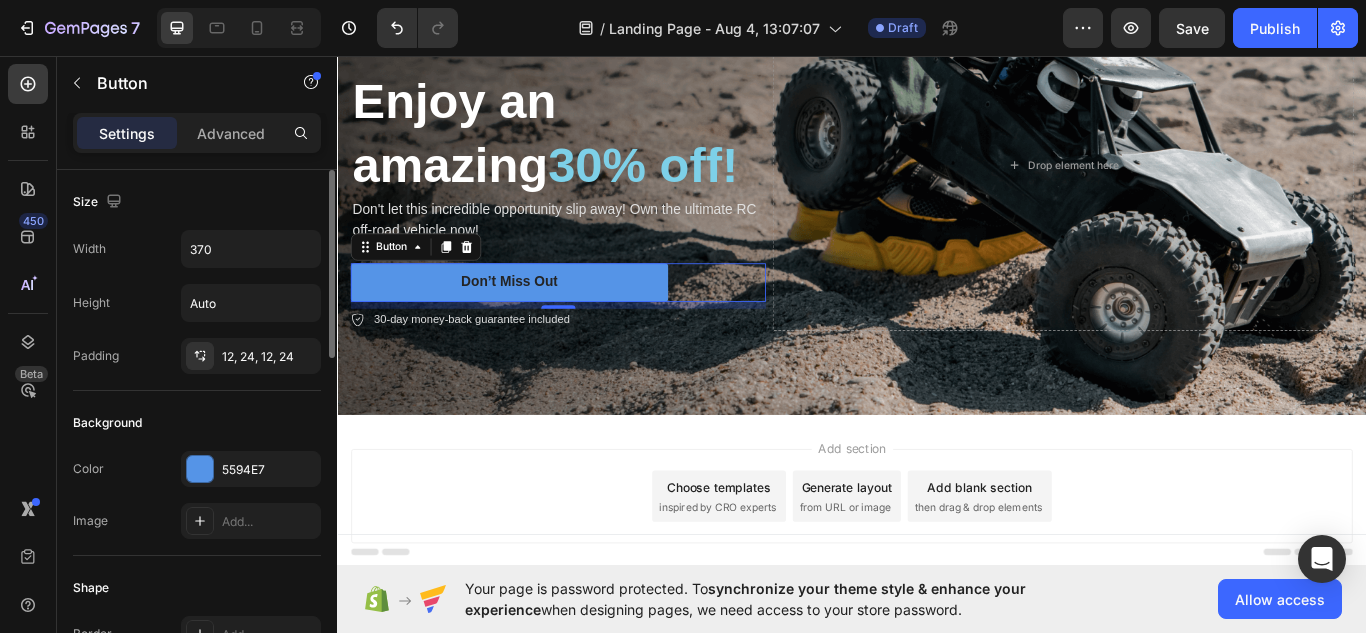 click on "Background" at bounding box center (197, 423) 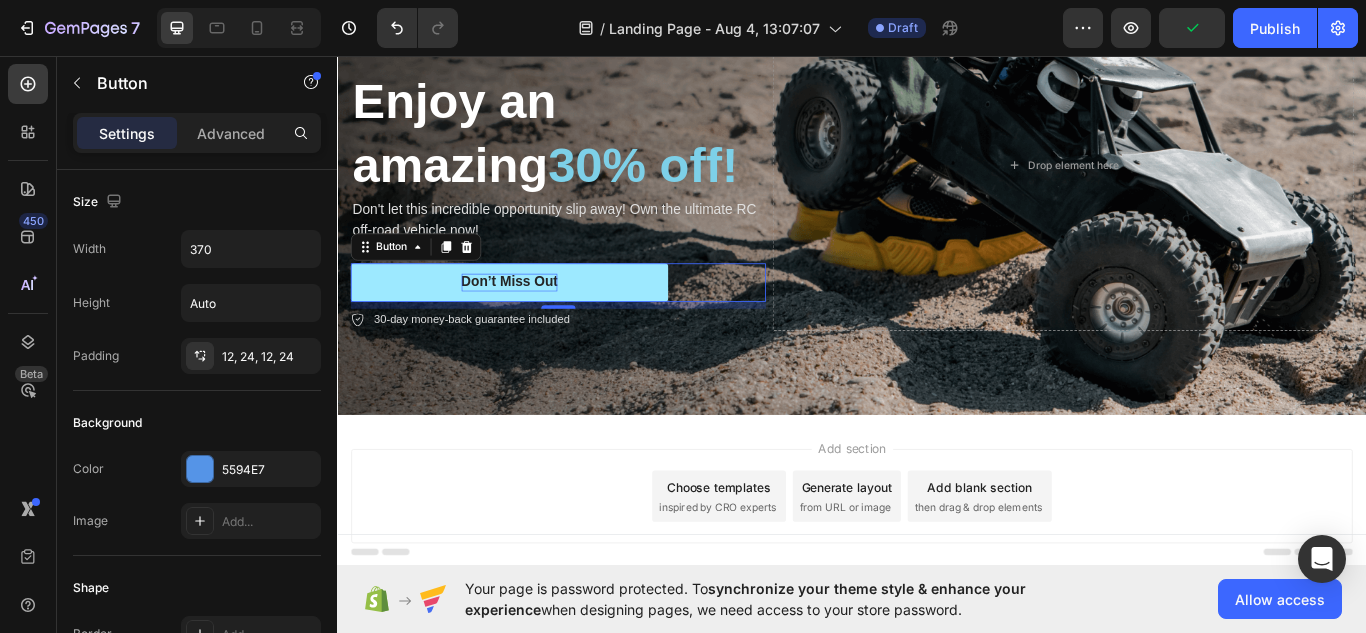 click on "Don’t Miss Out" at bounding box center [537, 320] 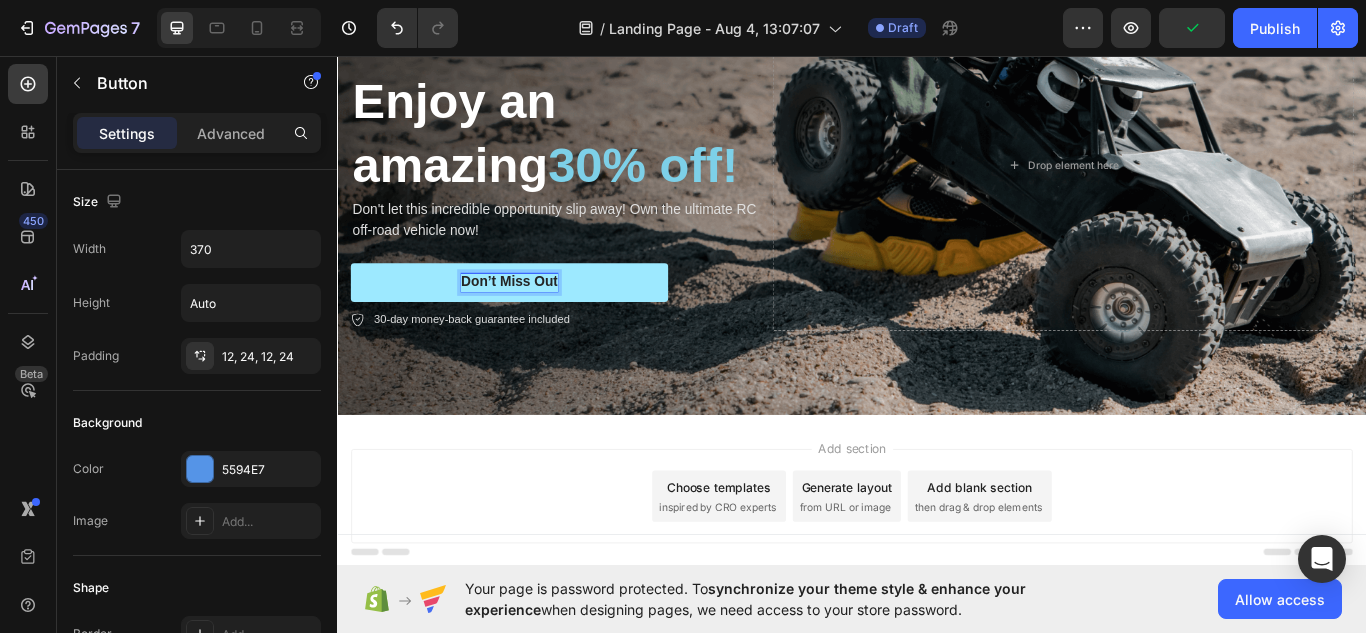 click on "Don’t Miss Out" at bounding box center [537, 320] 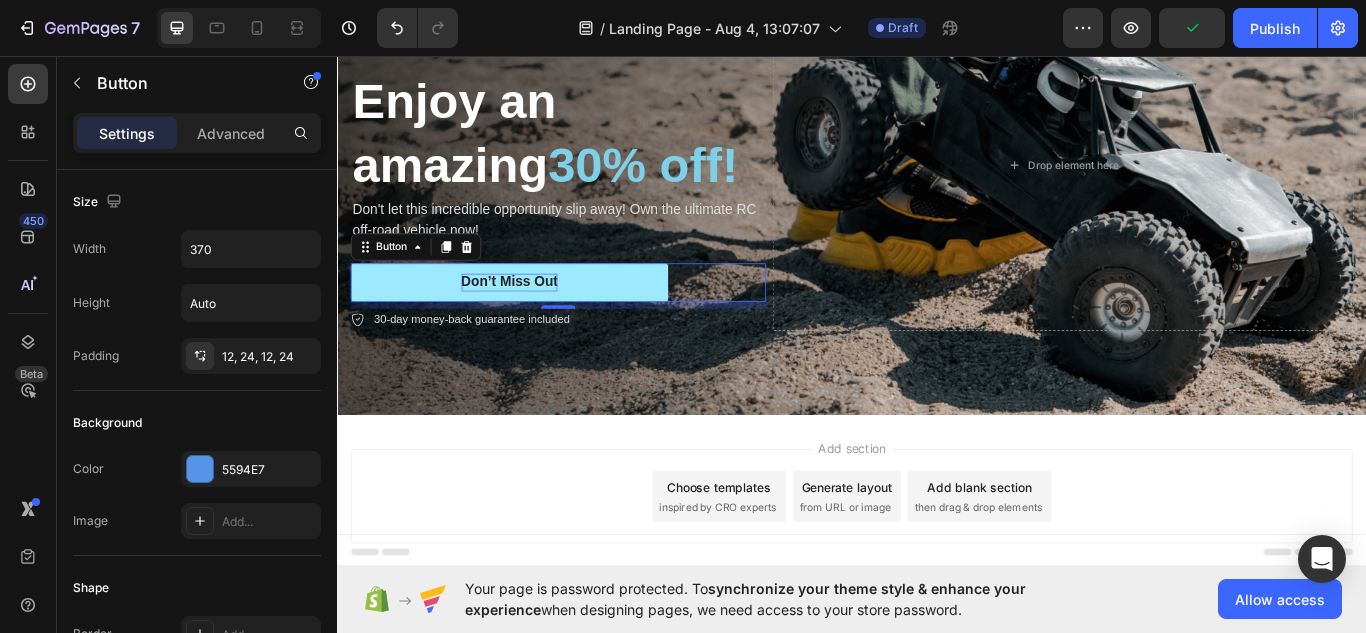 click on "Don’t Miss Out" at bounding box center (537, 320) 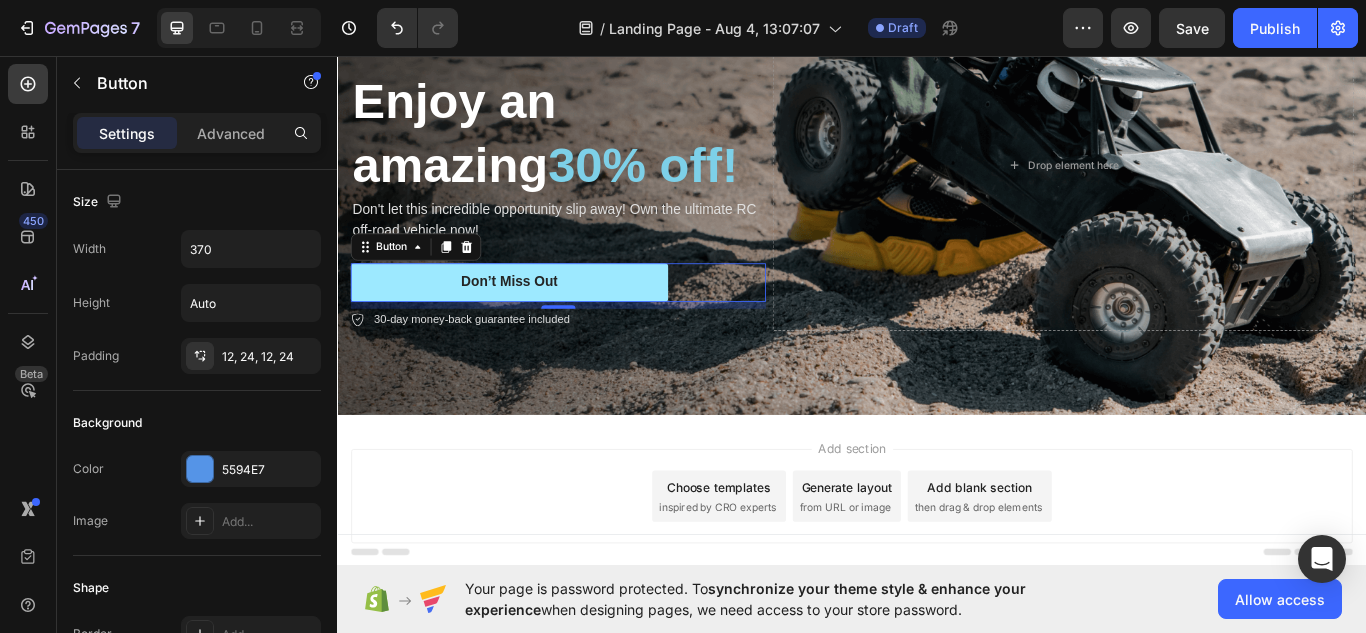 click on "Don’t Miss Out" at bounding box center (537, 320) 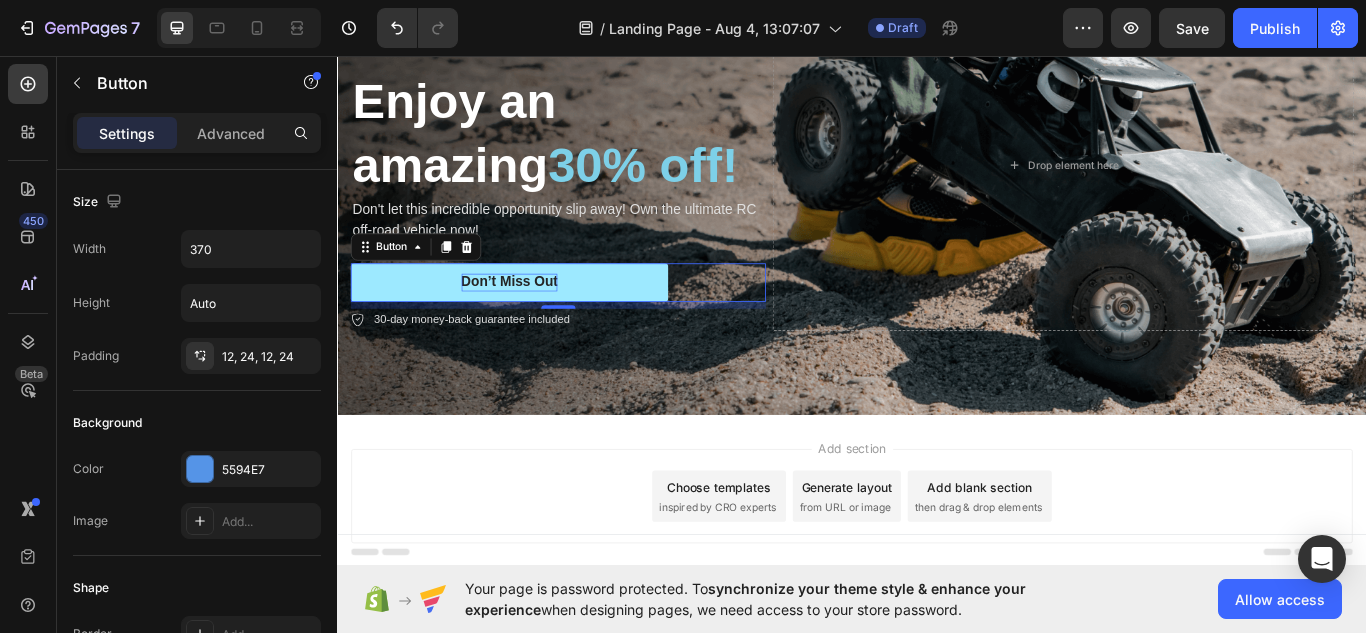 click on "Don’t Miss Out" at bounding box center [537, 320] 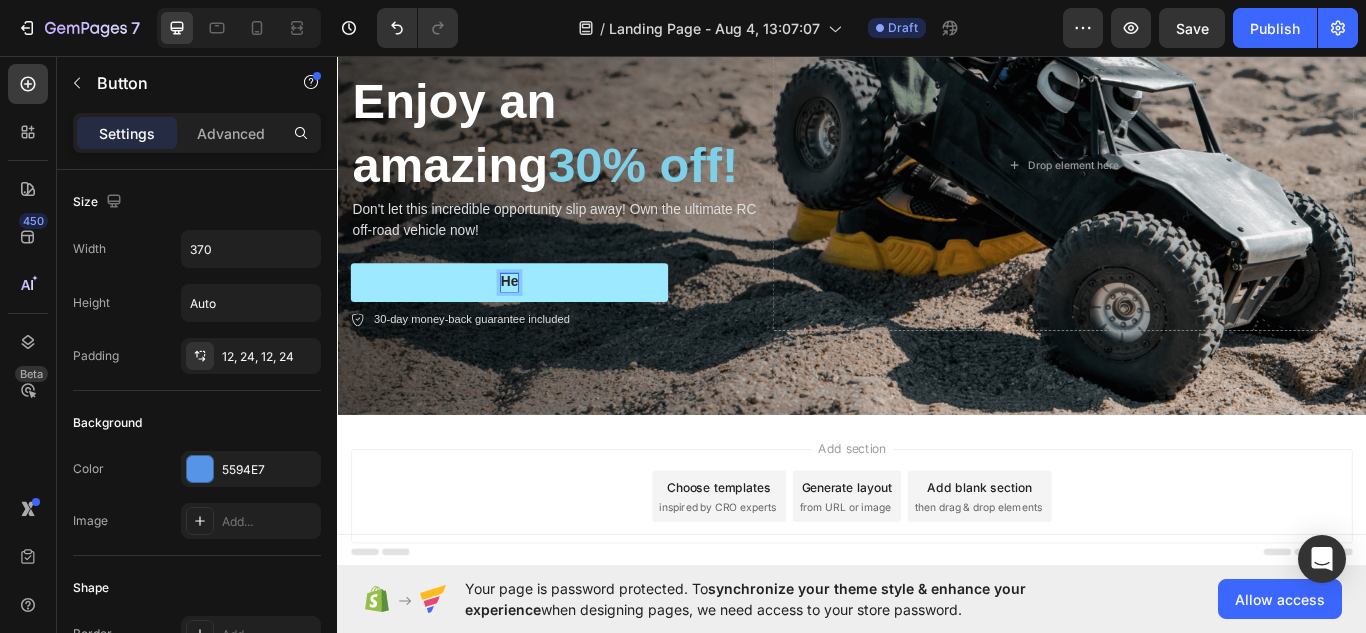 click on "Не" at bounding box center [537, 320] 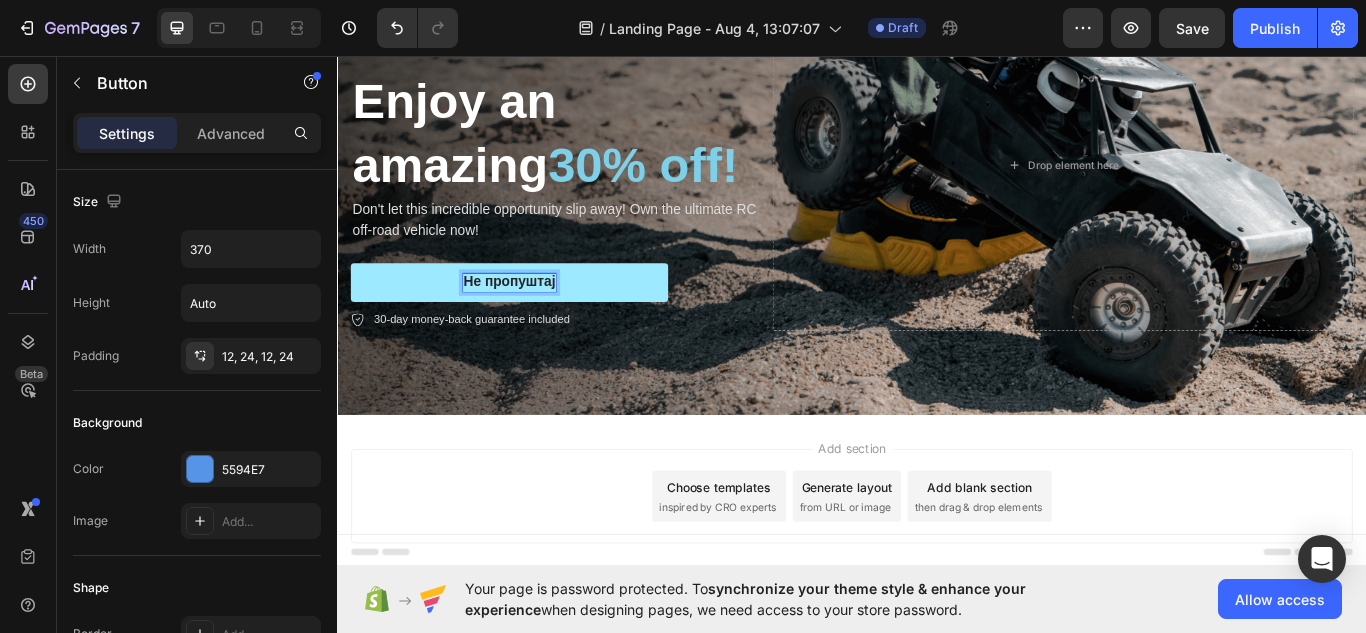 click on "Не пропуштај" at bounding box center [537, 320] 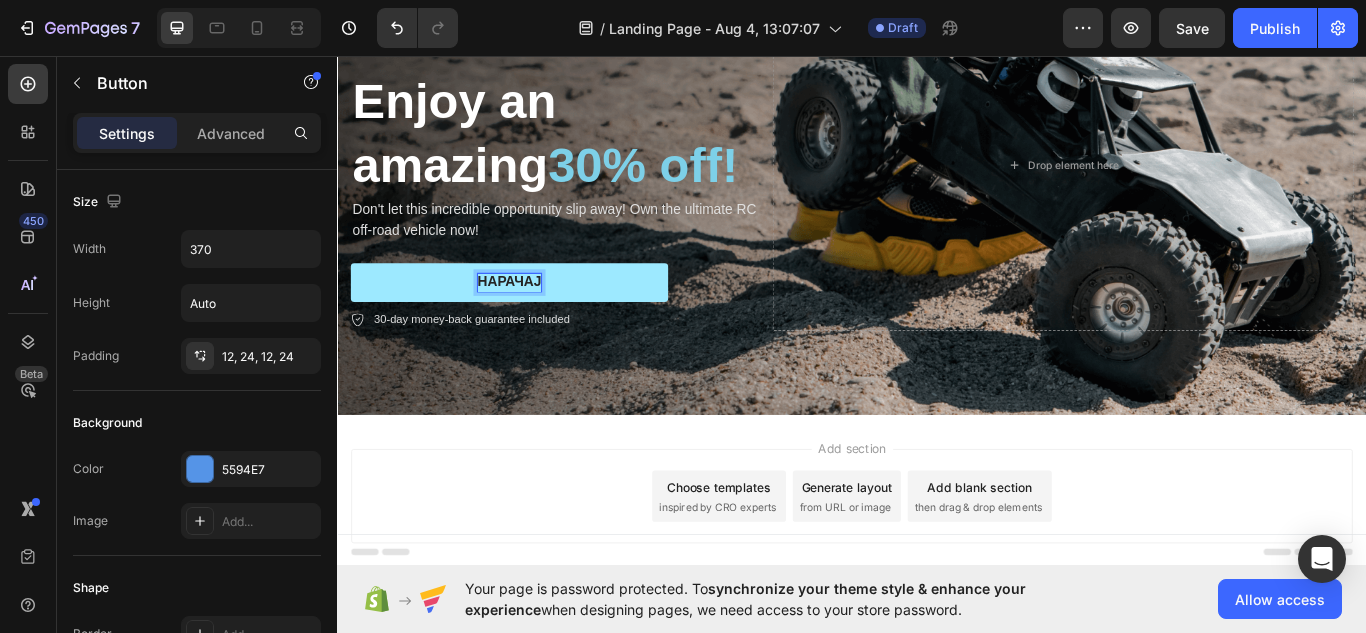 click on "НАРАЧАЈ" at bounding box center [537, 320] 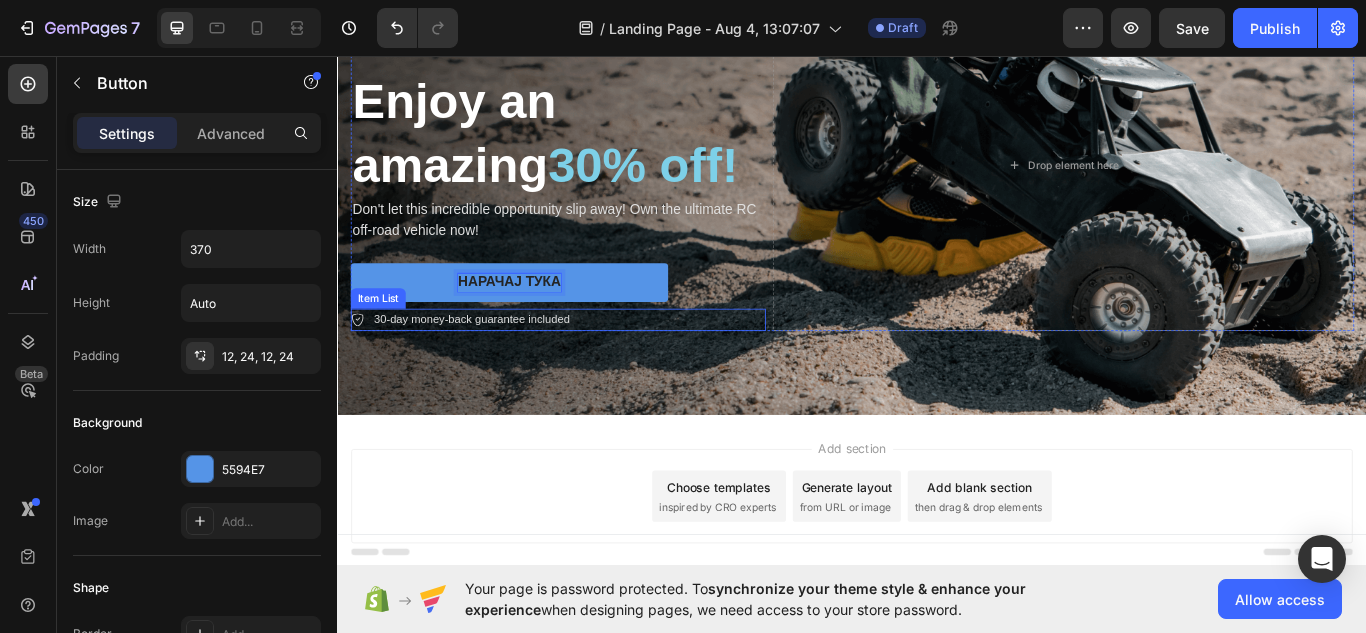 click on "30-day money-back guarantee included" at bounding box center (493, 364) 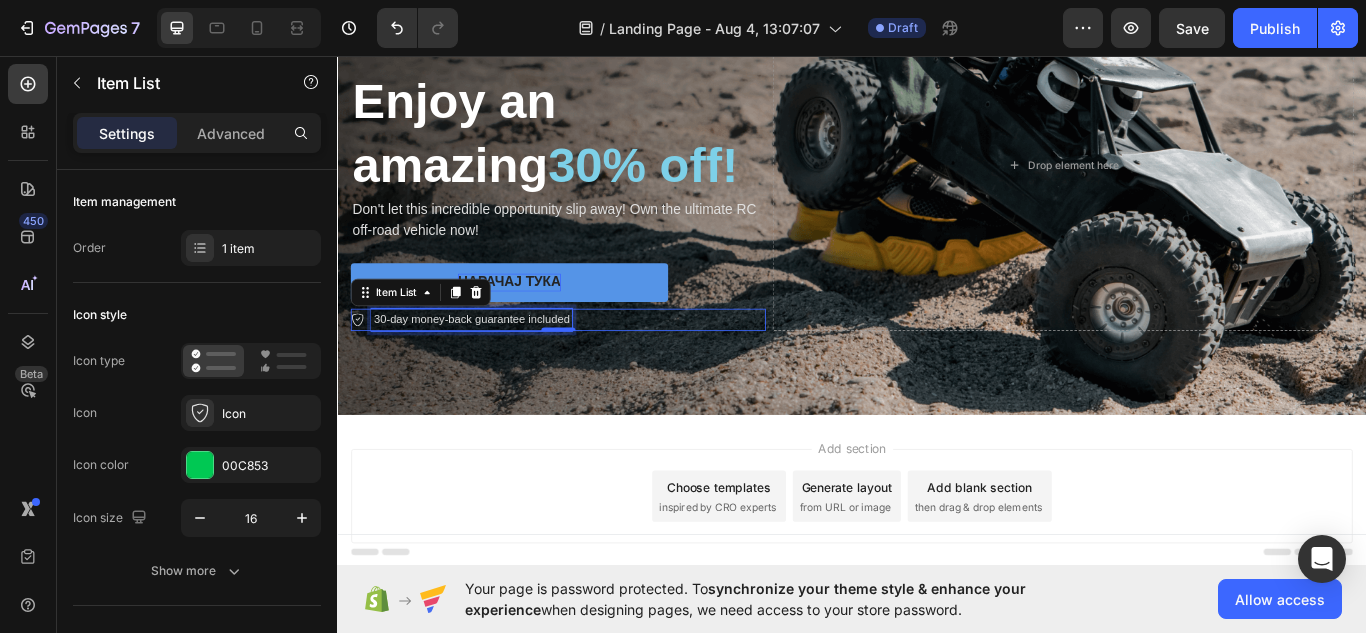 click on "30-day money-back guarantee included" at bounding box center [493, 364] 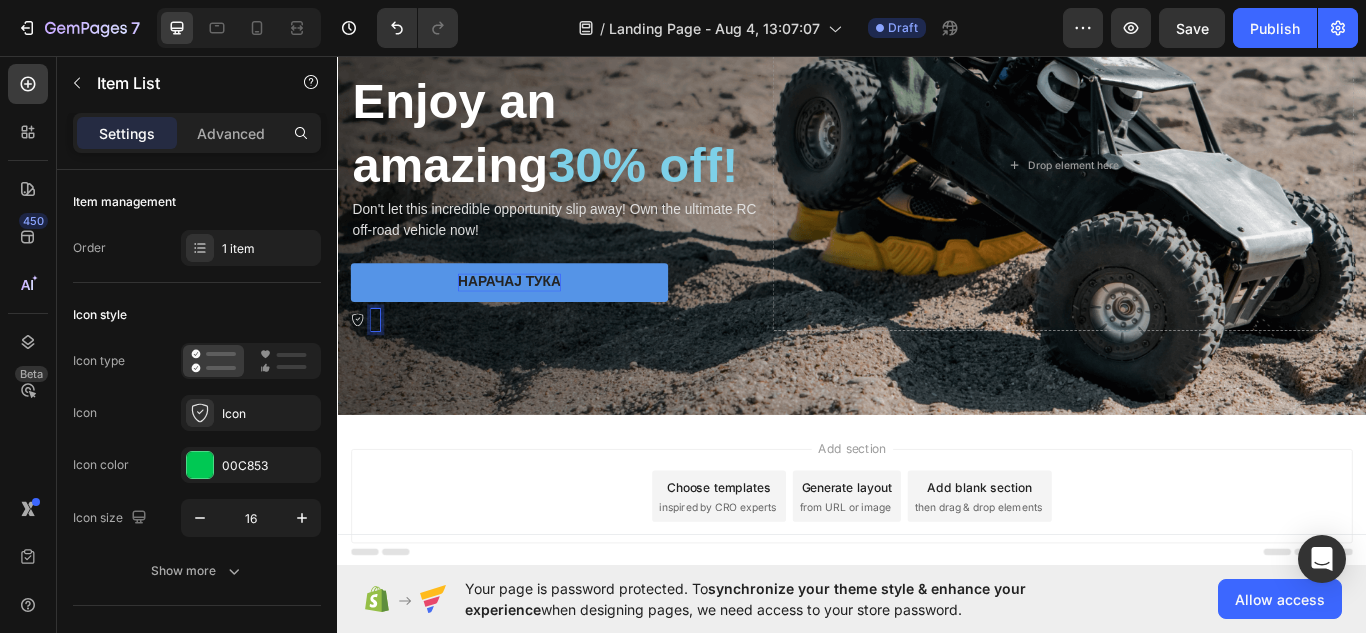 scroll, scrollTop: 191, scrollLeft: 0, axis: vertical 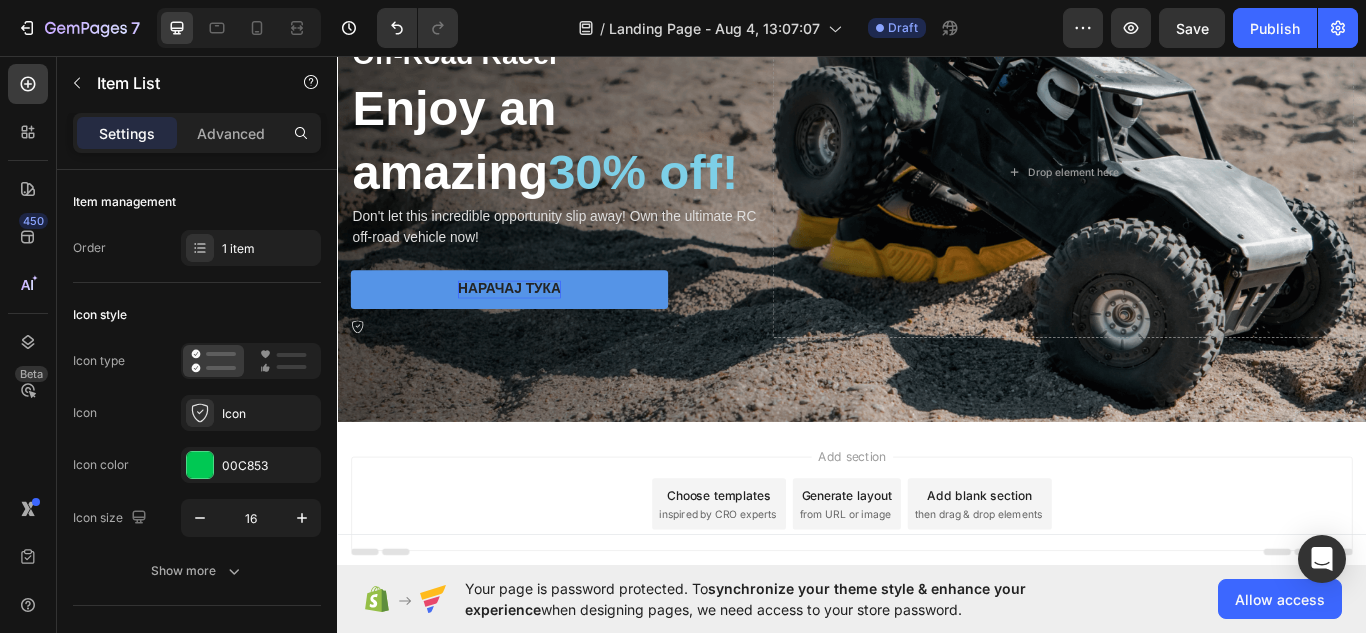 click 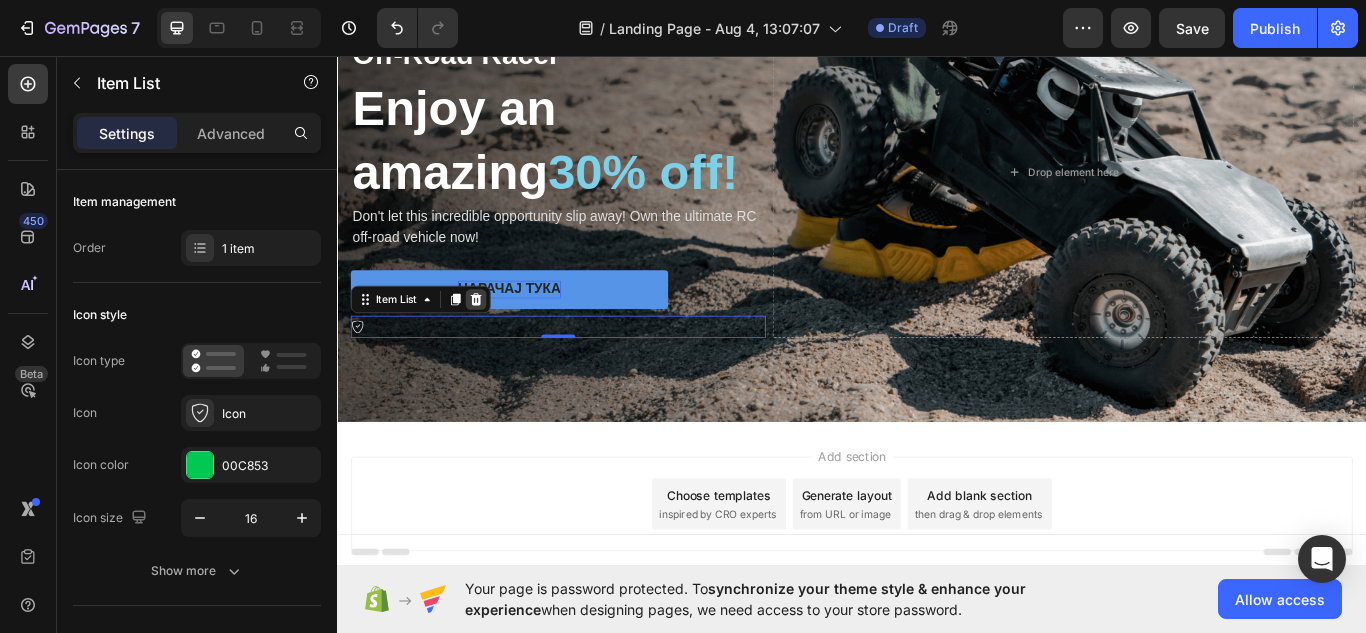 click 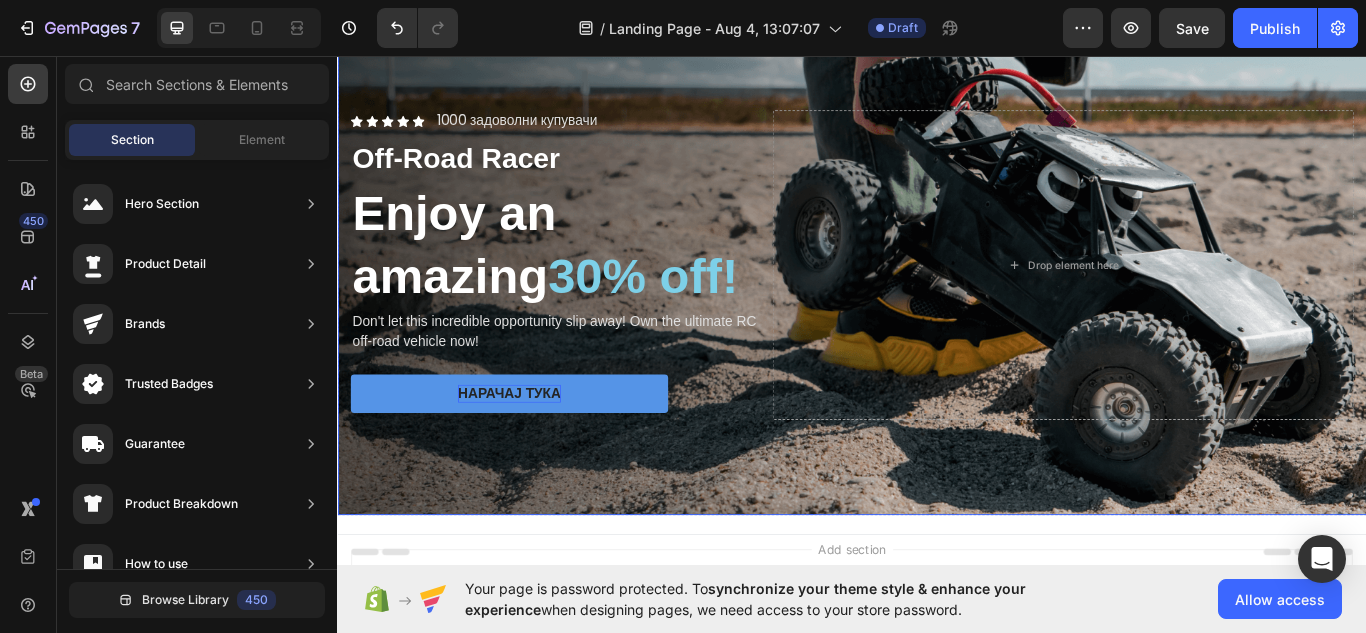 scroll, scrollTop: 58, scrollLeft: 0, axis: vertical 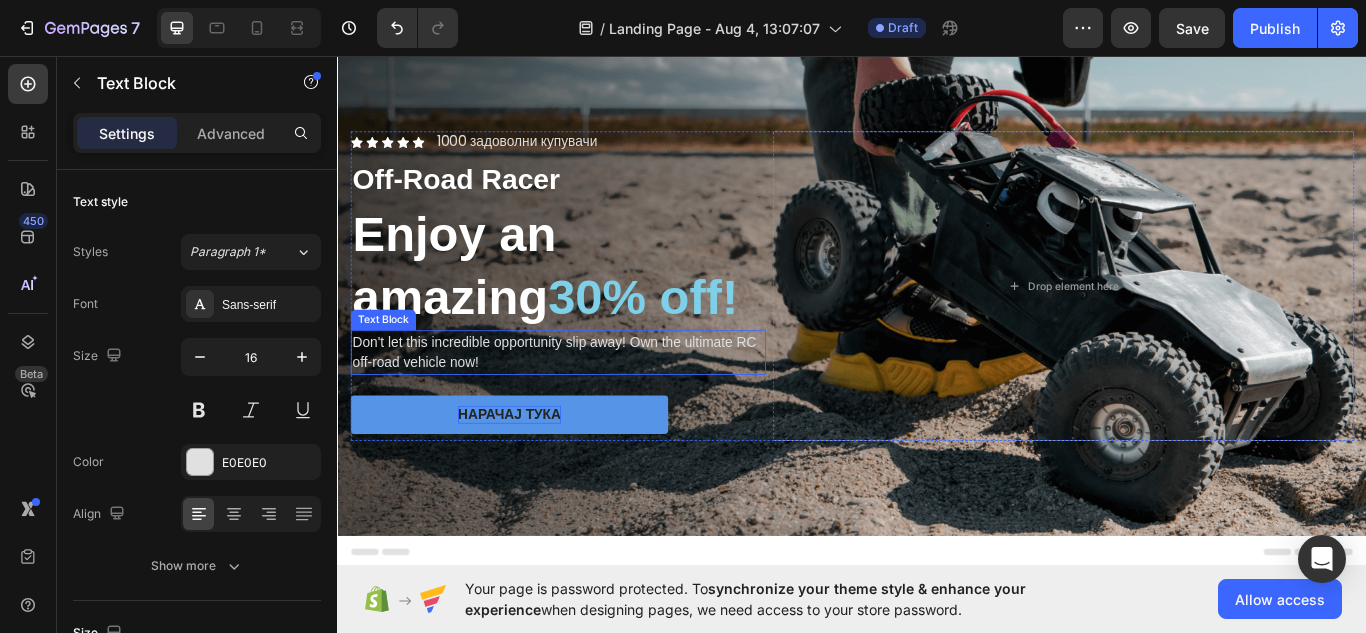 click on "Don't let this incredible opportunity slip away! Own the ultimate RC off-road vehicle now!" at bounding box center (594, 403) 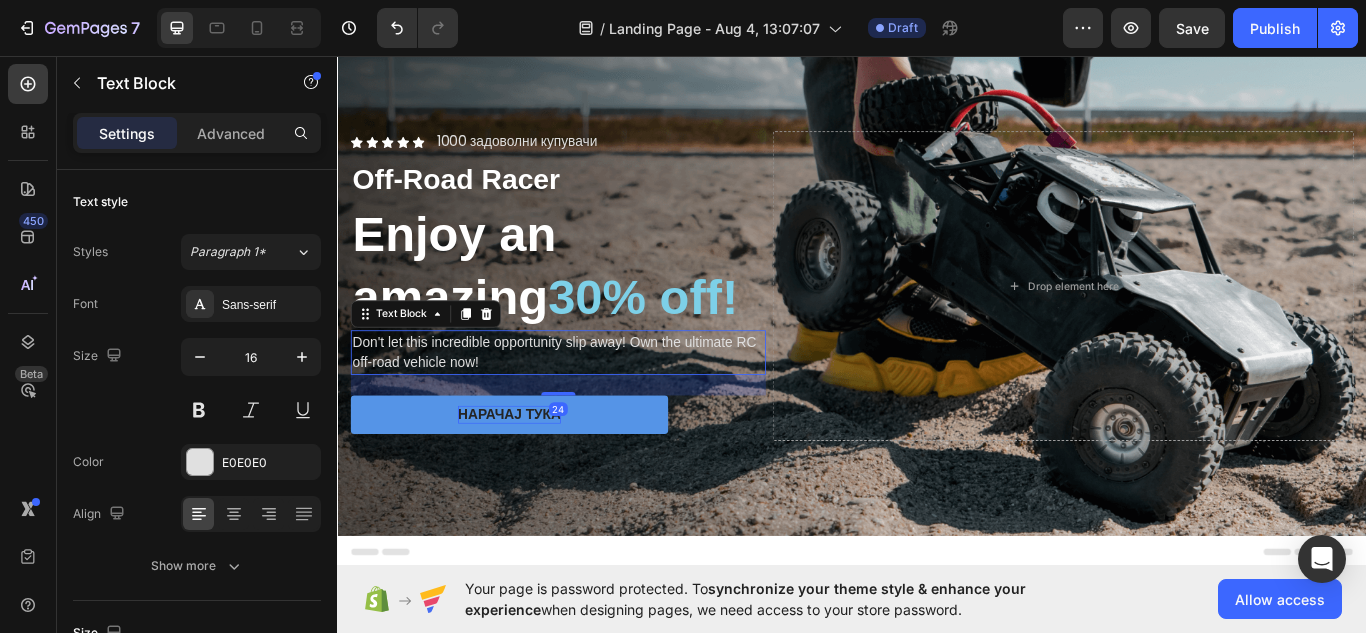 click on "Don't let this incredible opportunity slip away! Own the ultimate RC off-road vehicle now!" at bounding box center [594, 403] 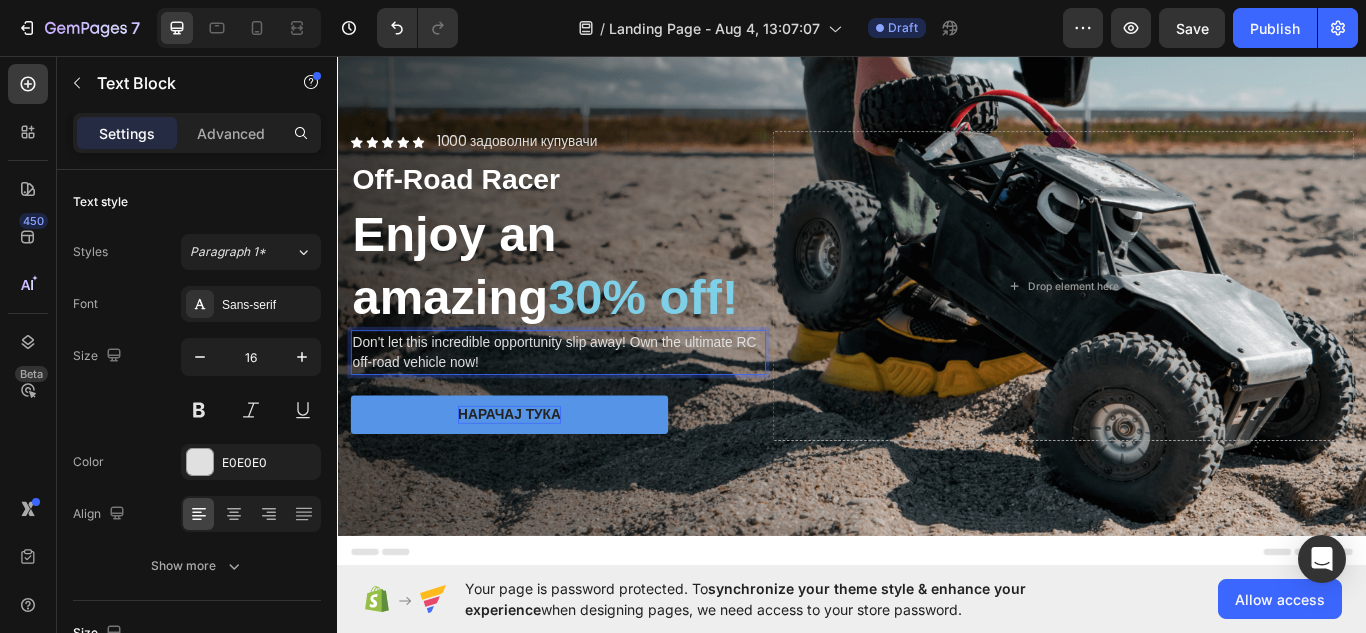 click on "Don't let this incredible opportunity slip away! Own the ultimate RC off-road vehicle now!" at bounding box center [594, 403] 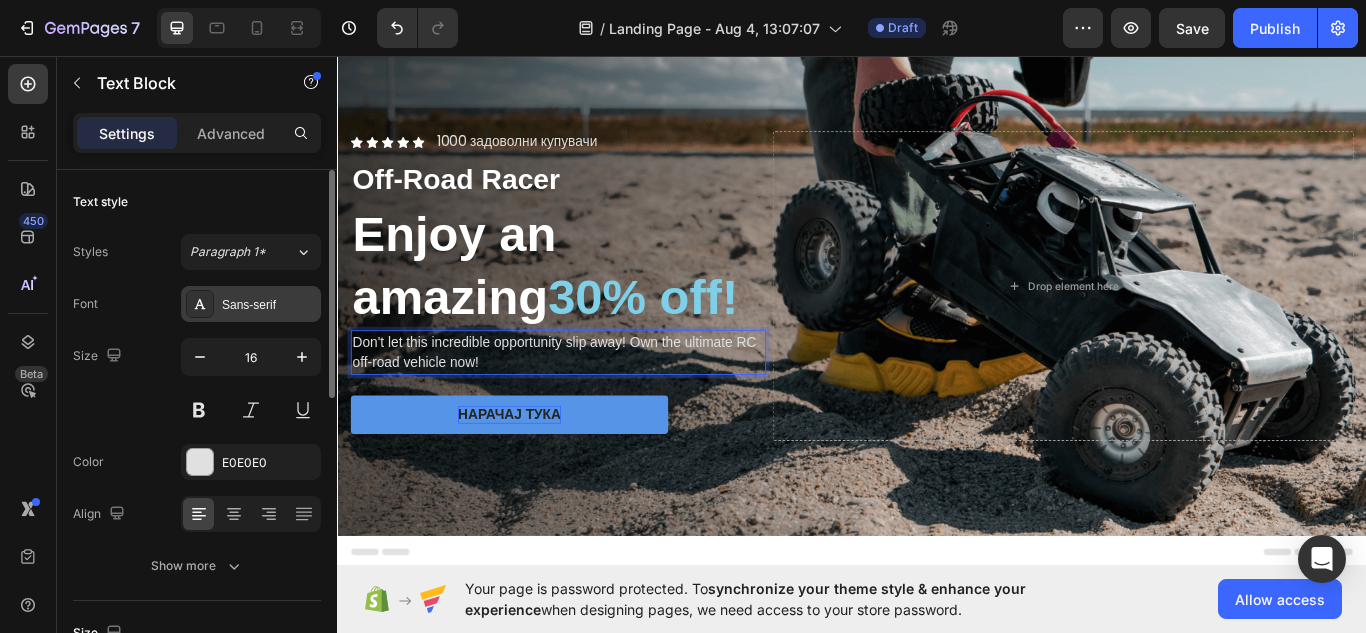 click on "Sans-serif" at bounding box center [269, 305] 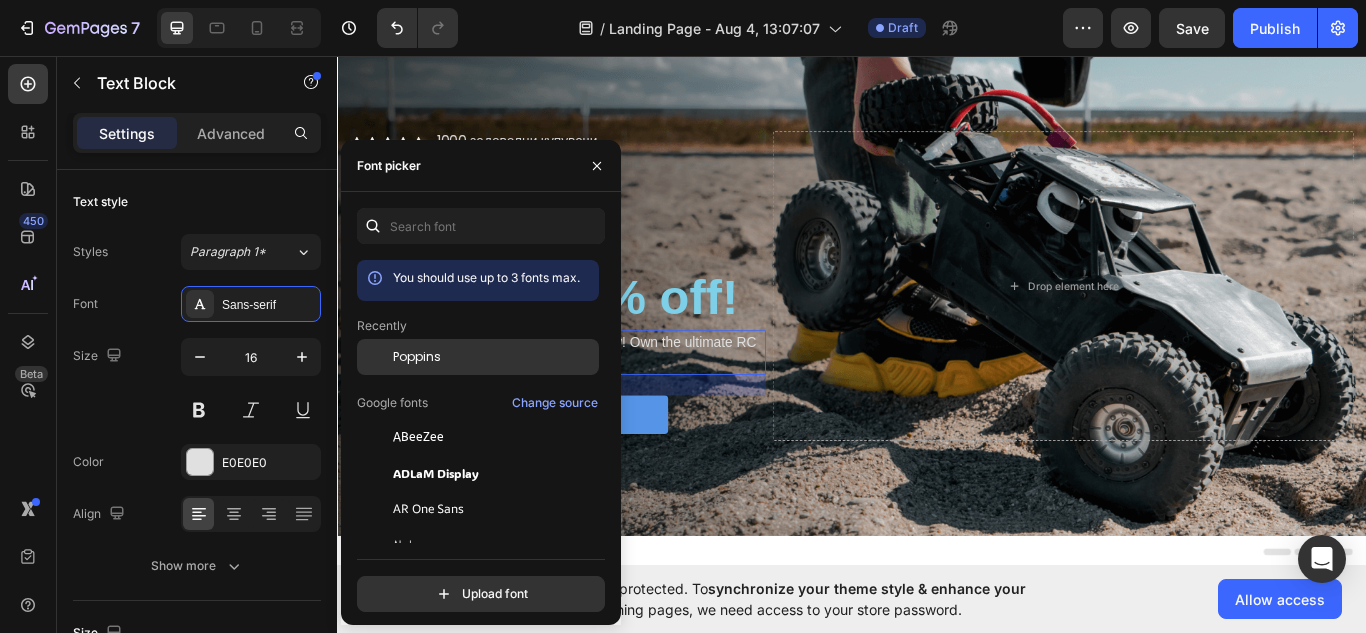 click on "Poppins" at bounding box center (417, 357) 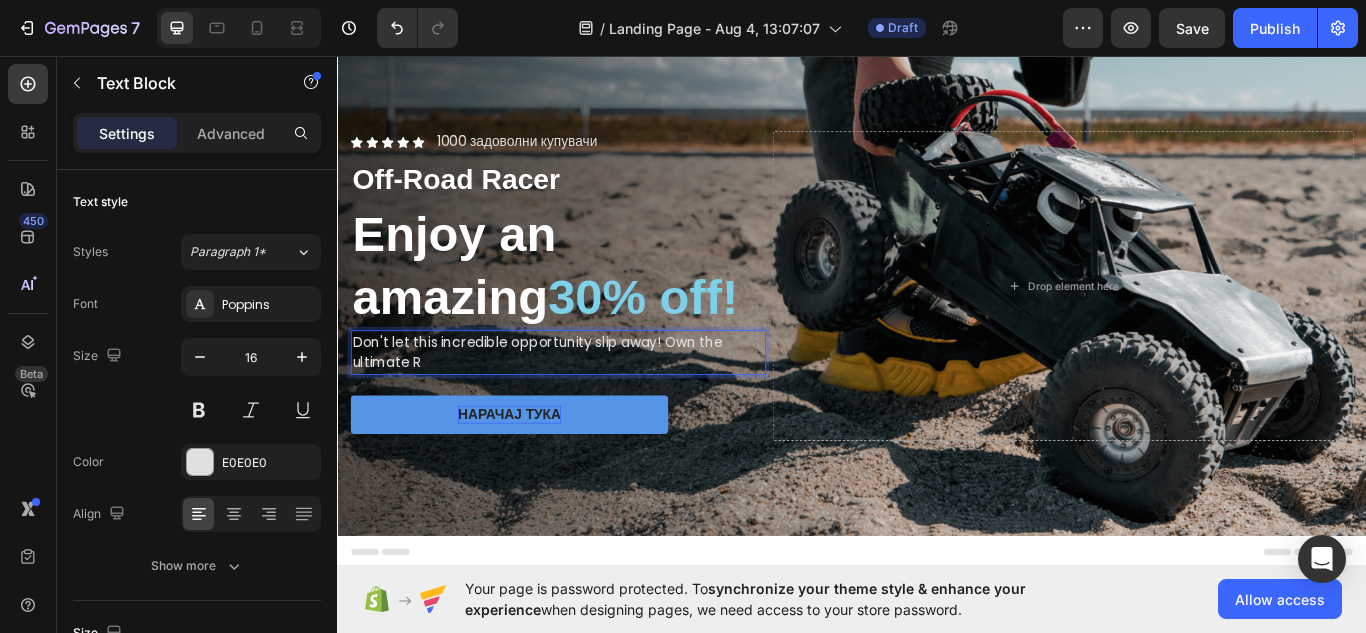 scroll, scrollTop: 70, scrollLeft: 0, axis: vertical 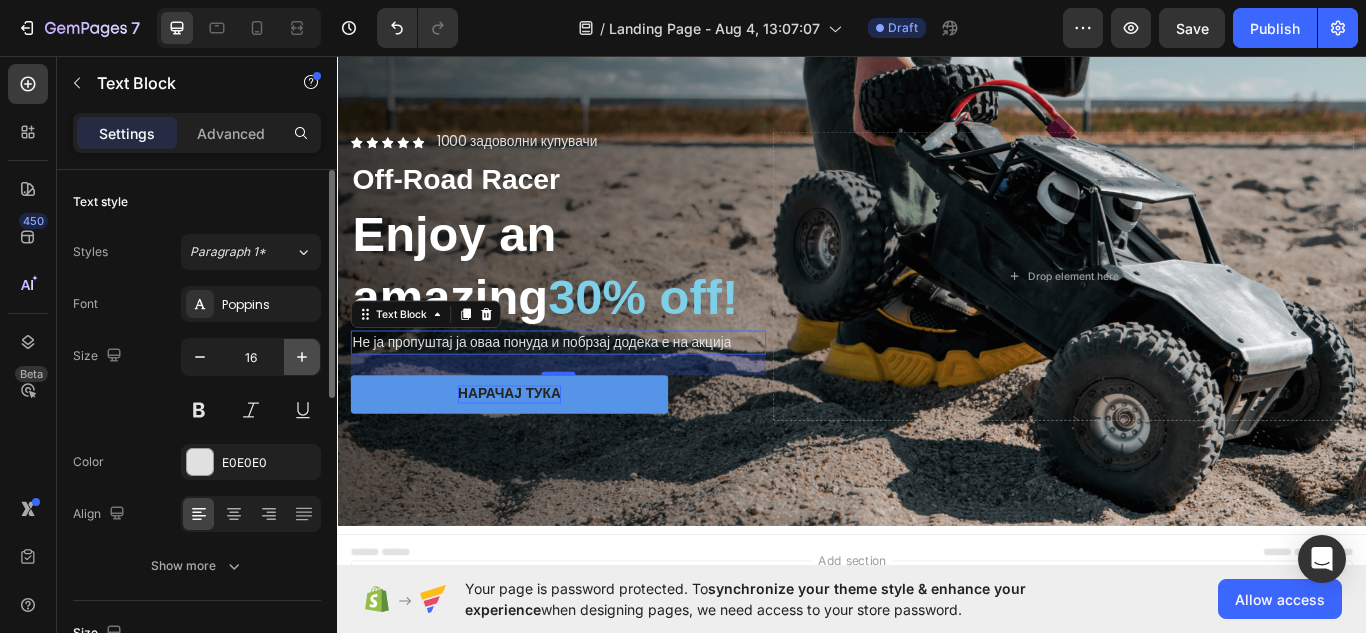 click 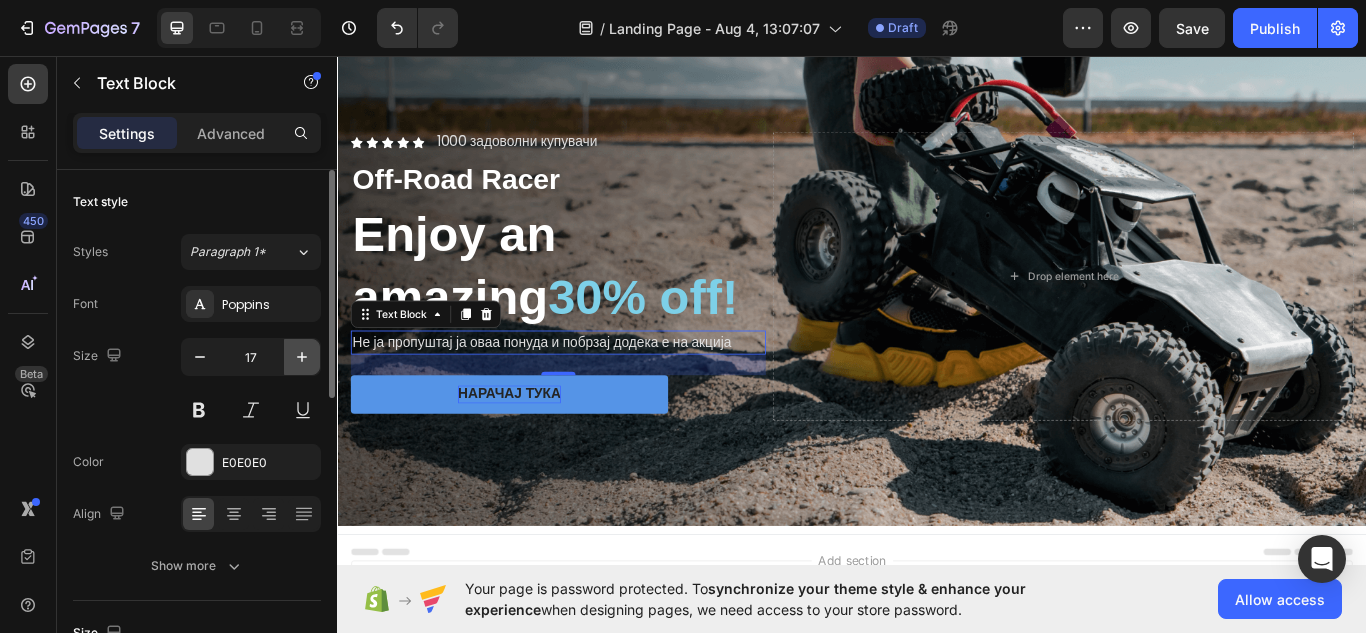 click 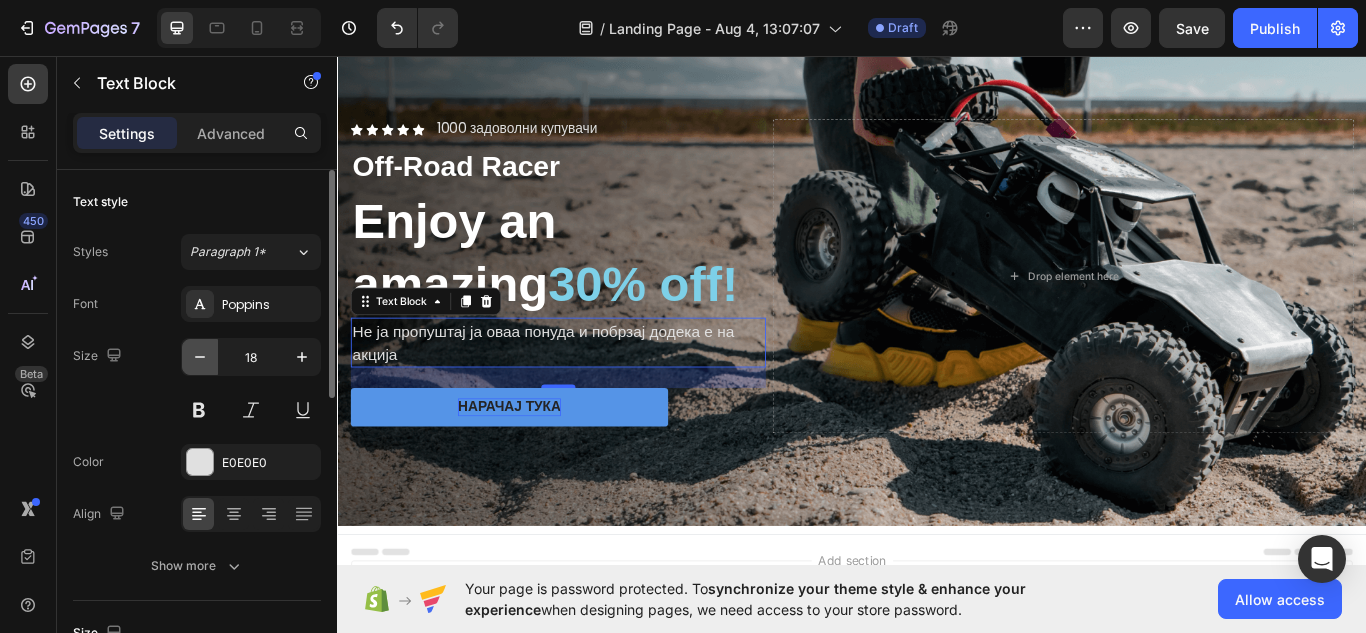 click at bounding box center (200, 357) 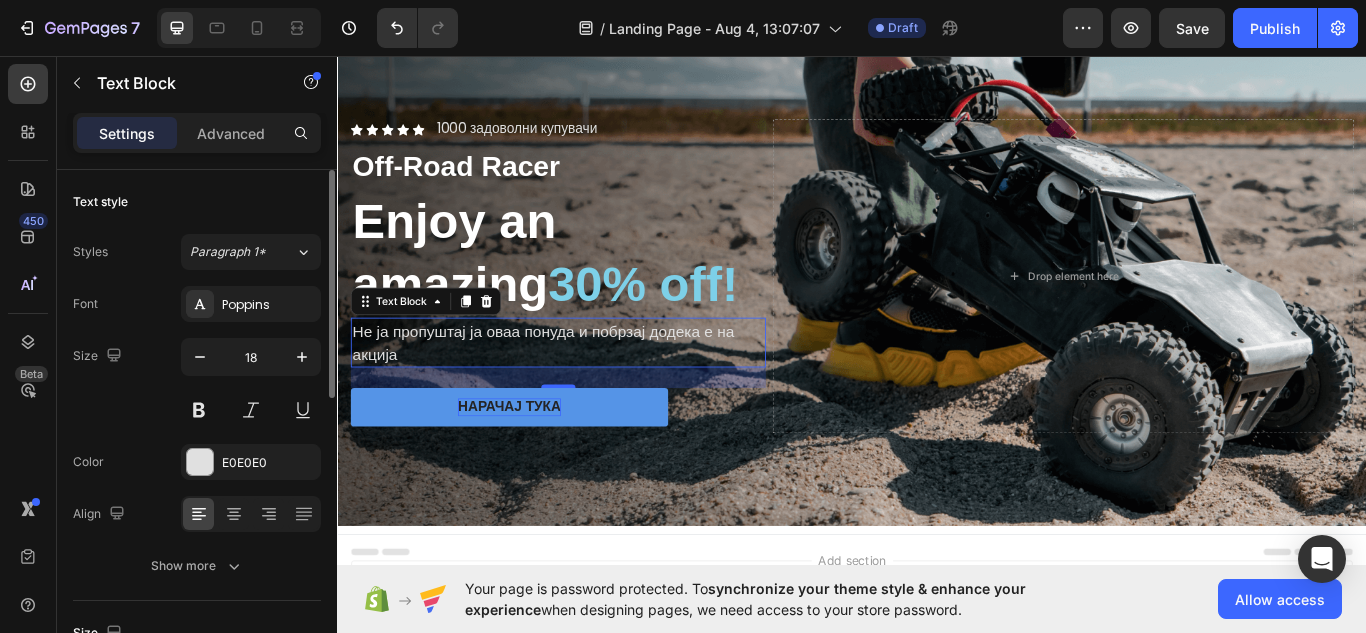 type on "17" 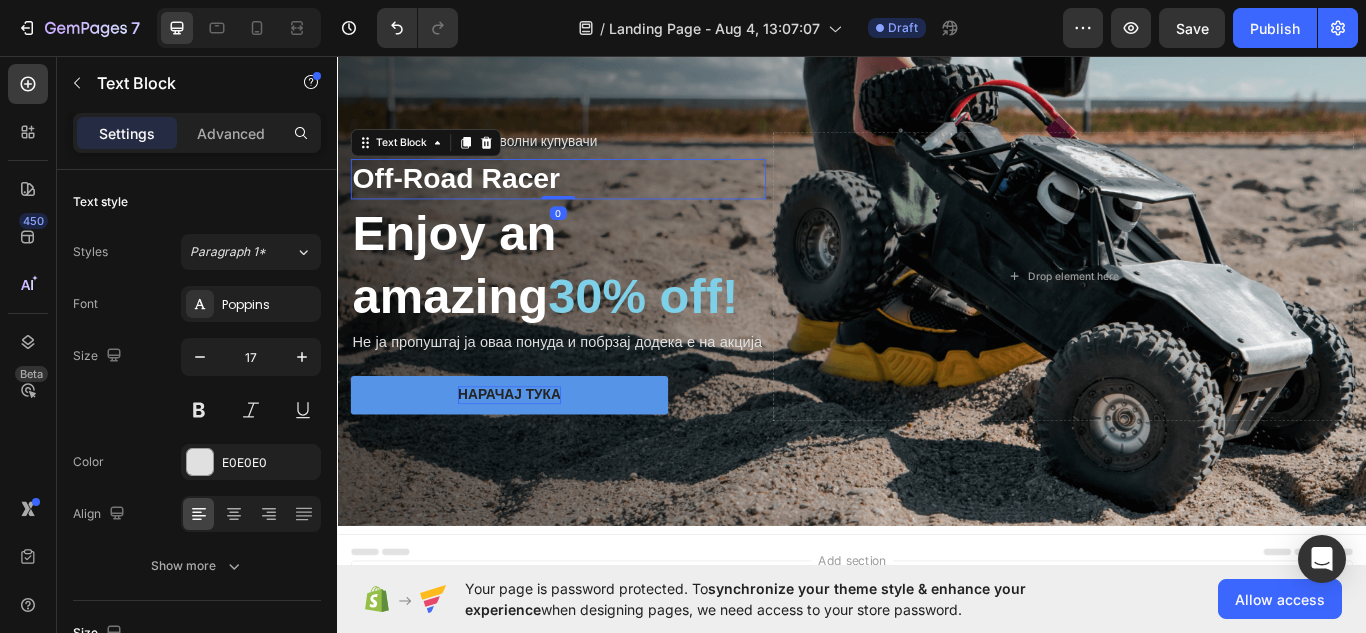click on "Off-Road Racer" at bounding box center (594, 200) 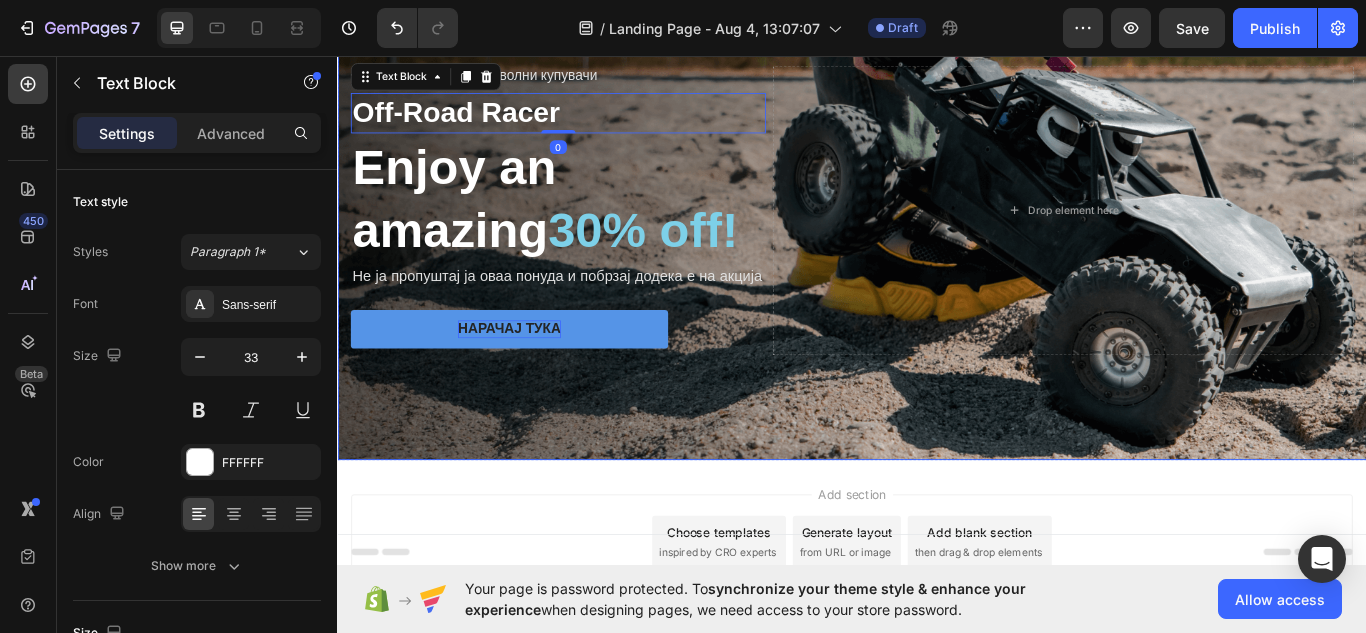 scroll, scrollTop: 258, scrollLeft: 0, axis: vertical 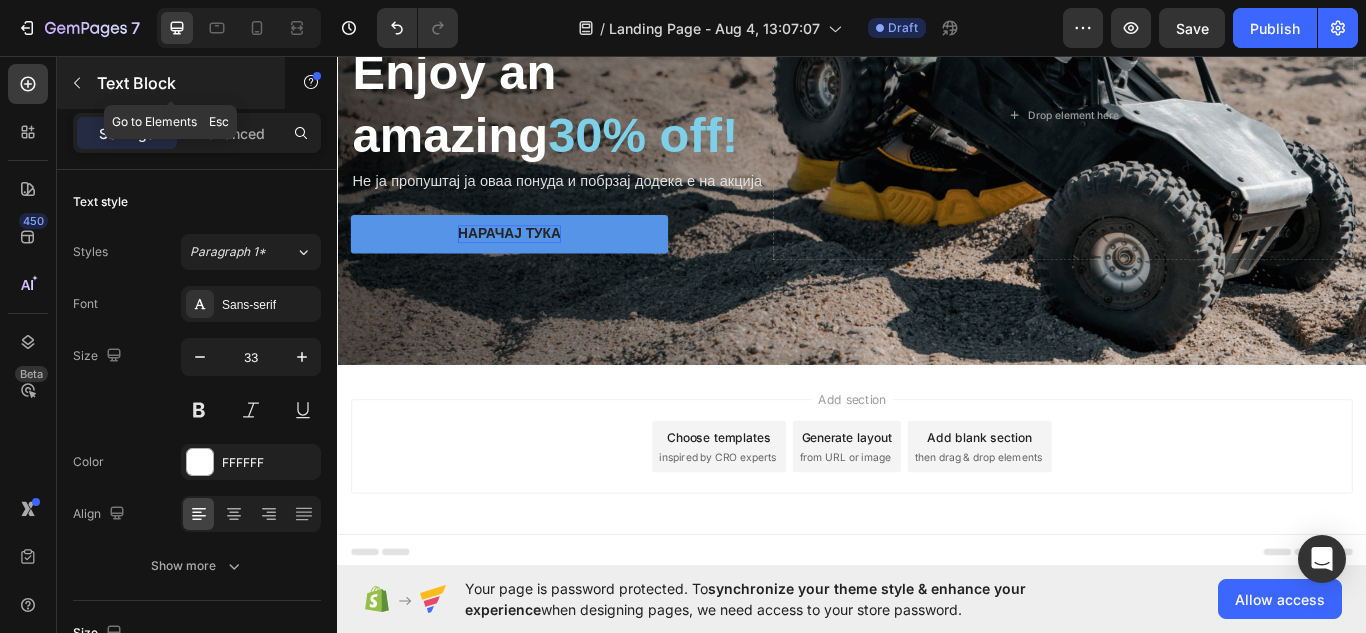 click 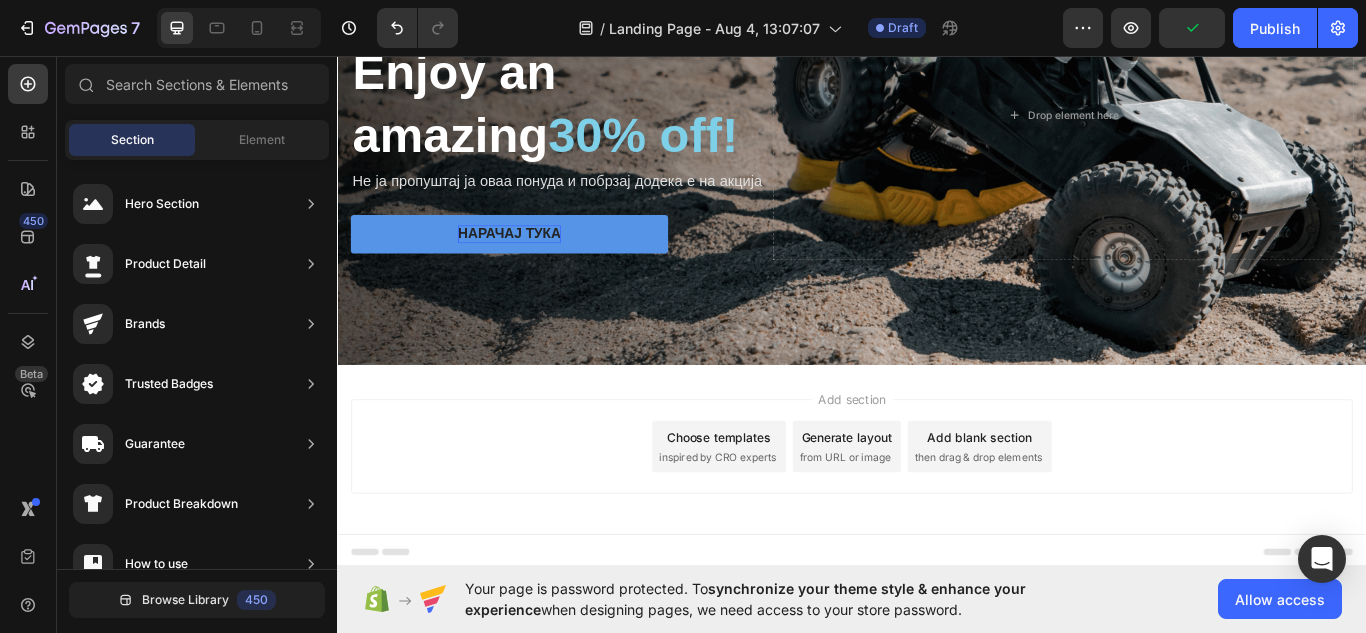 drag, startPoint x: 529, startPoint y: 312, endPoint x: 730, endPoint y: 553, distance: 313.81842 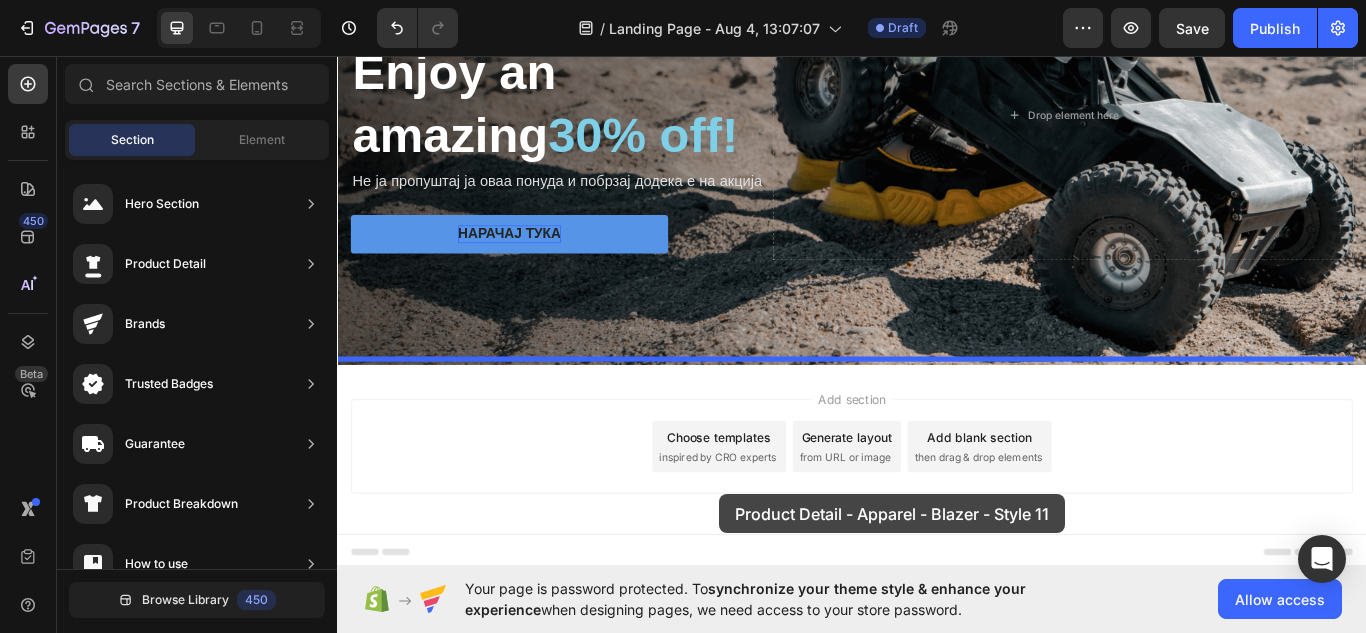 drag, startPoint x: 799, startPoint y: 386, endPoint x: 792, endPoint y: 568, distance: 182.13457 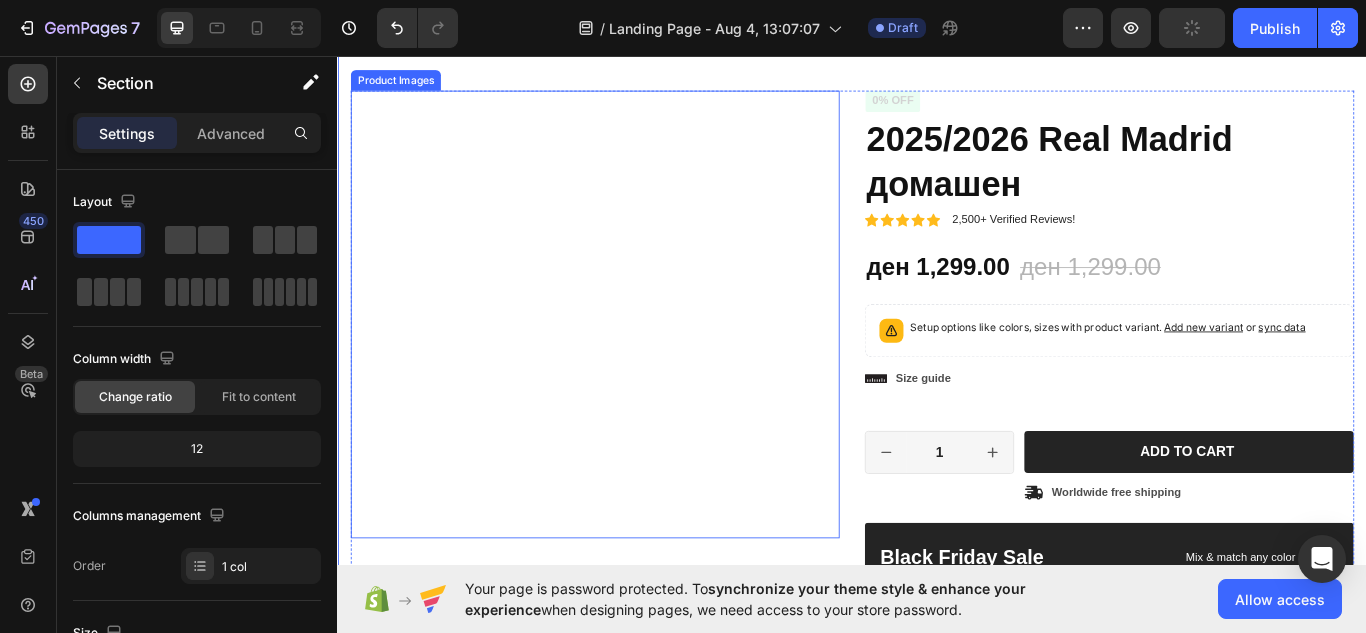 scroll, scrollTop: 658, scrollLeft: 0, axis: vertical 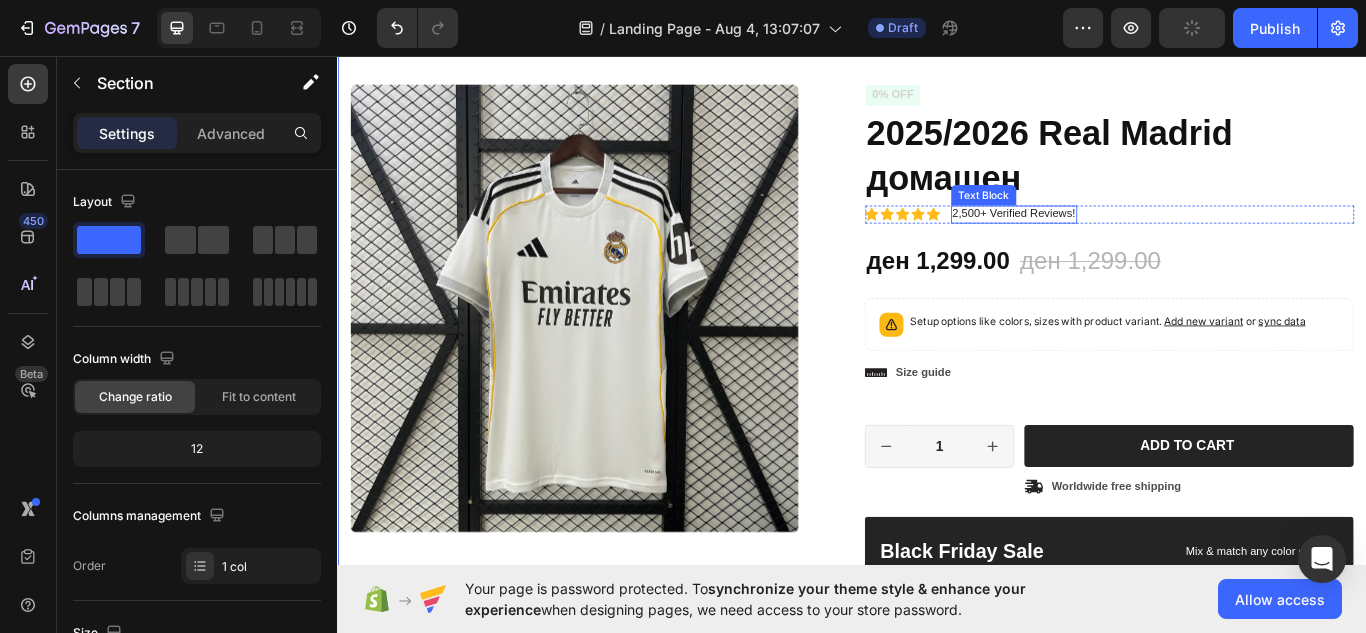 click on "2,500+ Verified Reviews!" at bounding box center [1125, 241] 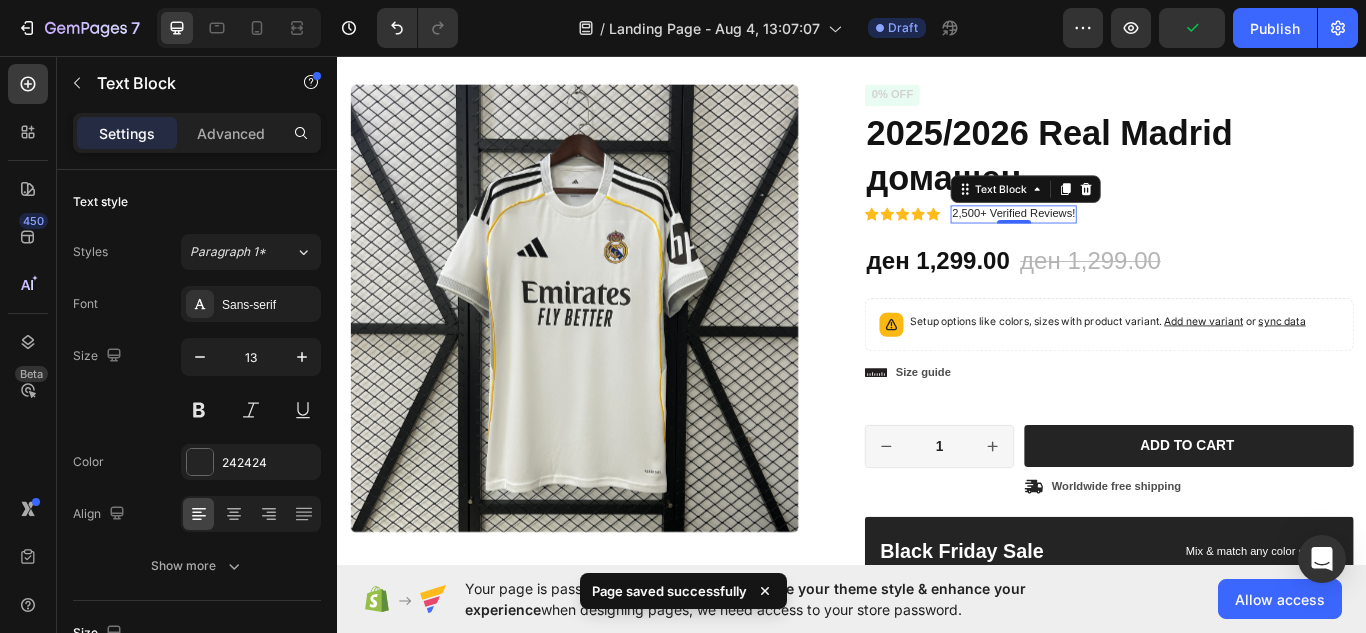 click on "2,500+ Verified Reviews!" at bounding box center [1125, 241] 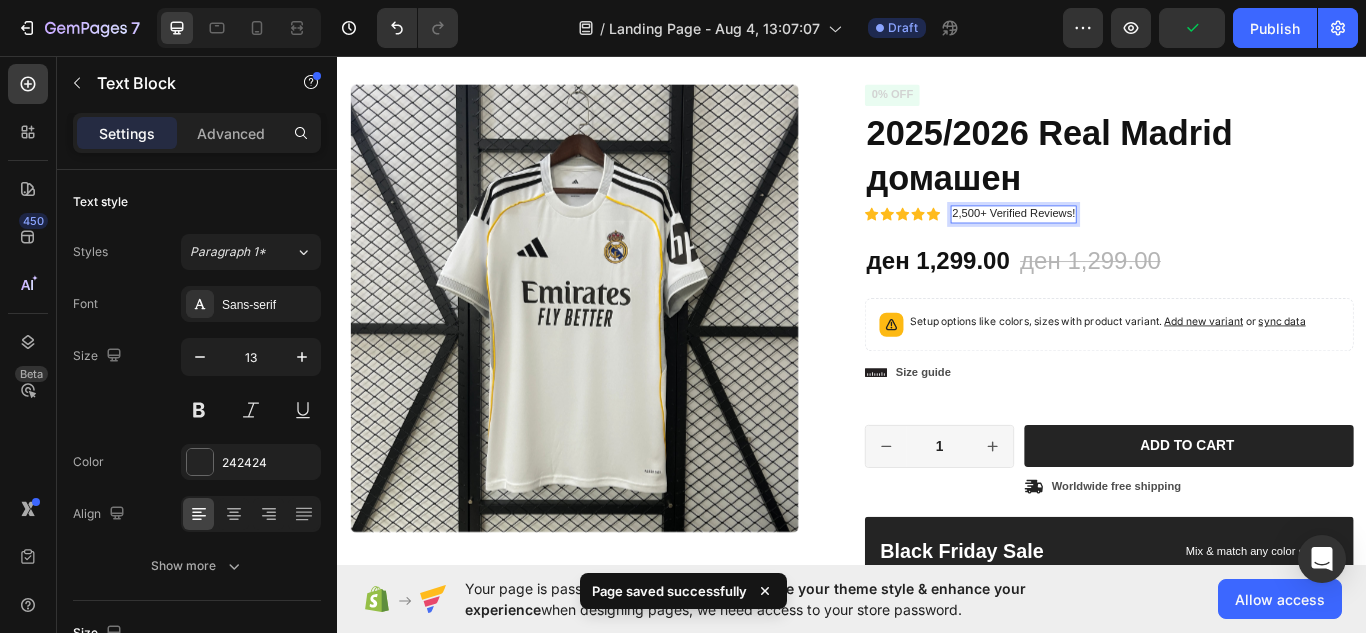 click on "2,500+ Verified Reviews!" at bounding box center (1125, 241) 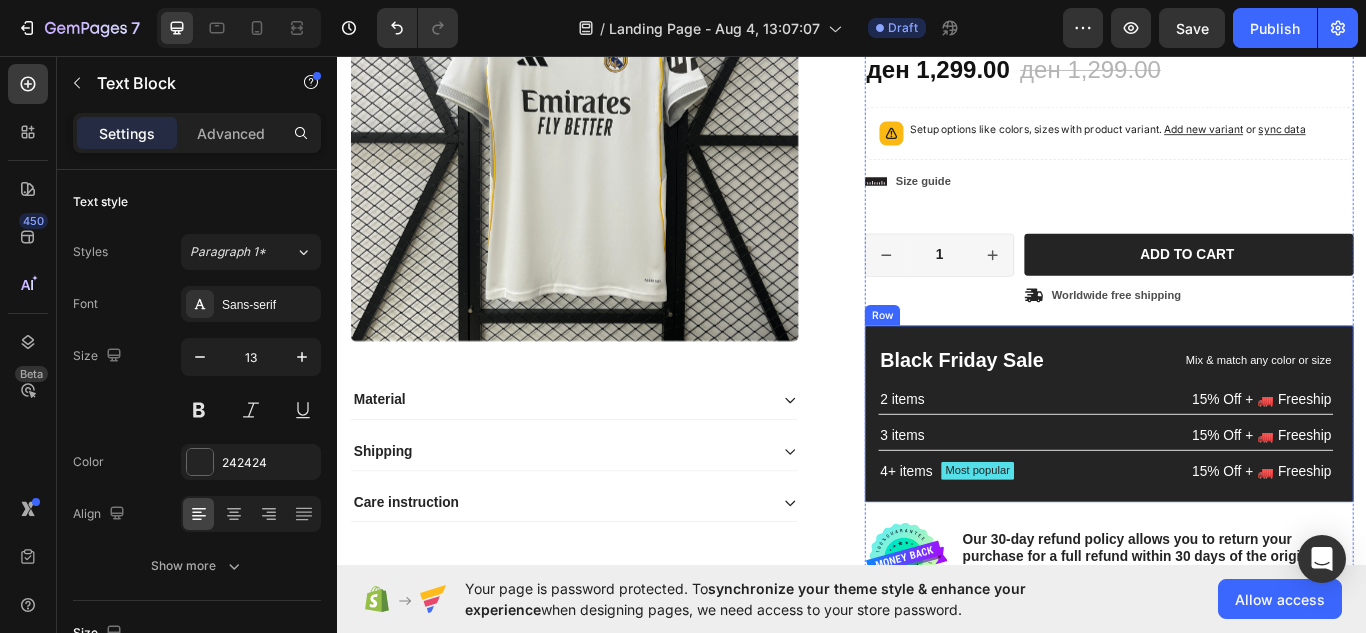 scroll, scrollTop: 758, scrollLeft: 0, axis: vertical 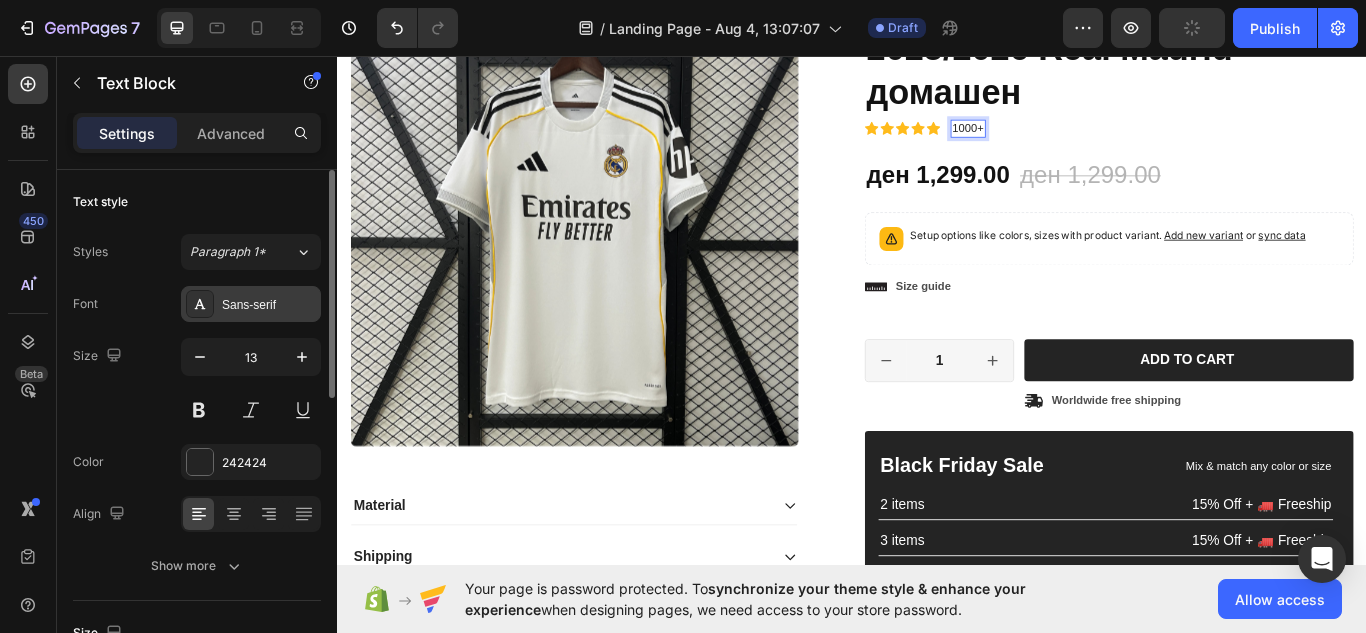click on "Sans-serif" at bounding box center (251, 304) 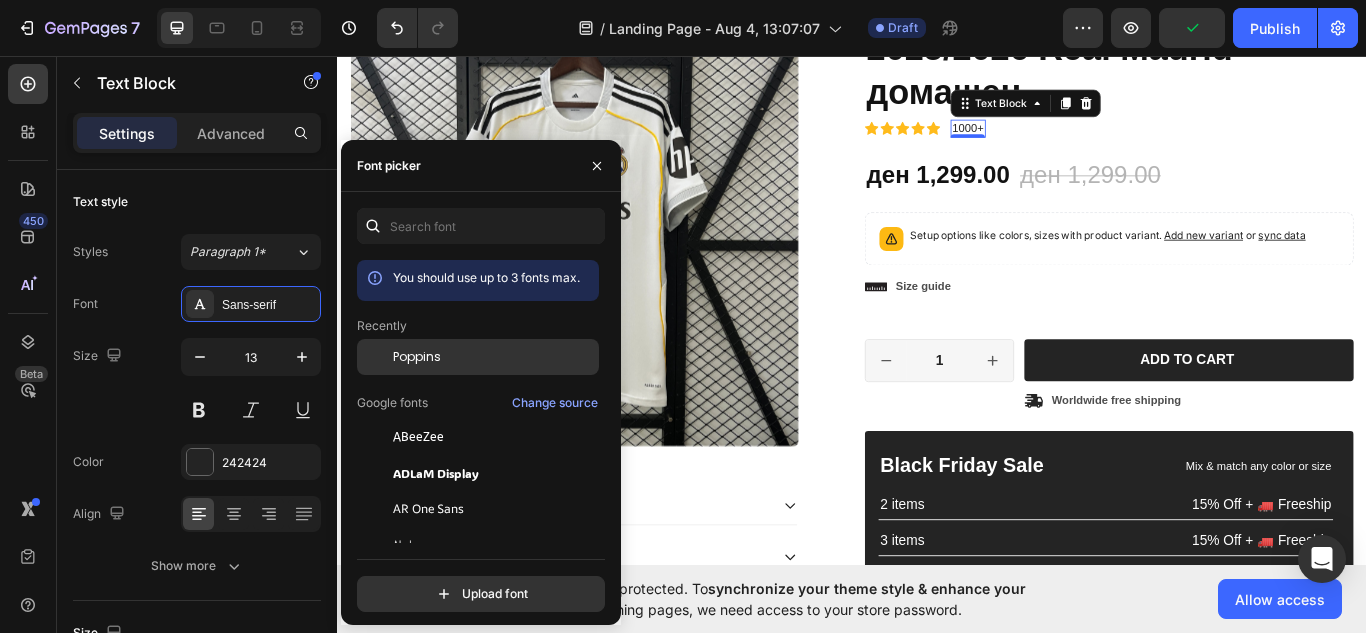 click on "Poppins" at bounding box center (494, 357) 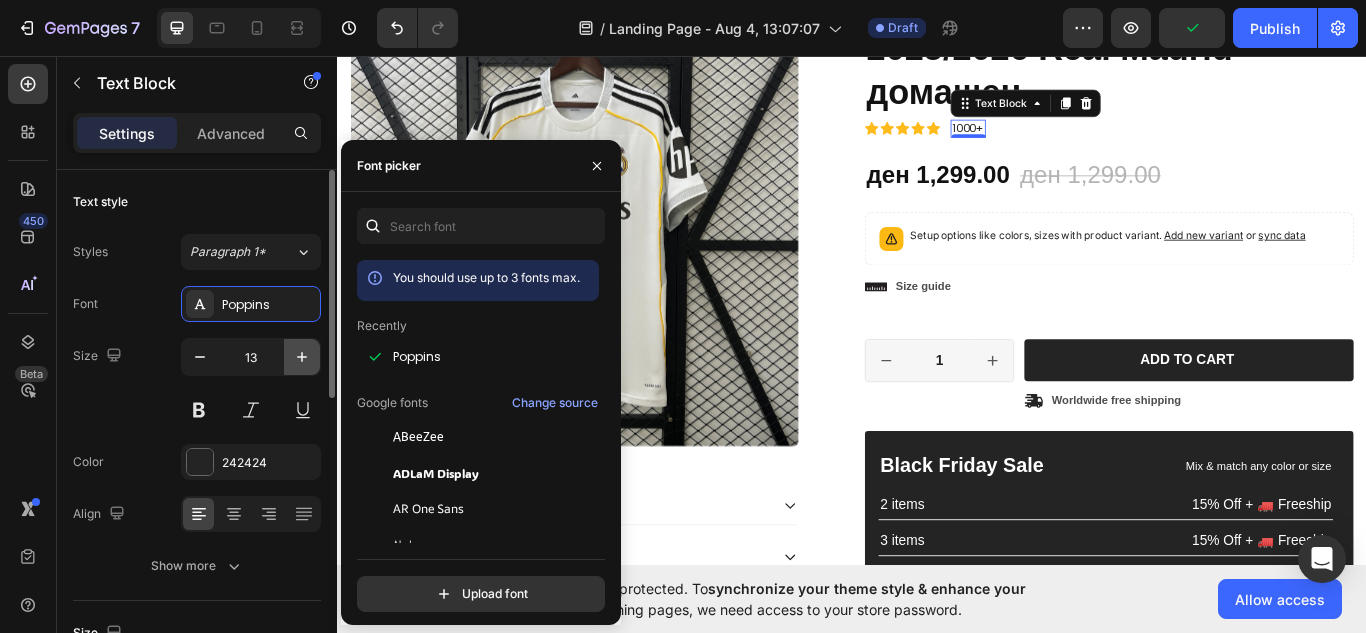 click at bounding box center [302, 357] 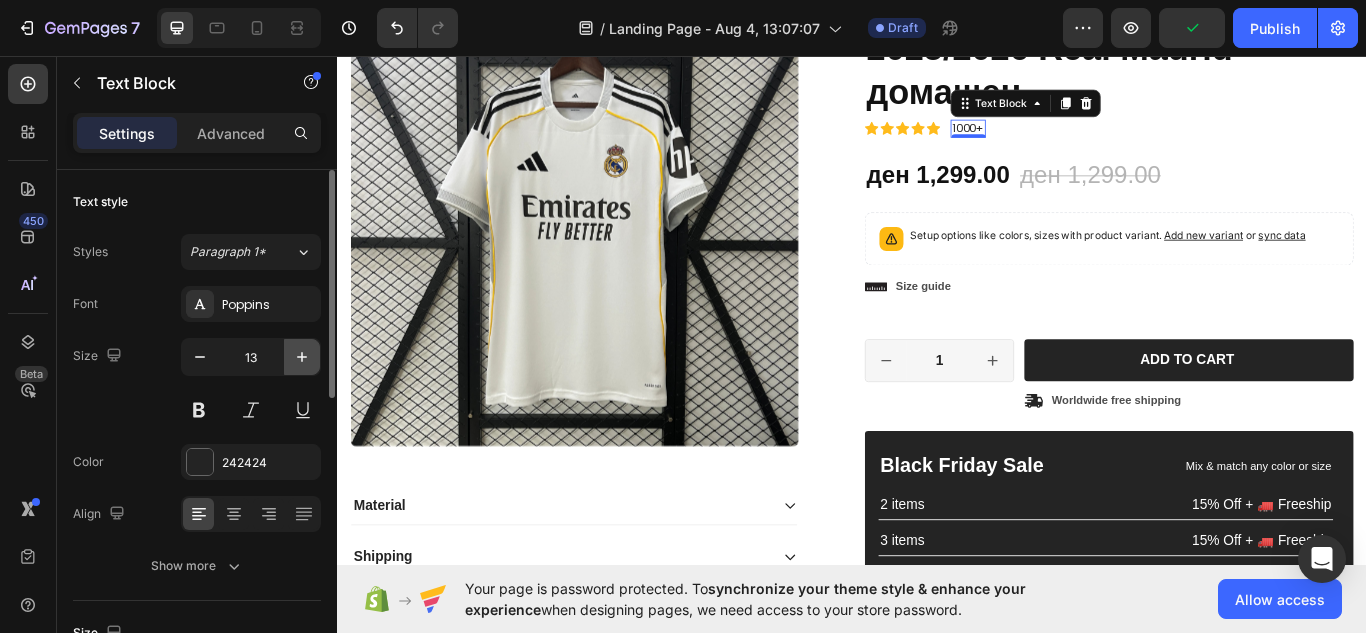 type on "14" 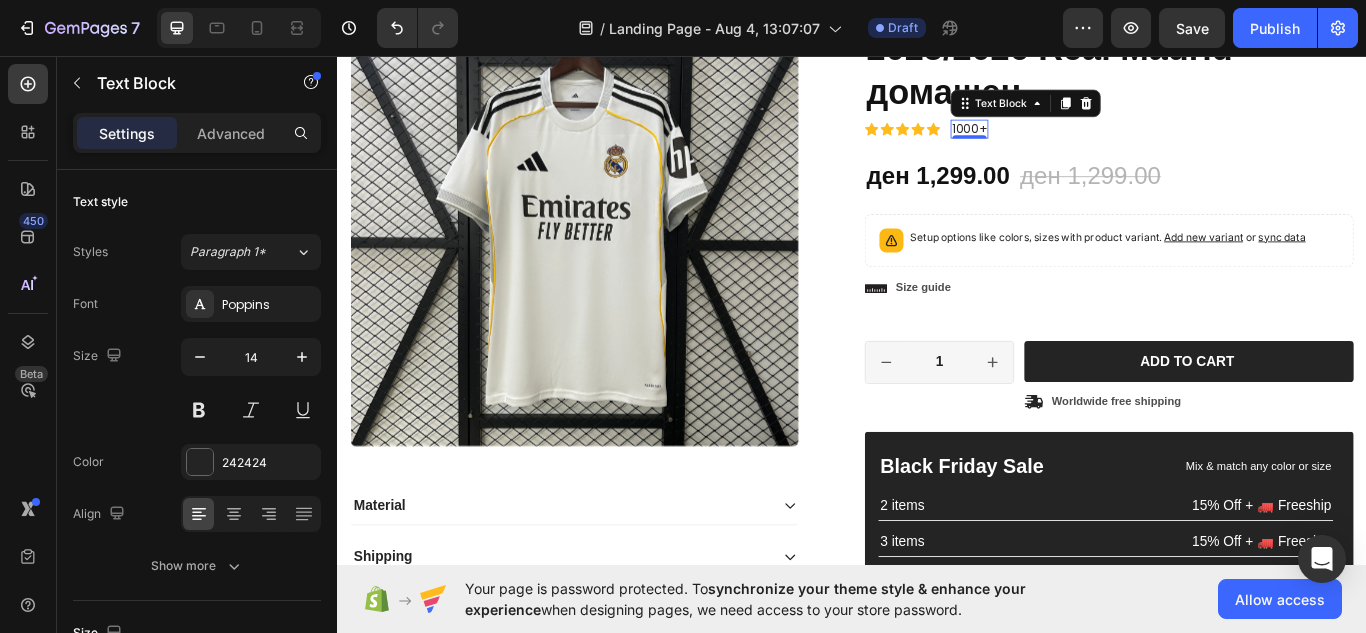 type 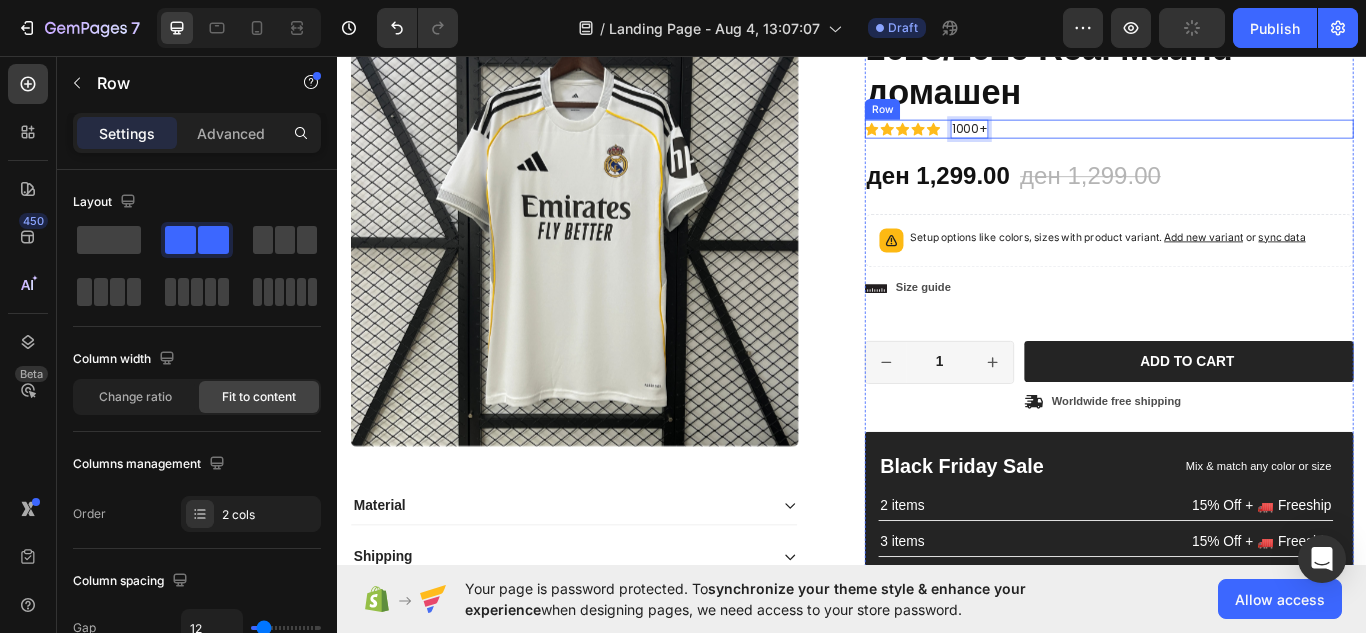 click on "Icon Icon Icon Icon Icon Icon List 1000+  Text Block   0 Row" at bounding box center (1237, 142) 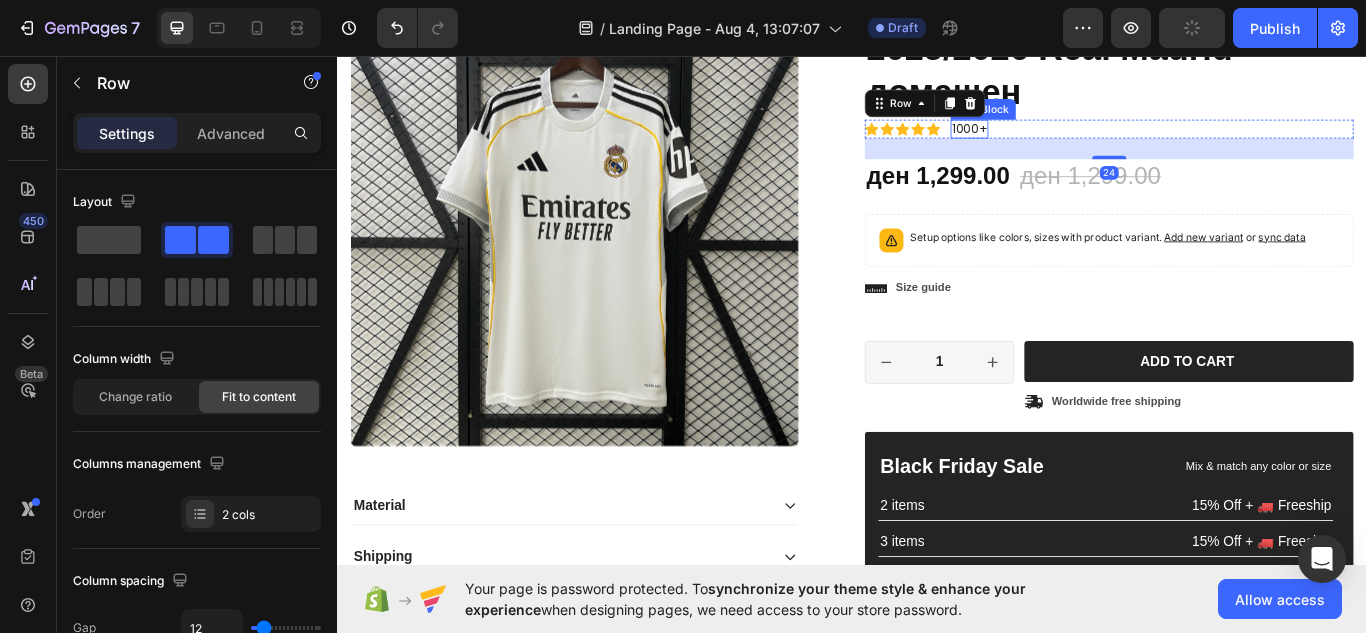click on "1000+" at bounding box center (1074, 142) 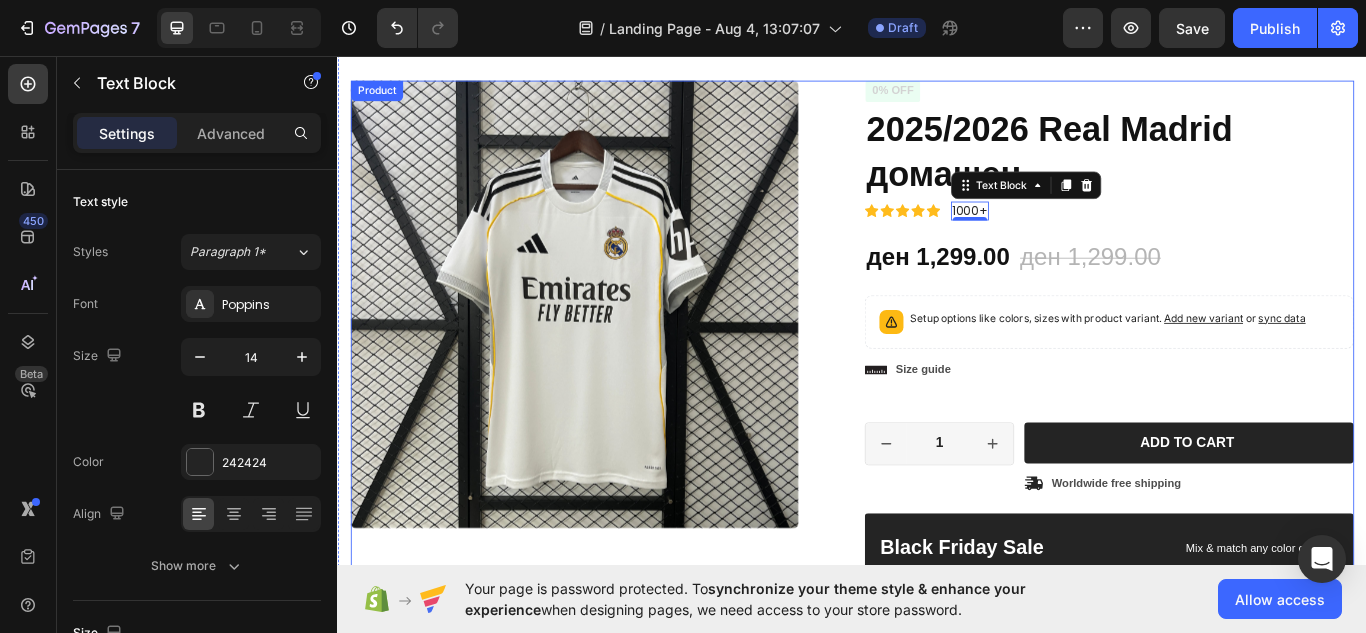 scroll, scrollTop: 661, scrollLeft: 0, axis: vertical 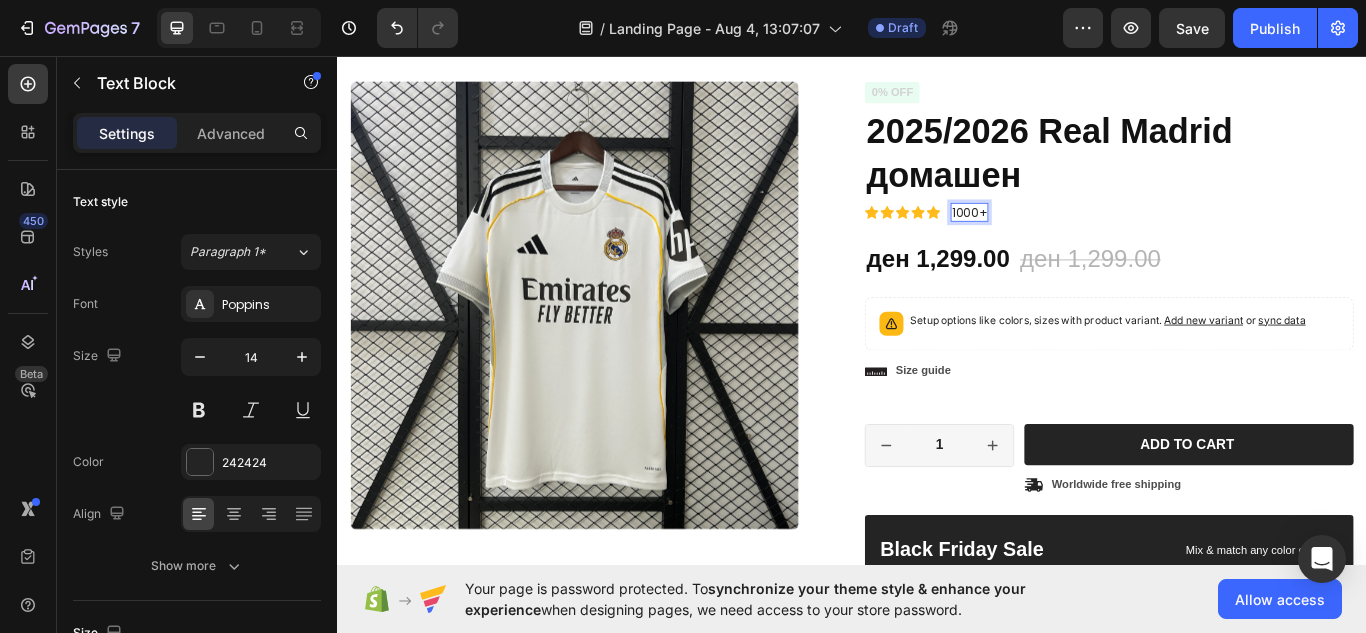 click on "1000+" at bounding box center (1074, 239) 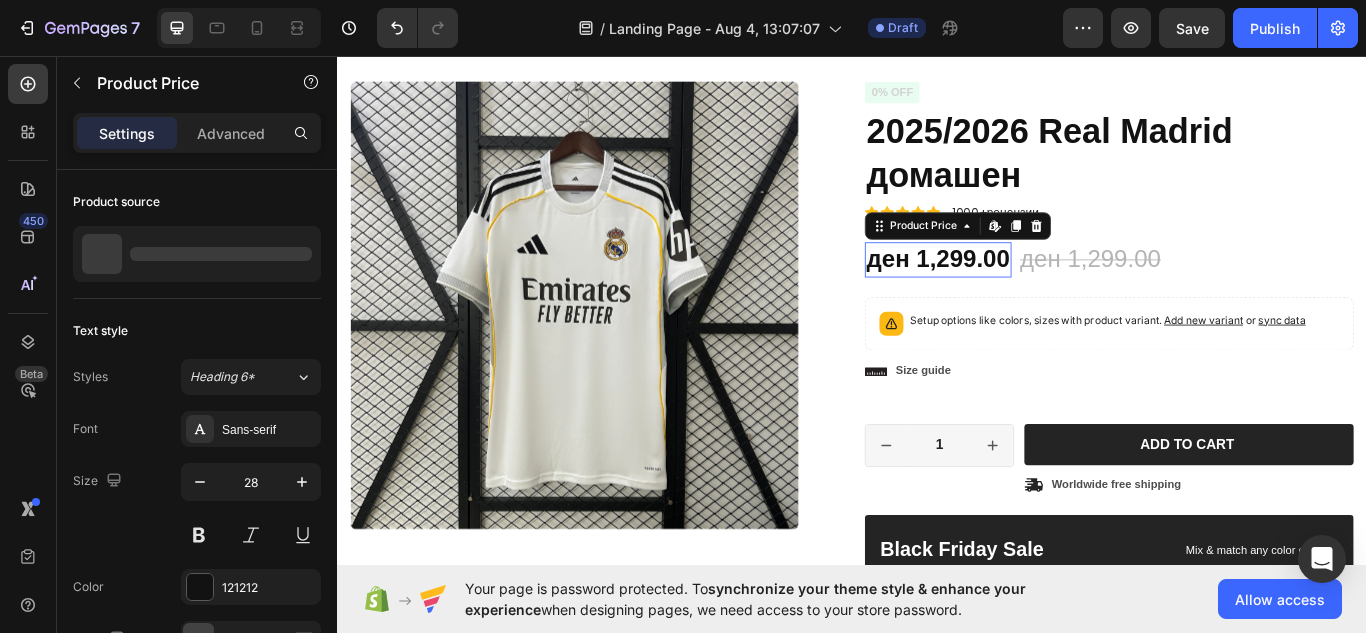 click on "ден 1,299.00" at bounding box center (1037, 294) 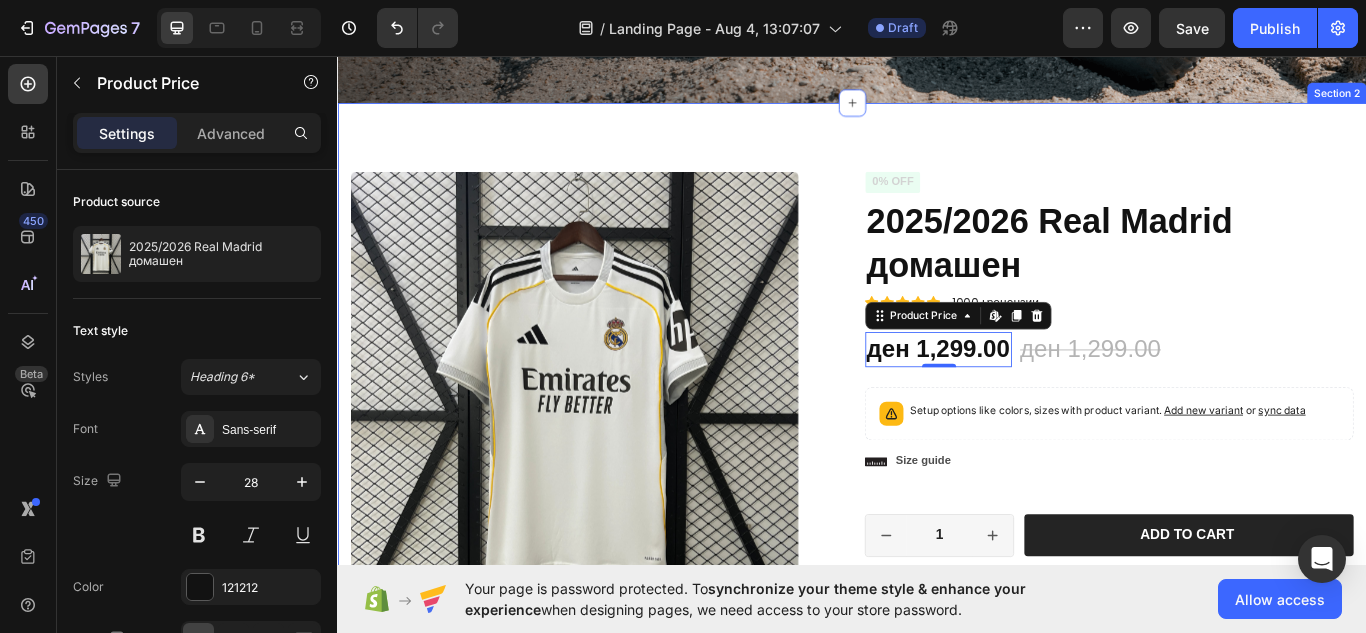 scroll, scrollTop: 461, scrollLeft: 0, axis: vertical 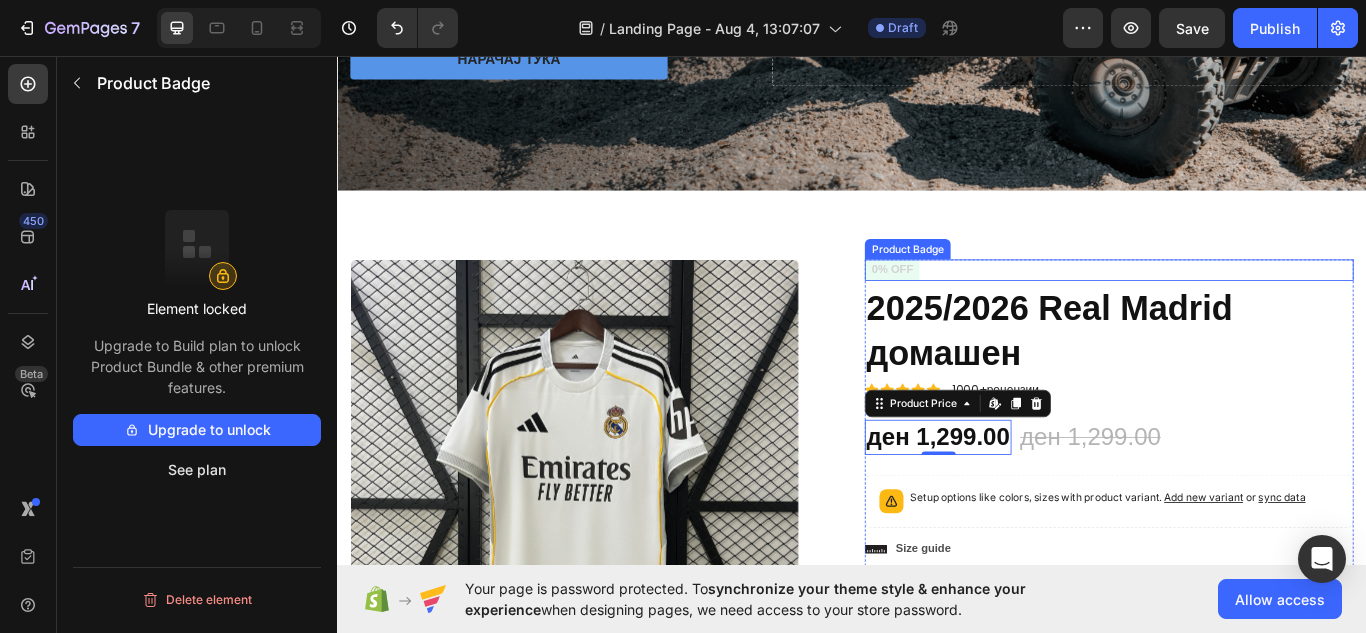 click on "0% off" at bounding box center (984, 306) 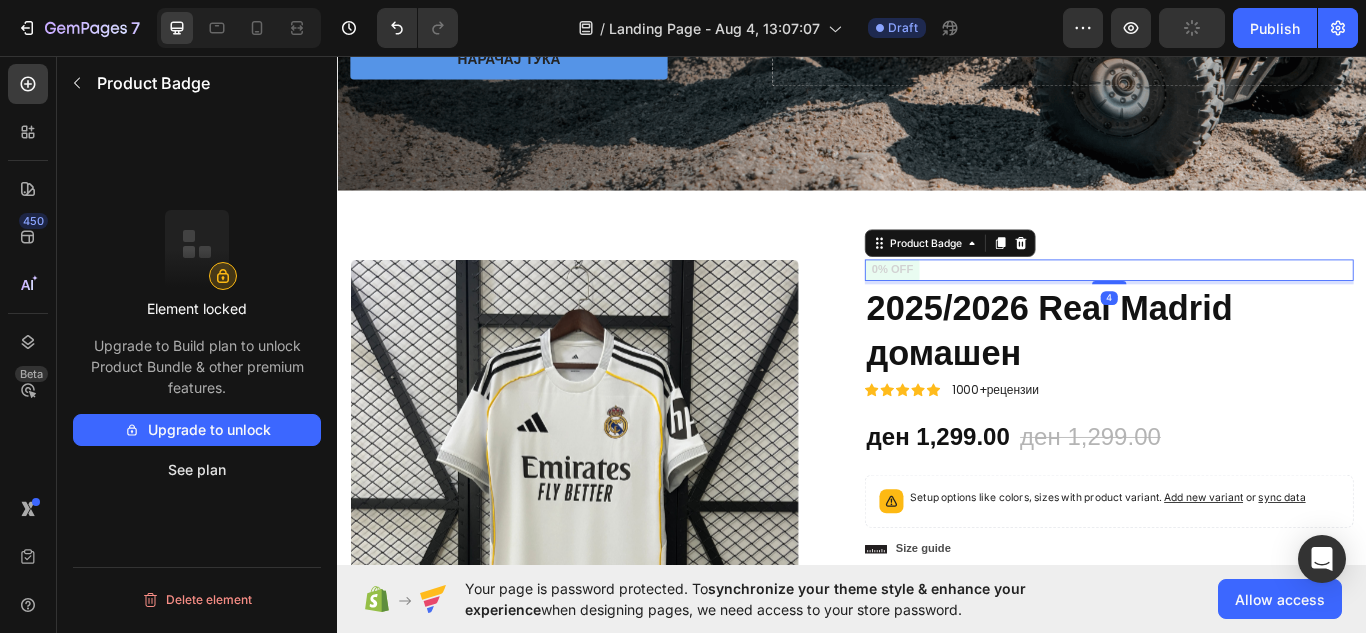 click on "0% off" at bounding box center [984, 306] 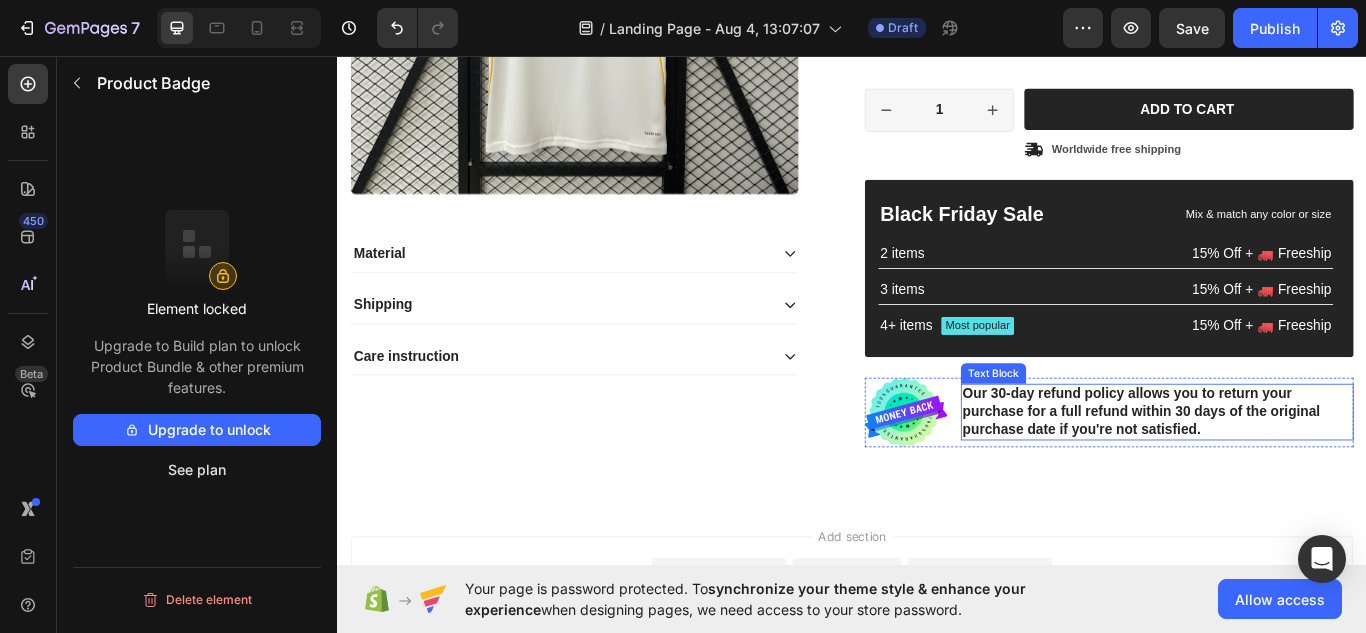 scroll, scrollTop: 1061, scrollLeft: 0, axis: vertical 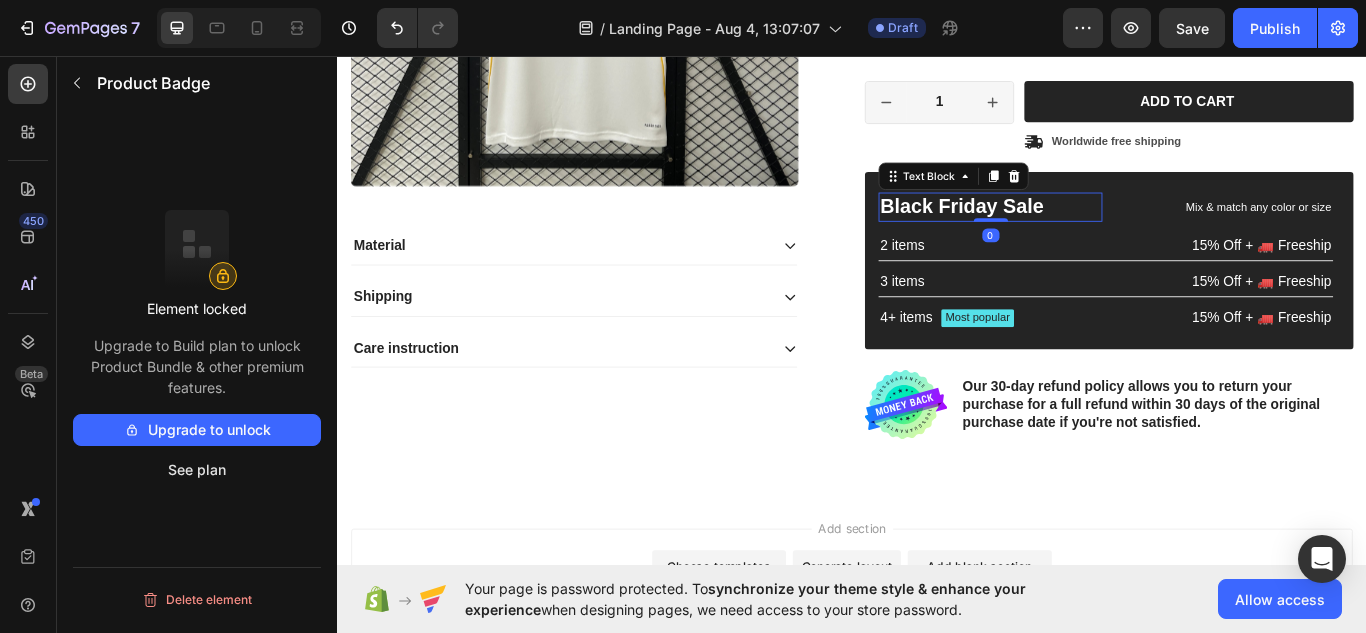 click on "Black Friday Sale" at bounding box center (1098, 233) 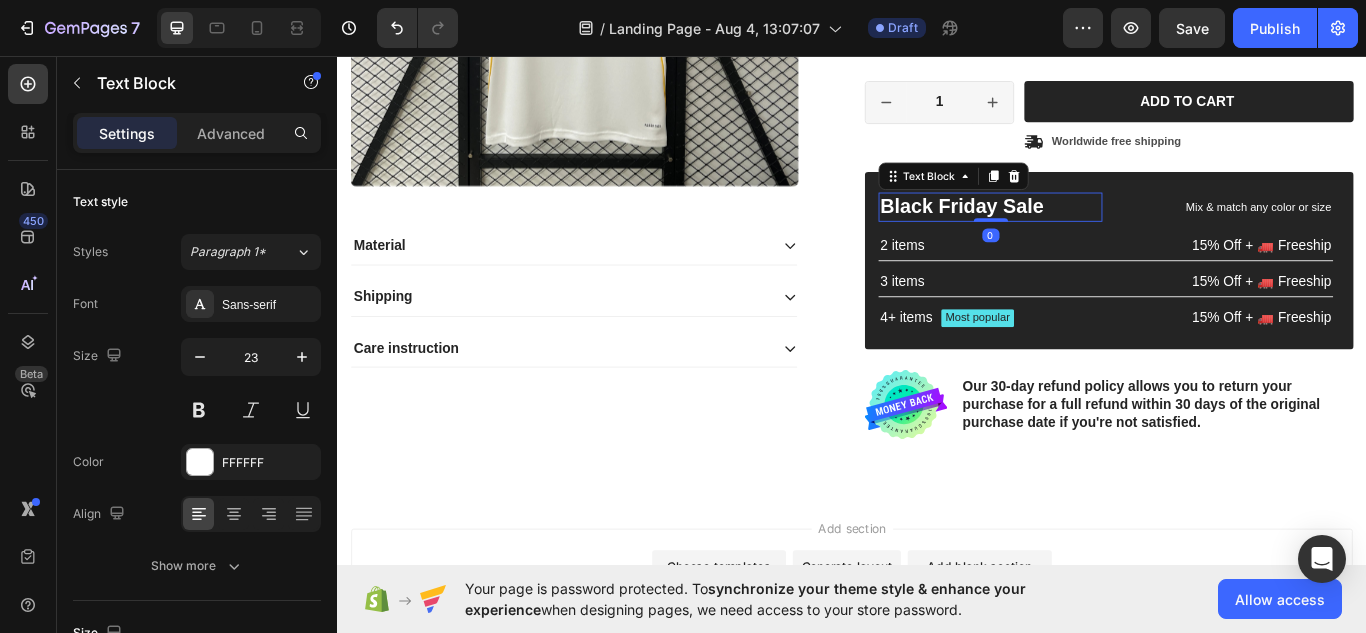 click on "Black Friday Sale" at bounding box center (1098, 233) 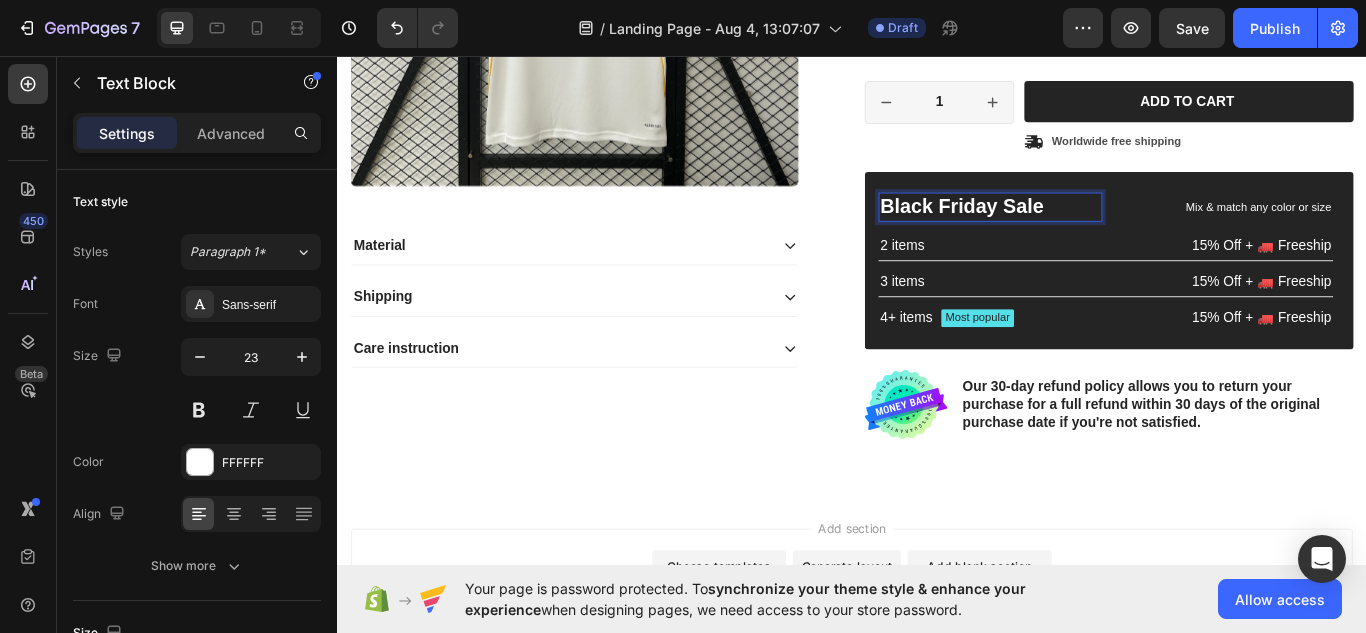 click on "Black Friday Sale" at bounding box center [1098, 233] 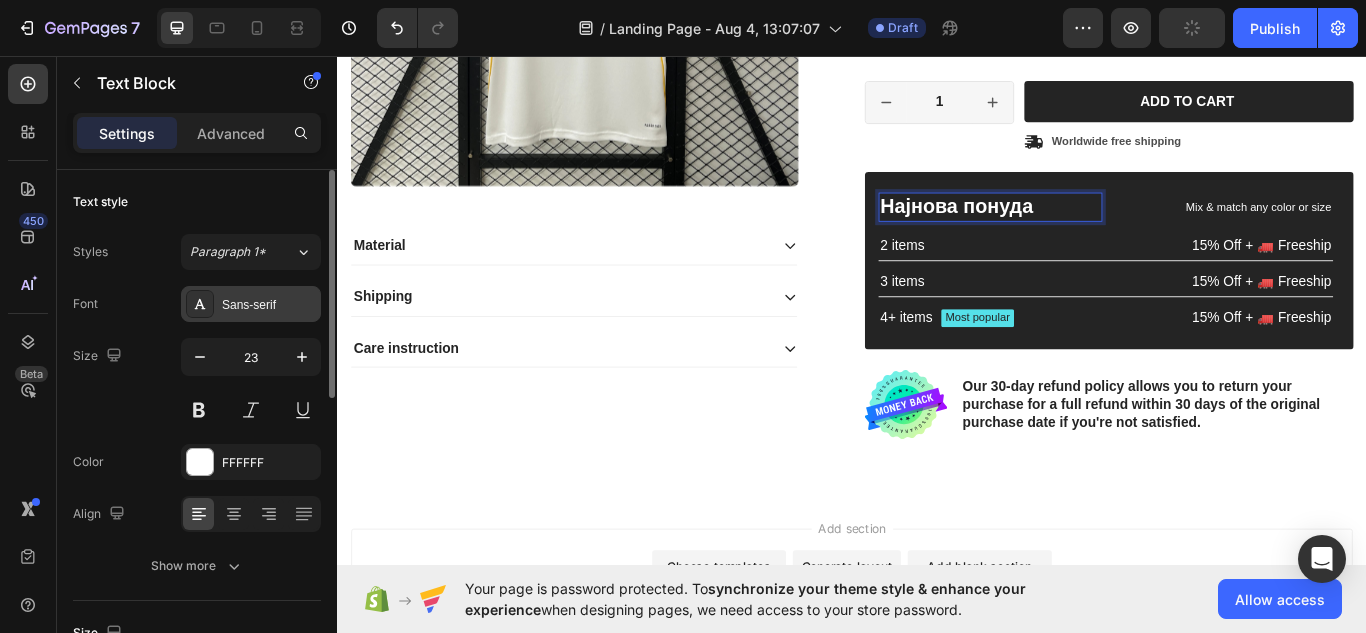 click on "Sans-serif" at bounding box center [251, 304] 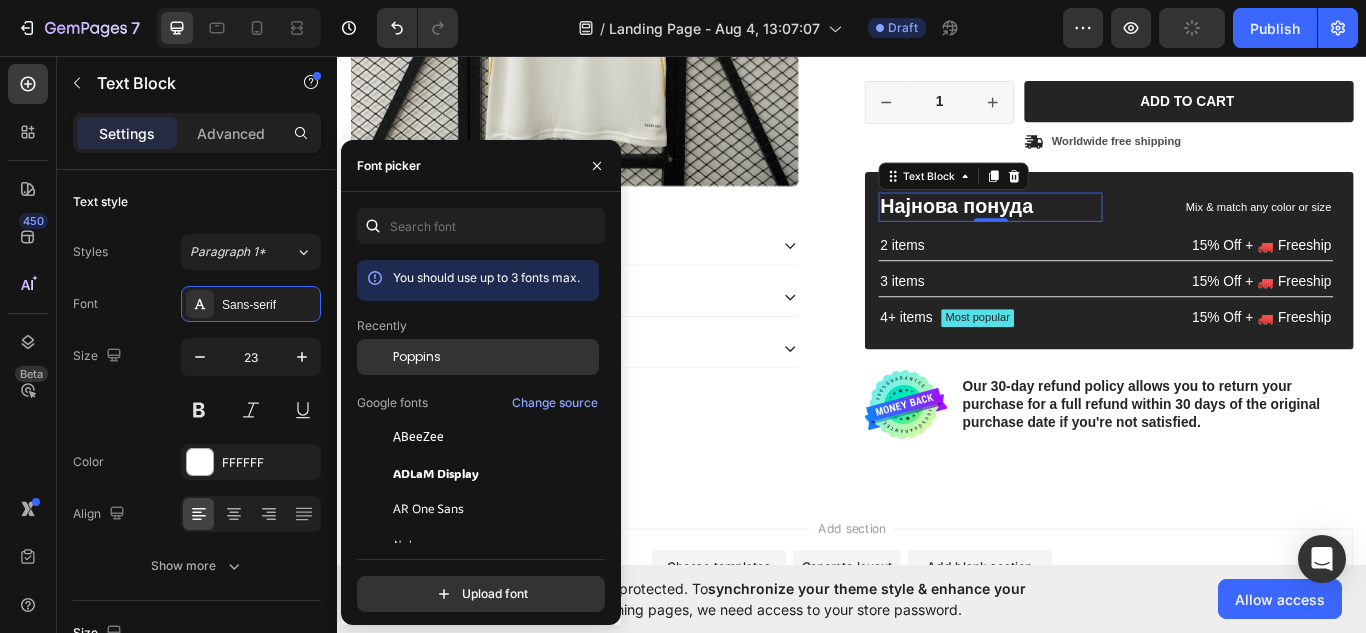 click on "Poppins" at bounding box center (417, 357) 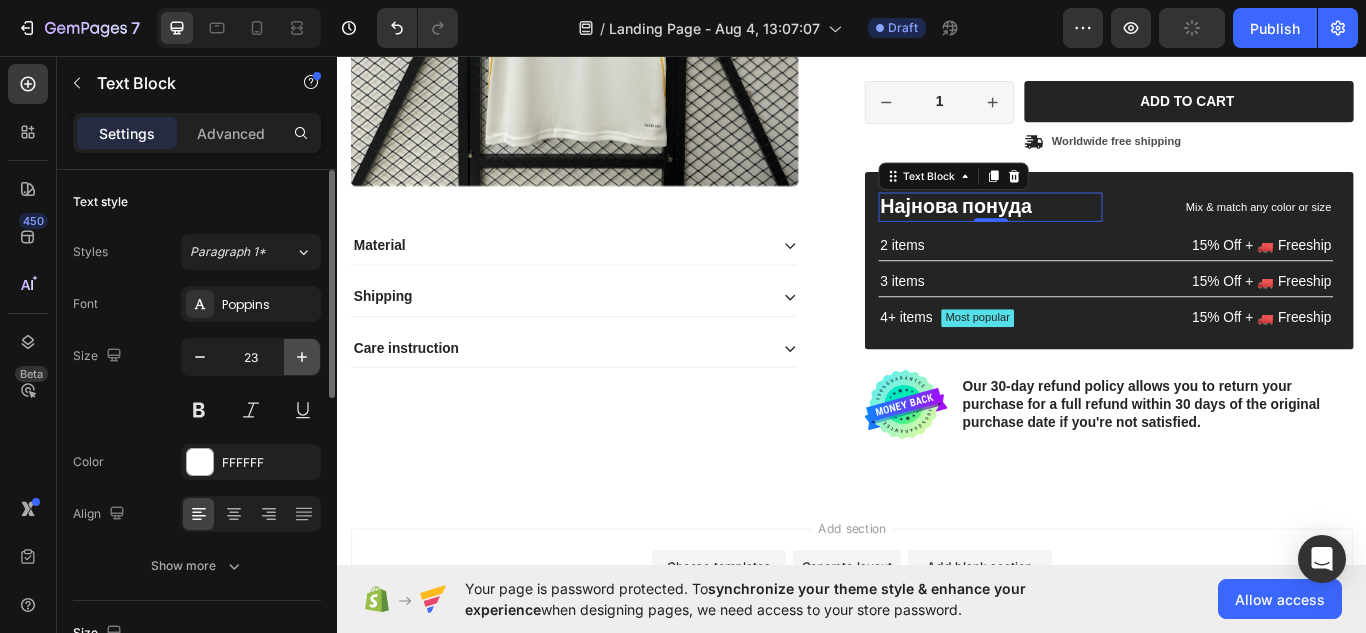 click 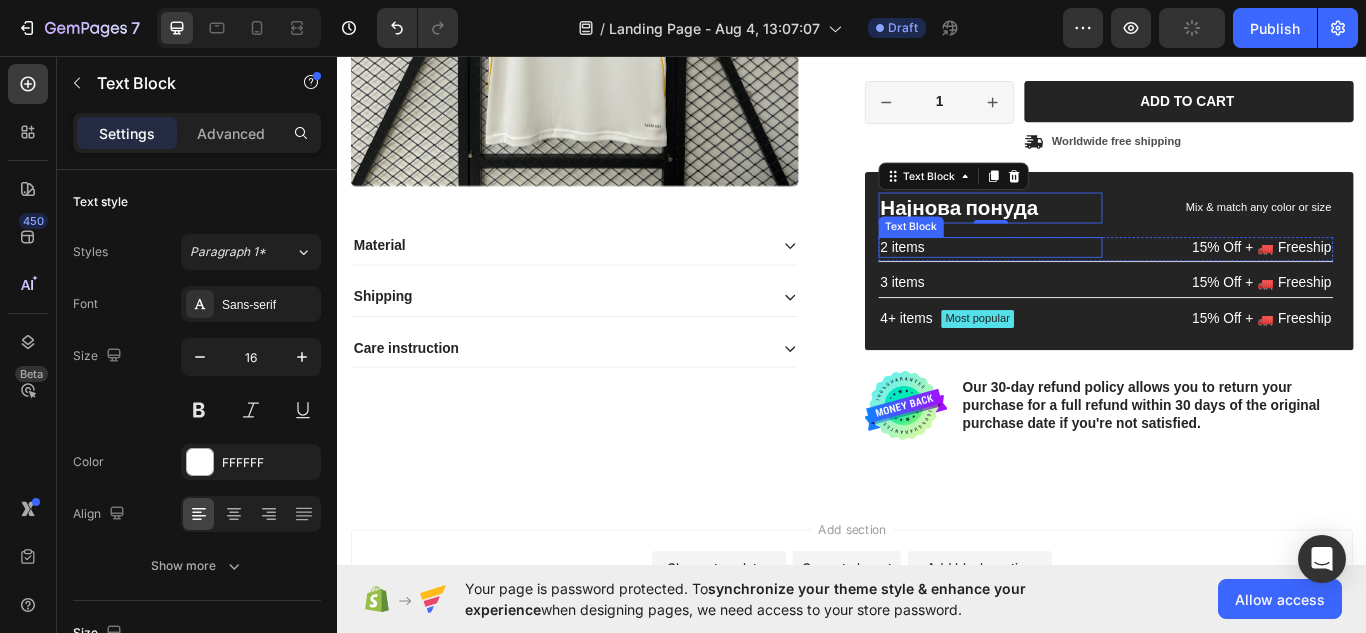 click on "2 items" at bounding box center [1098, 280] 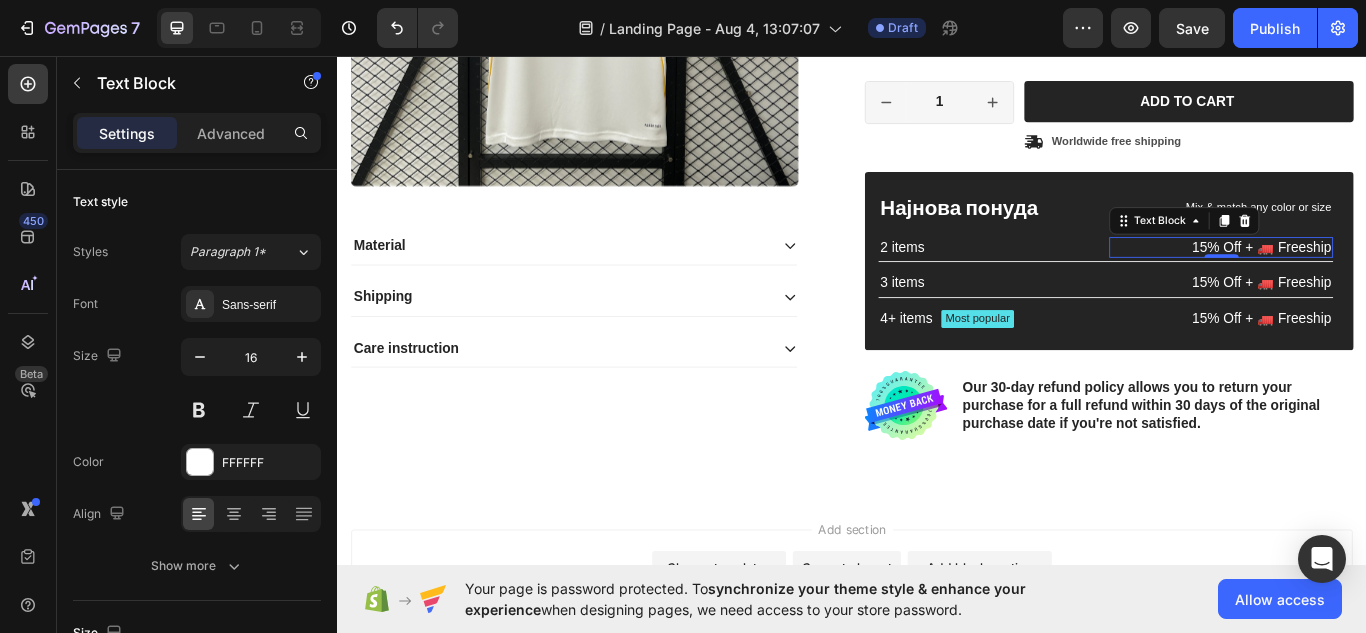 click on "15% Off + 🚛 Freeship" at bounding box center [1367, 280] 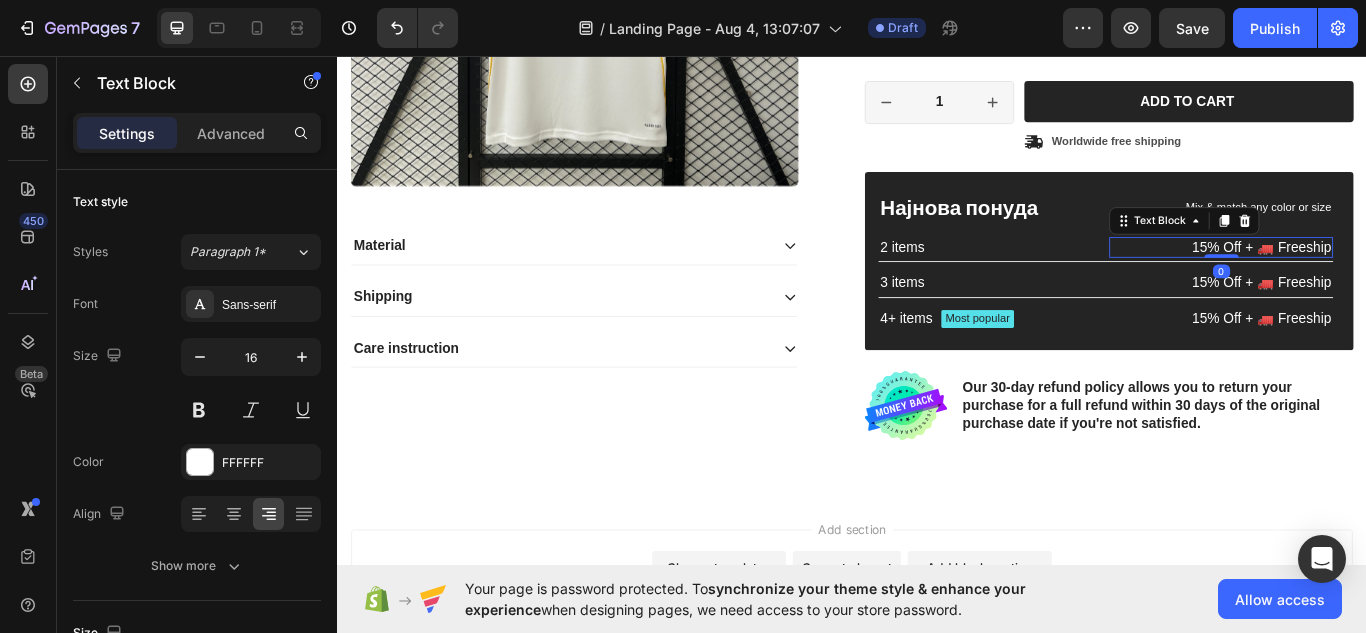click on "15% Off + 🚛 Freeship" at bounding box center [1367, 280] 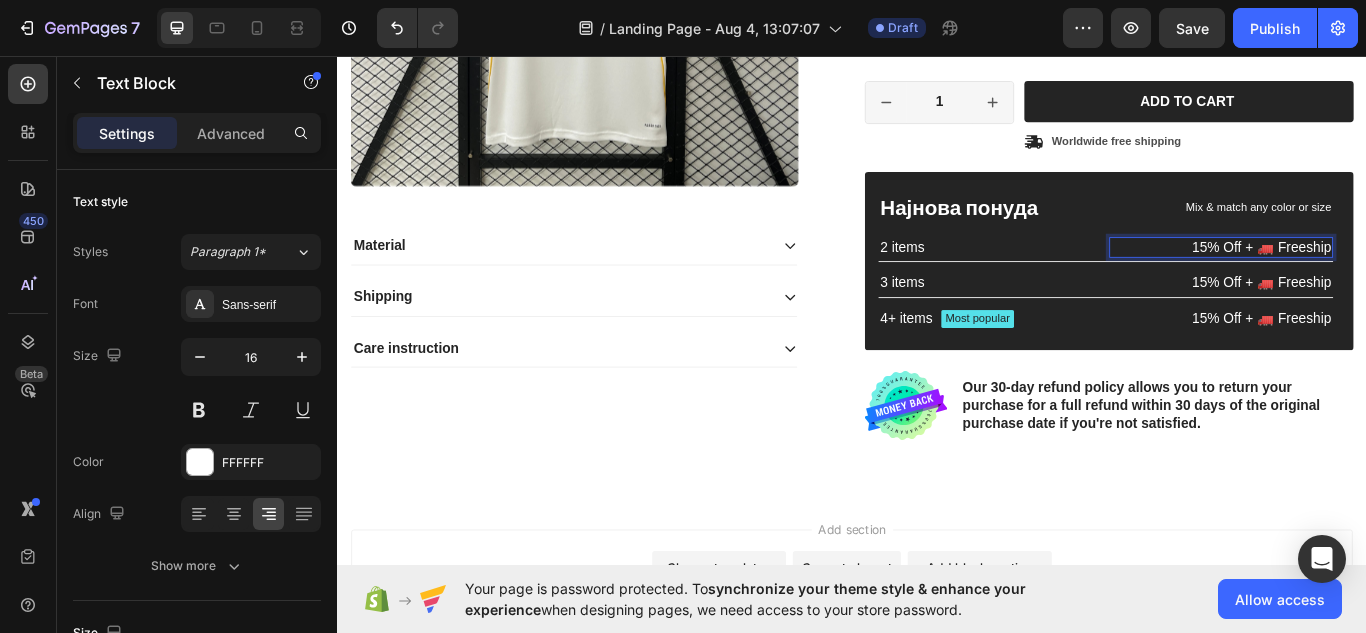 click on "15% Off + 🚛 Freeship" at bounding box center (1367, 280) 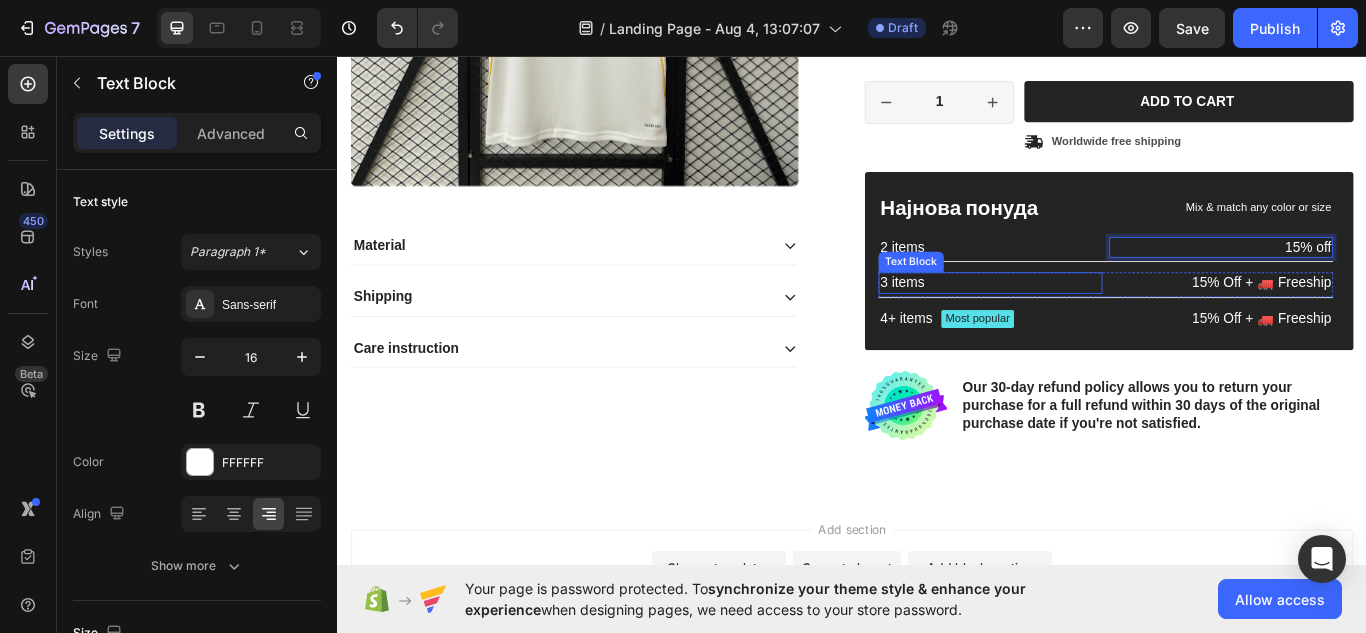 click on "3 items" at bounding box center (1098, 321) 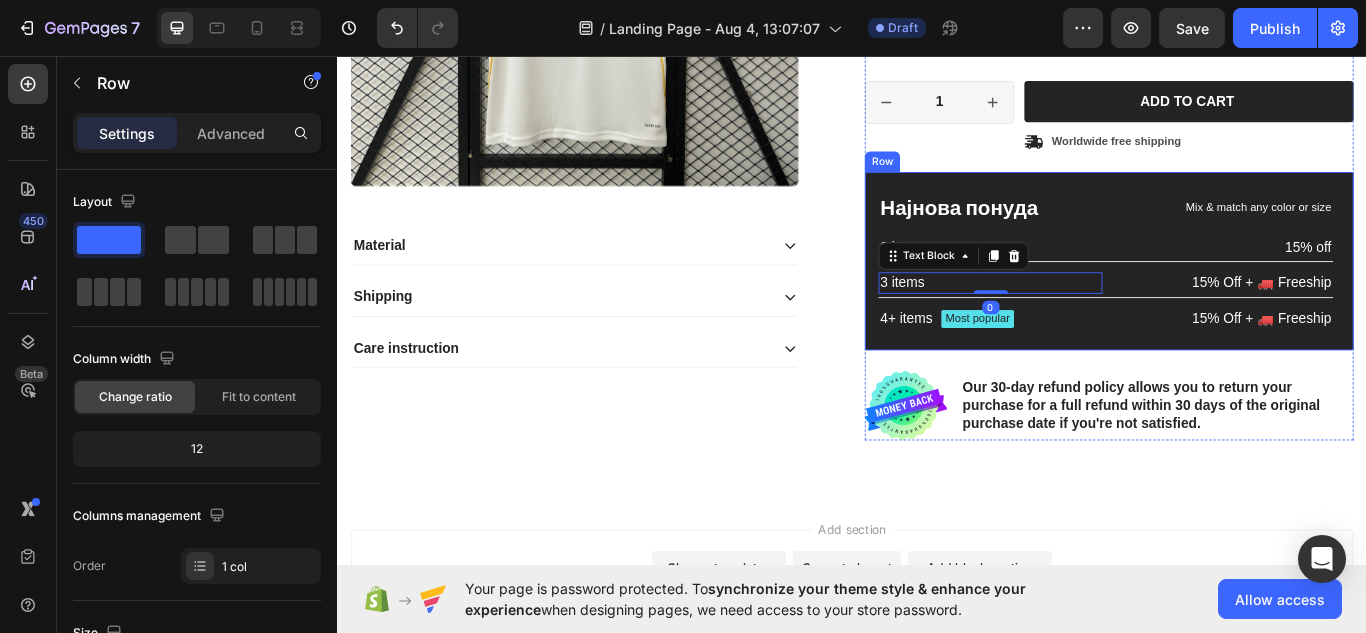 click on "Најнова понуда Text Block Mix & match any color or size Text Block Row 2 items Text Block 15% off  Text Block Row 3 items Text Block   0 15% Off + 🚛 Freeship Text Block Row 4+ items Text Block Most popular Text Block Row 15% Off + 🚛 Freeship Text Block Row Row" at bounding box center [1237, 296] 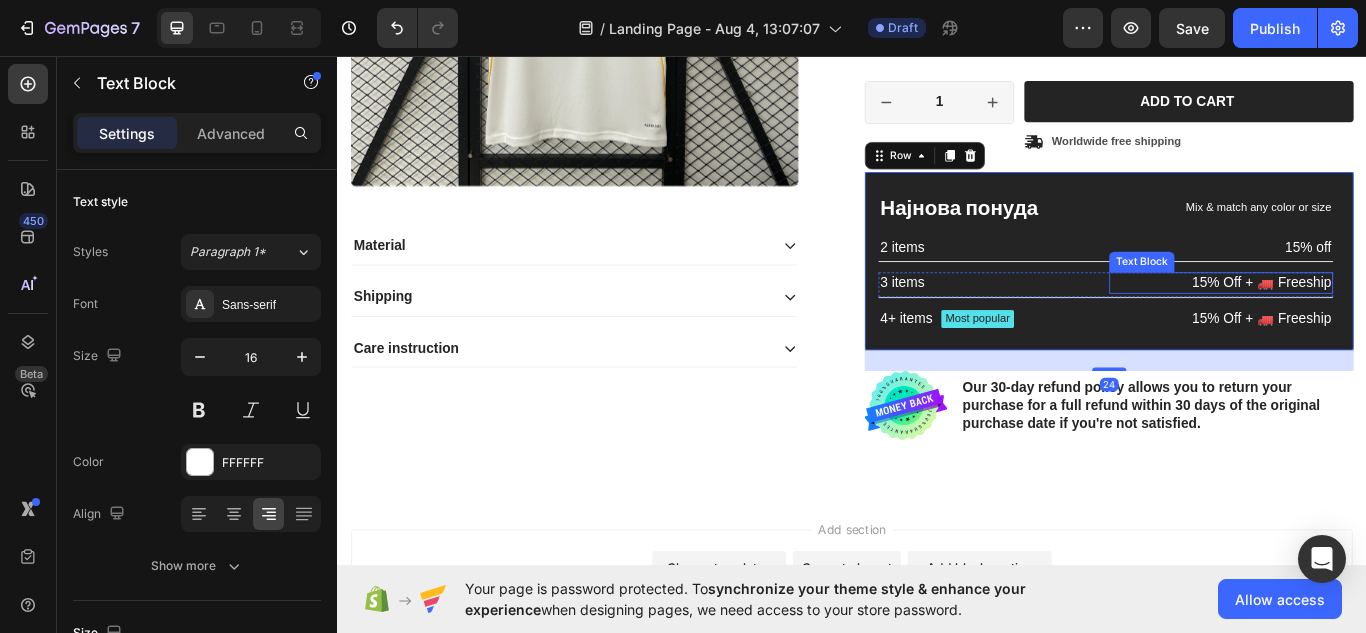 click on "15% Off + 🚛 Freeship" at bounding box center [1367, 321] 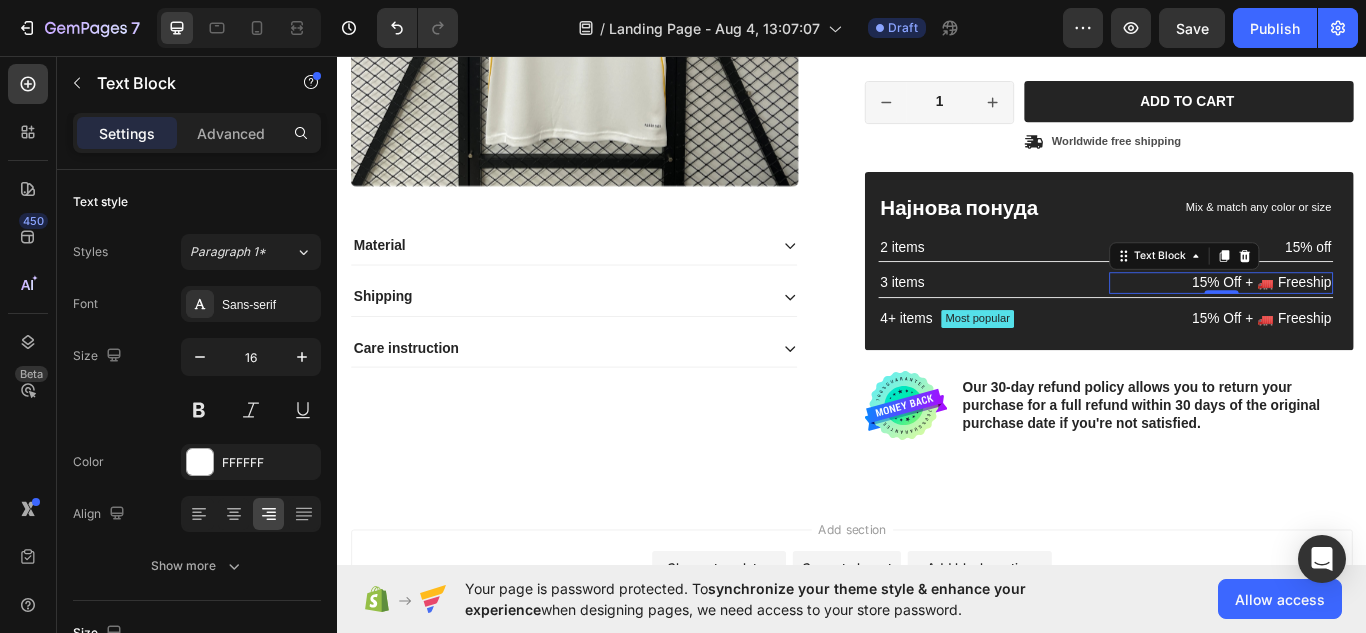 click on "15% Off + 🚛 Freeship" at bounding box center (1367, 321) 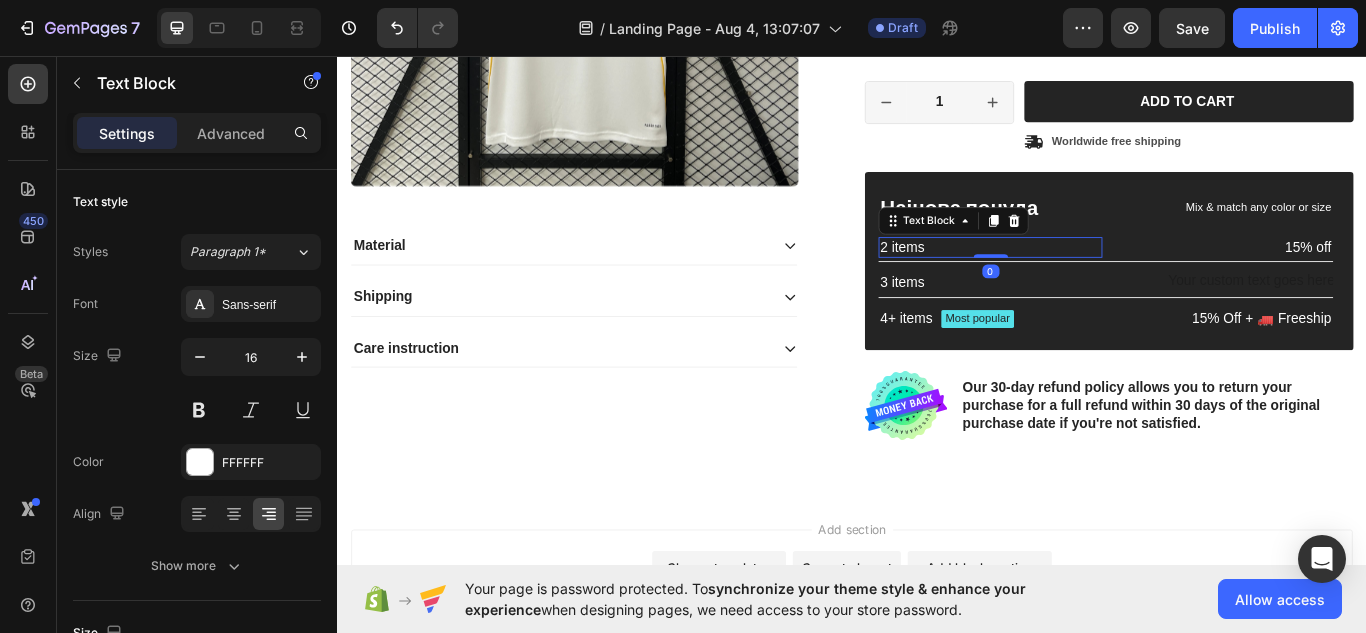 click on "2 items" at bounding box center (1098, 280) 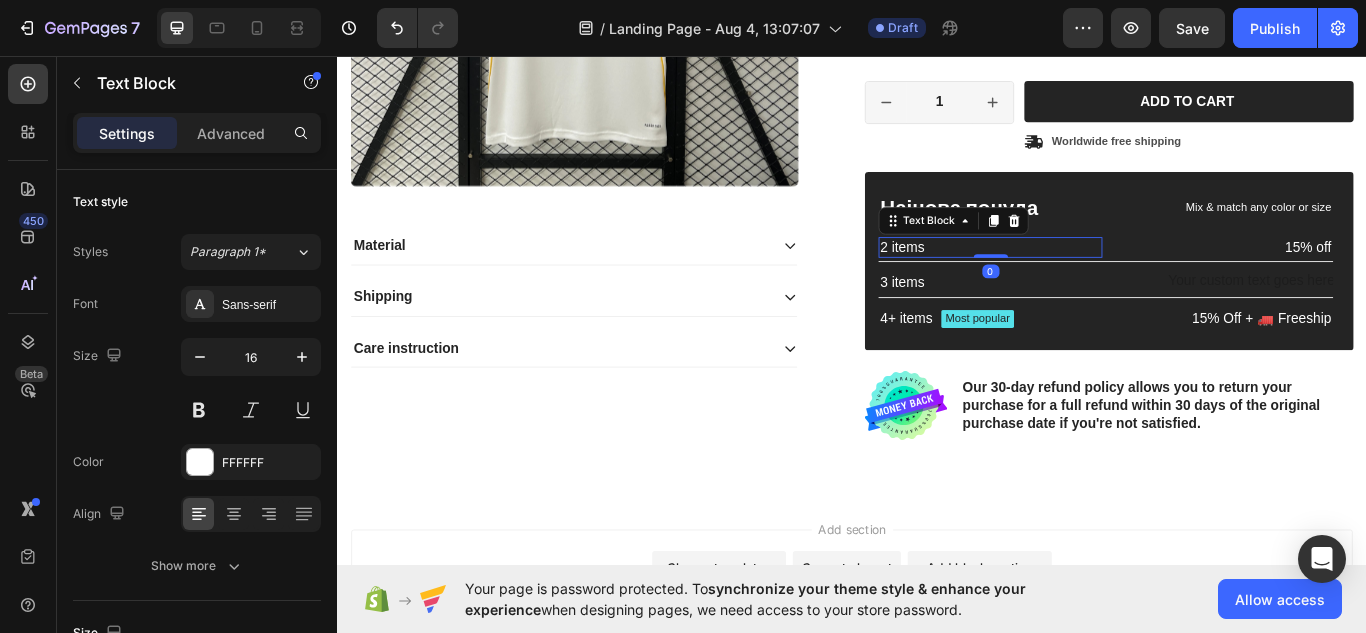 click on "2 items" at bounding box center [1098, 280] 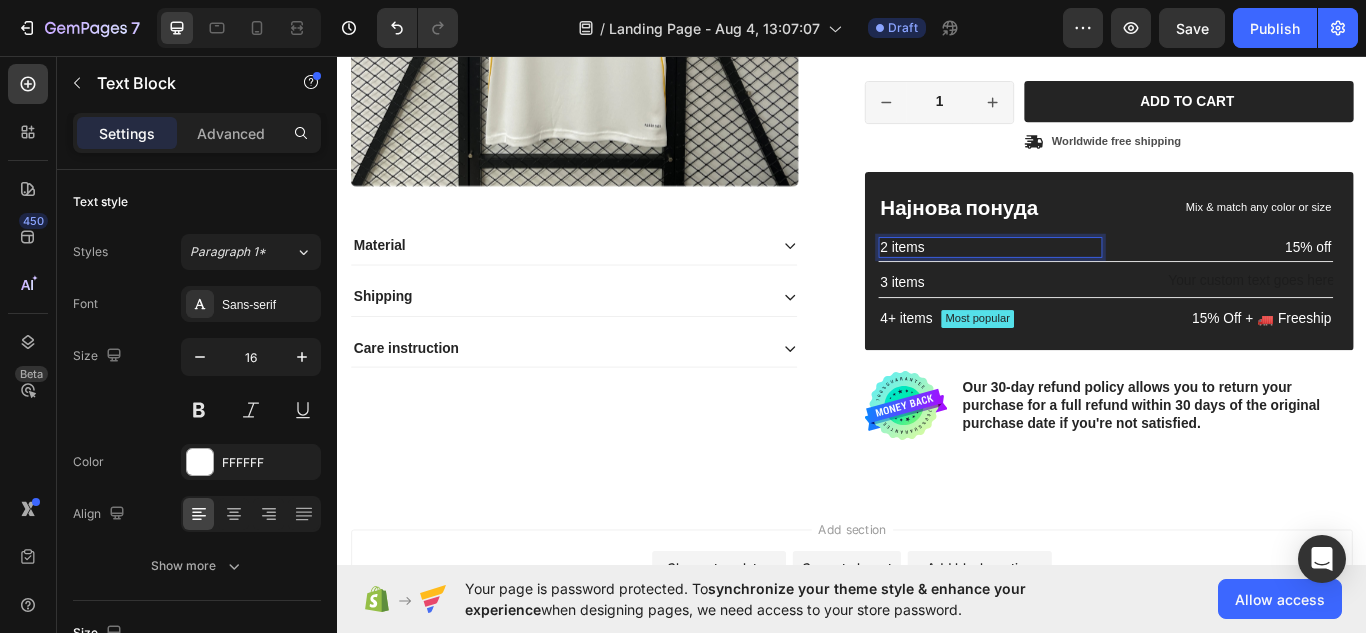 click on "2 items" at bounding box center (1098, 280) 